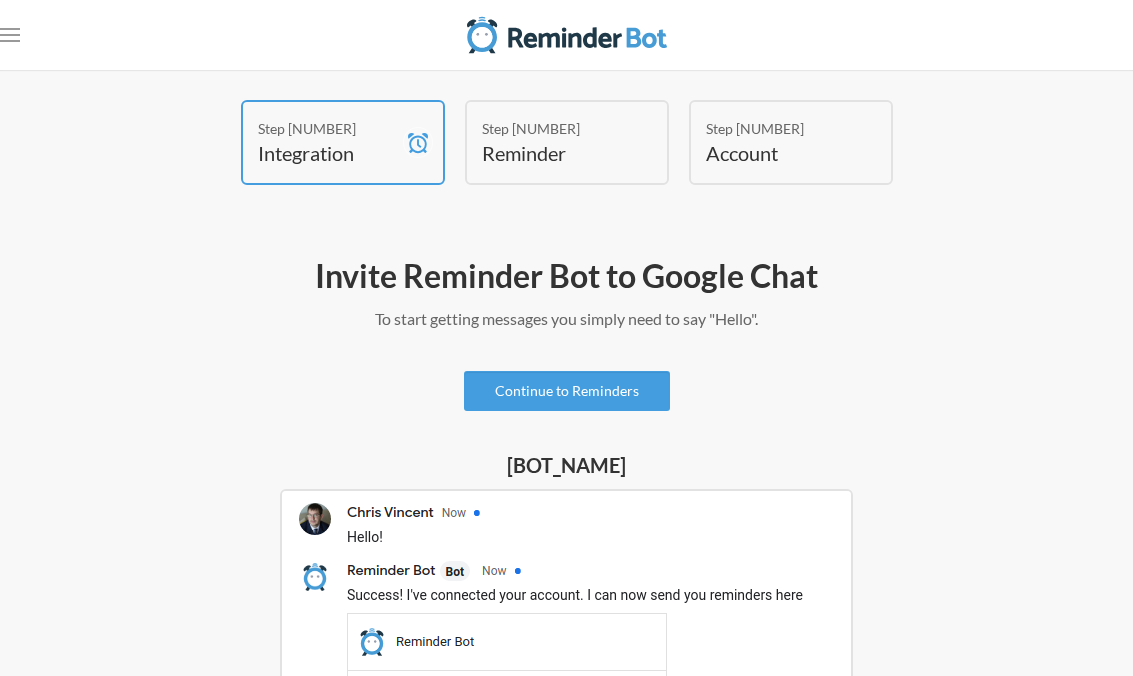 scroll, scrollTop: 0, scrollLeft: 0, axis: both 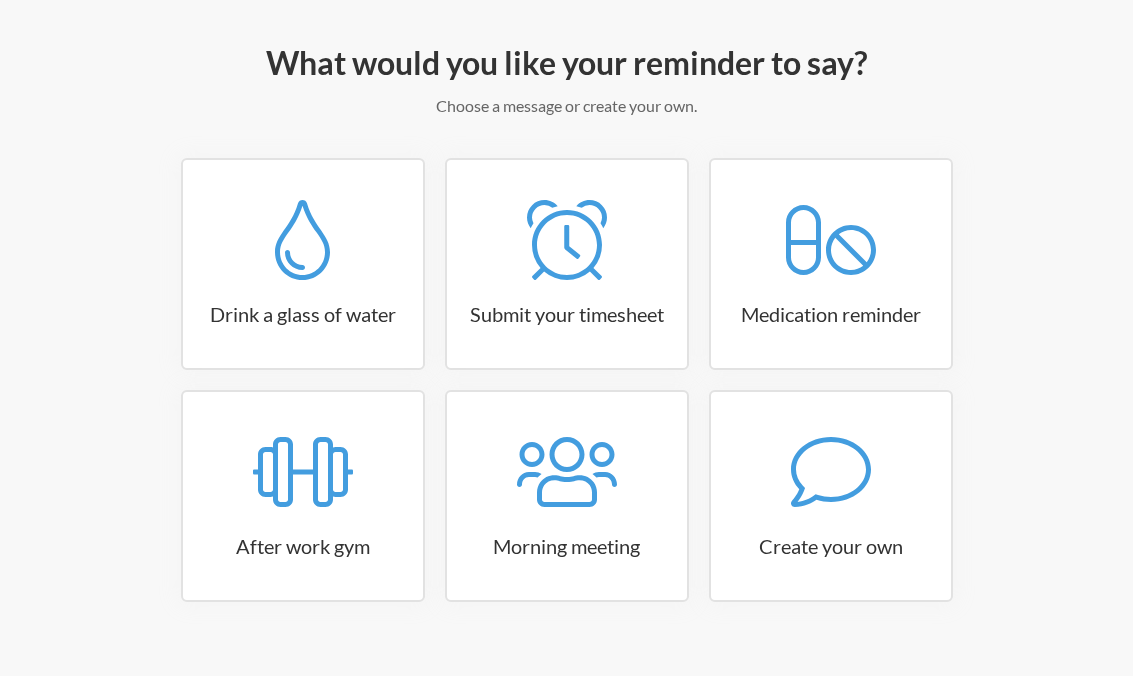 click at bounding box center [302, 240] 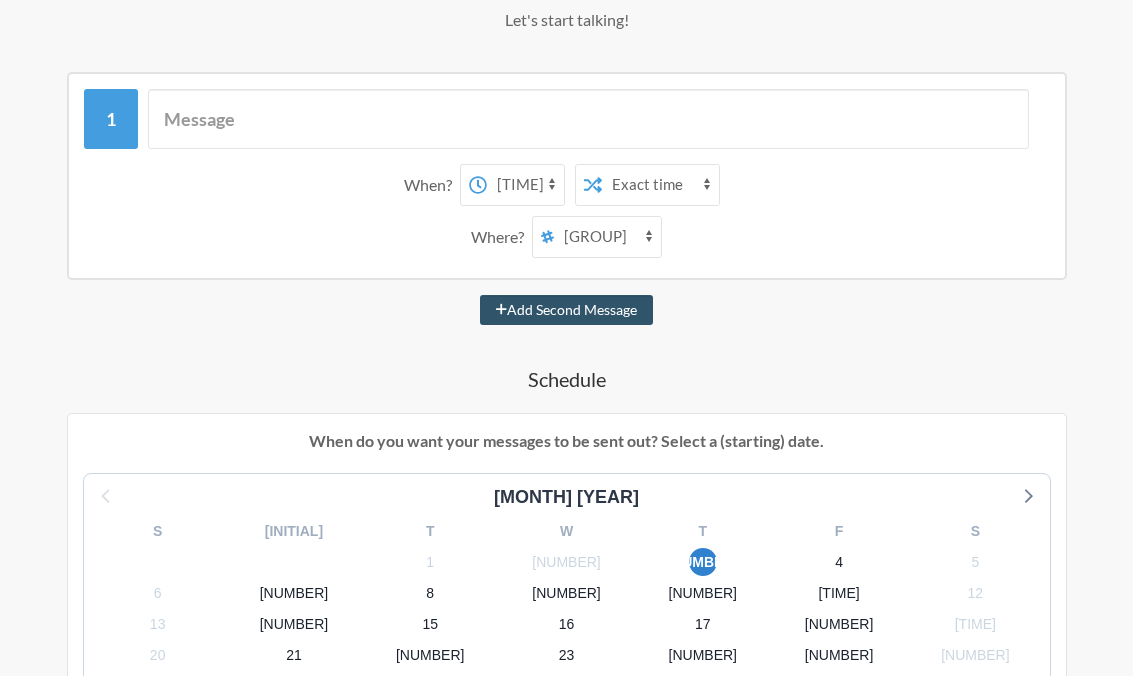 scroll, scrollTop: 299, scrollLeft: 0, axis: vertical 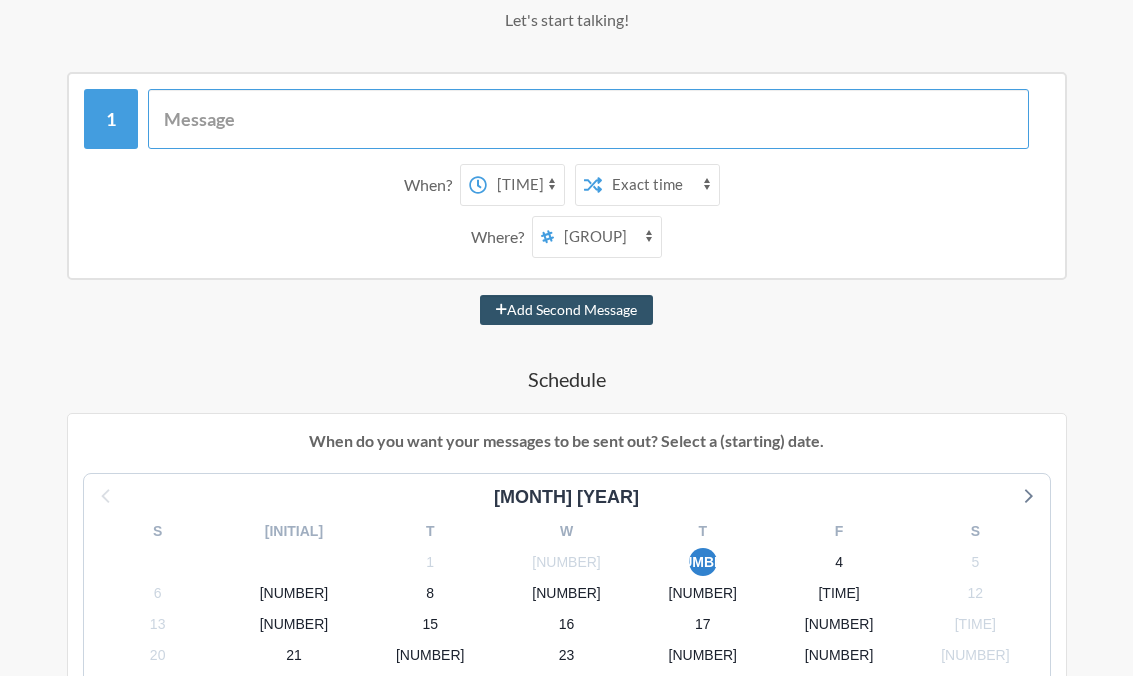 click at bounding box center [588, 119] 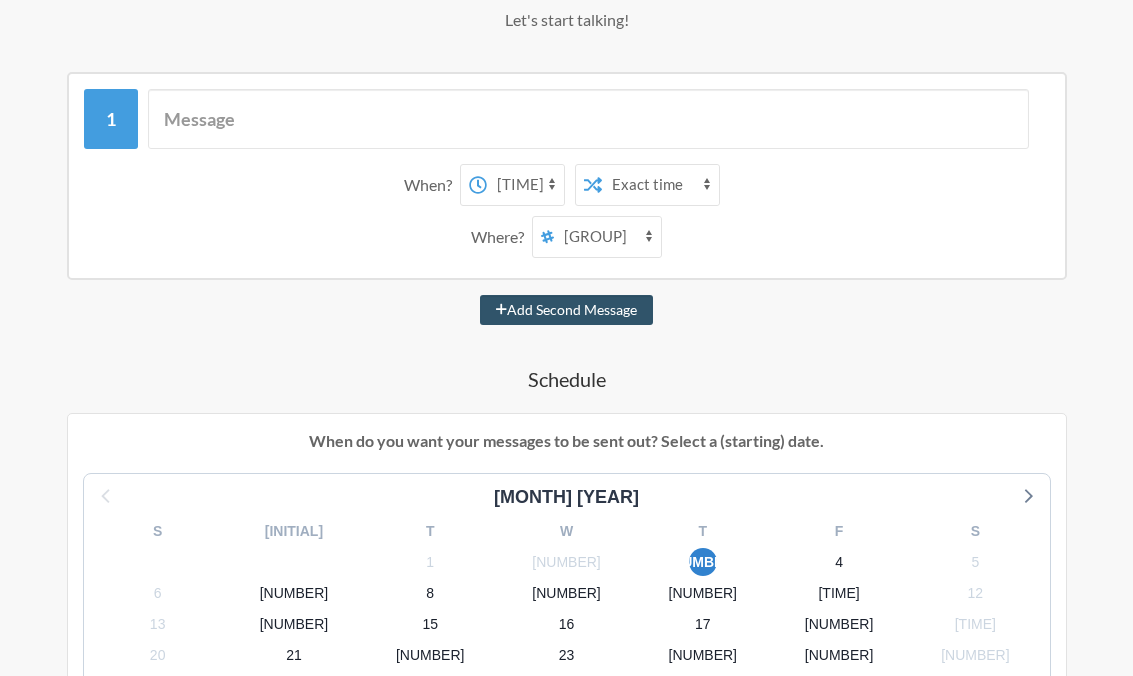 click on "[HOURLY_TIMESTAMPS]" at bounding box center [525, 185] 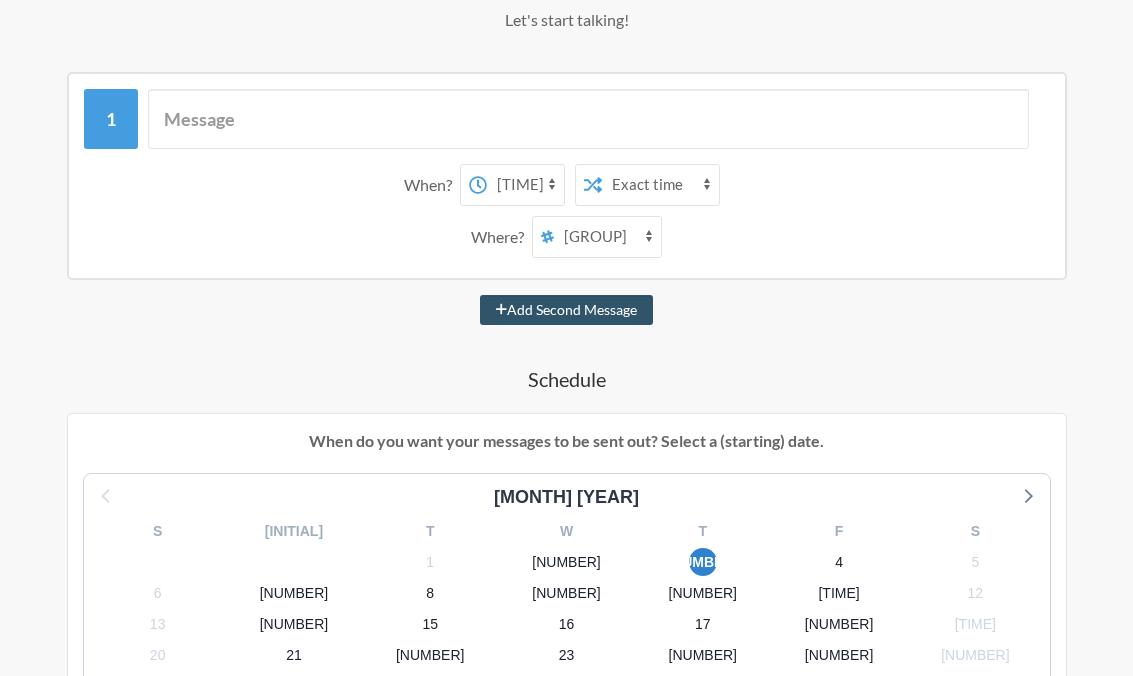 click on "Add Second Message" at bounding box center [566, 310] 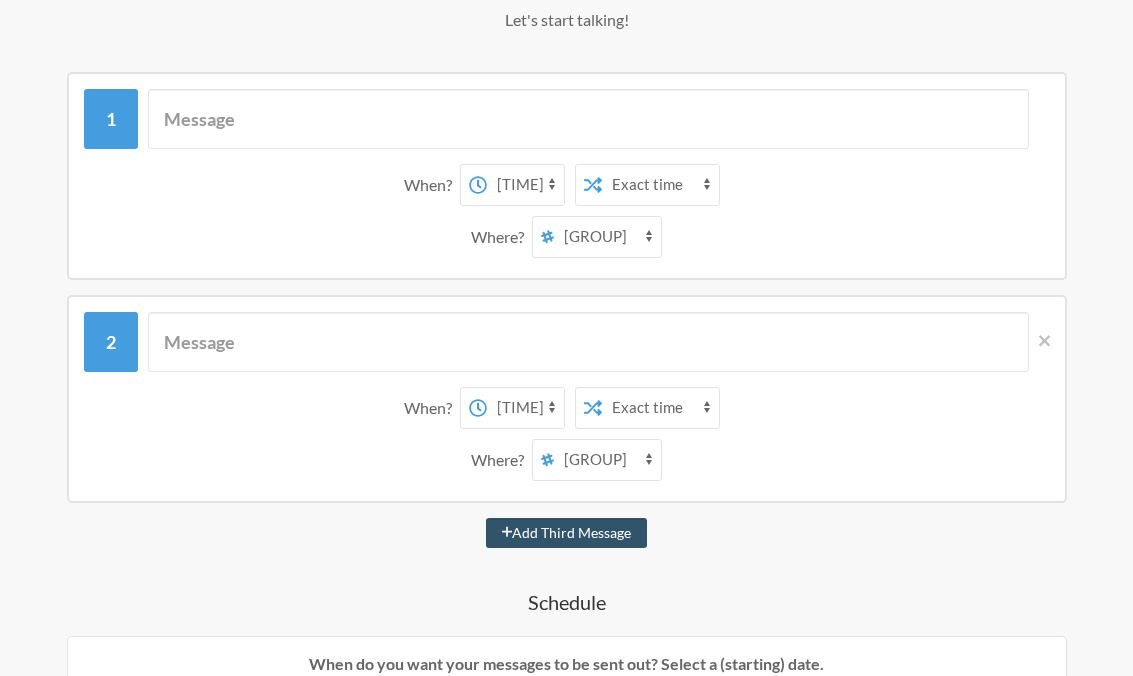 click on "Exact time Random time" at bounding box center (660, 408) 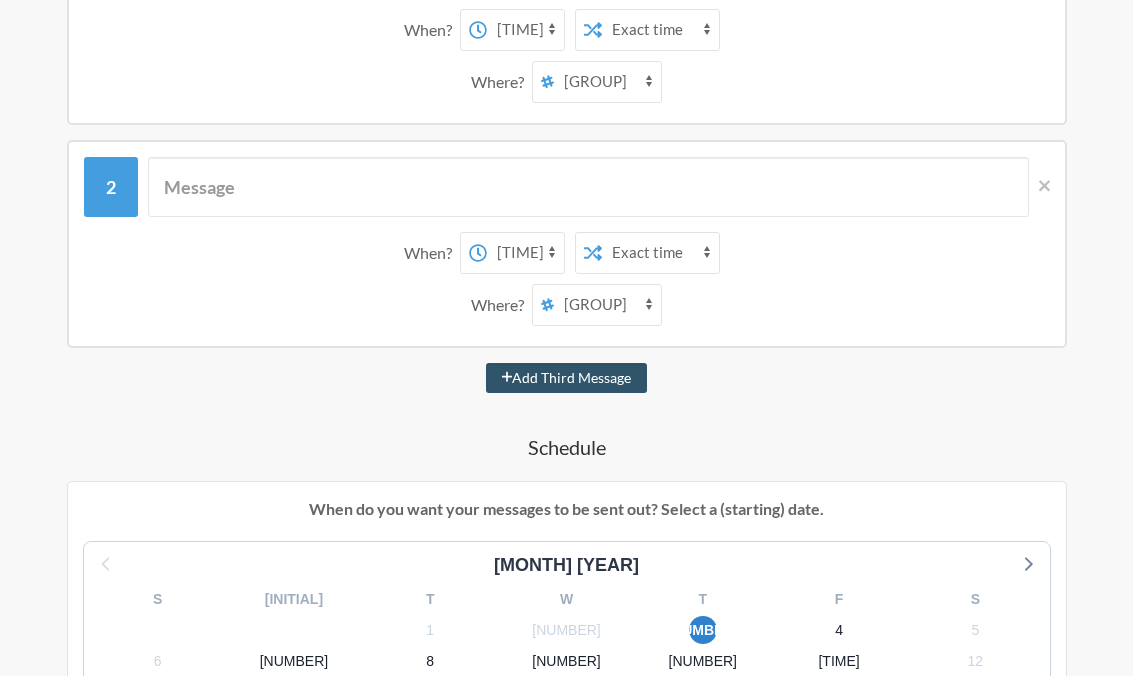 scroll, scrollTop: 452, scrollLeft: 0, axis: vertical 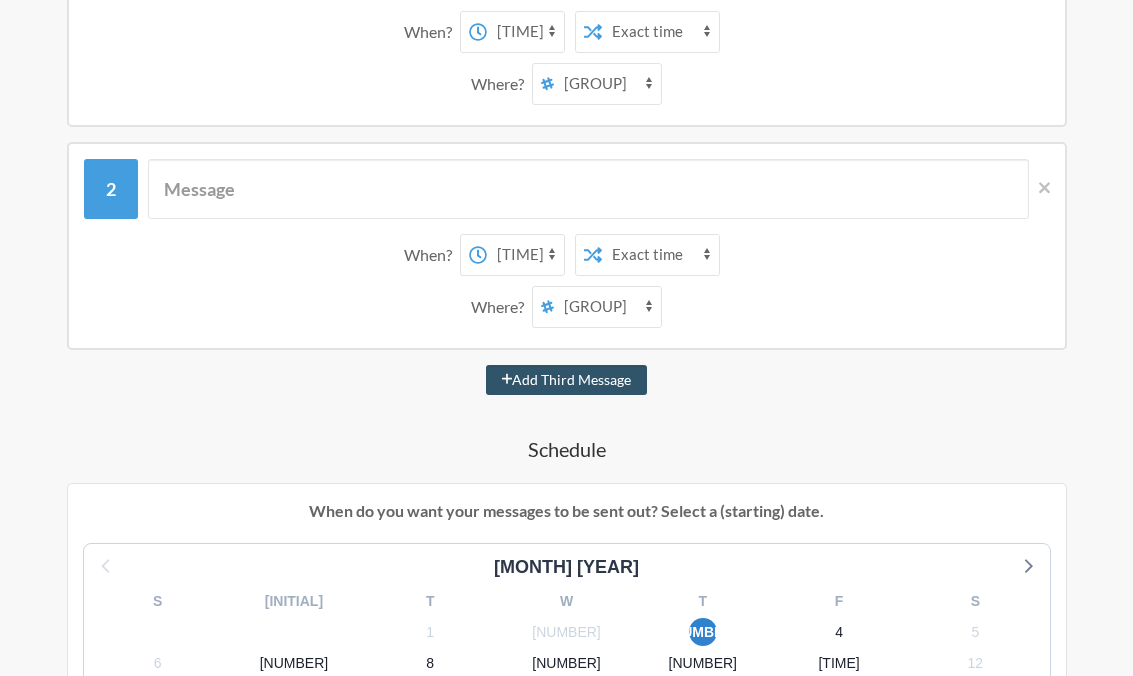 click on "[HOURLY_TIMESTAMPS]" at bounding box center [525, 32] 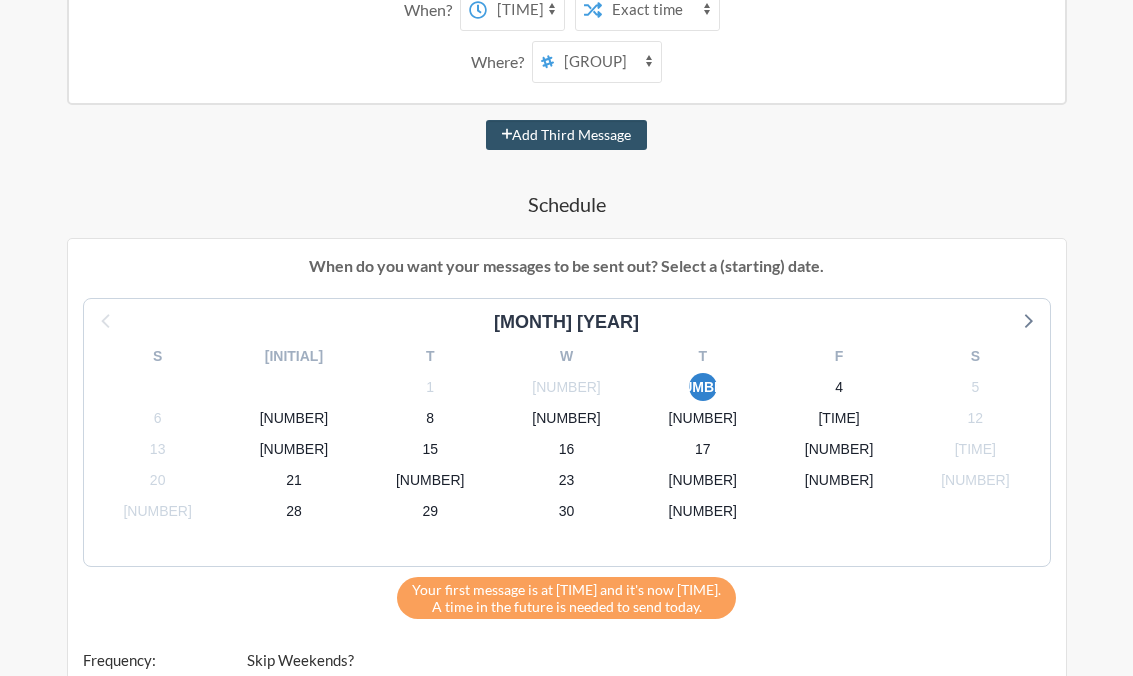 click on "Add Third Message" at bounding box center (567, 136) 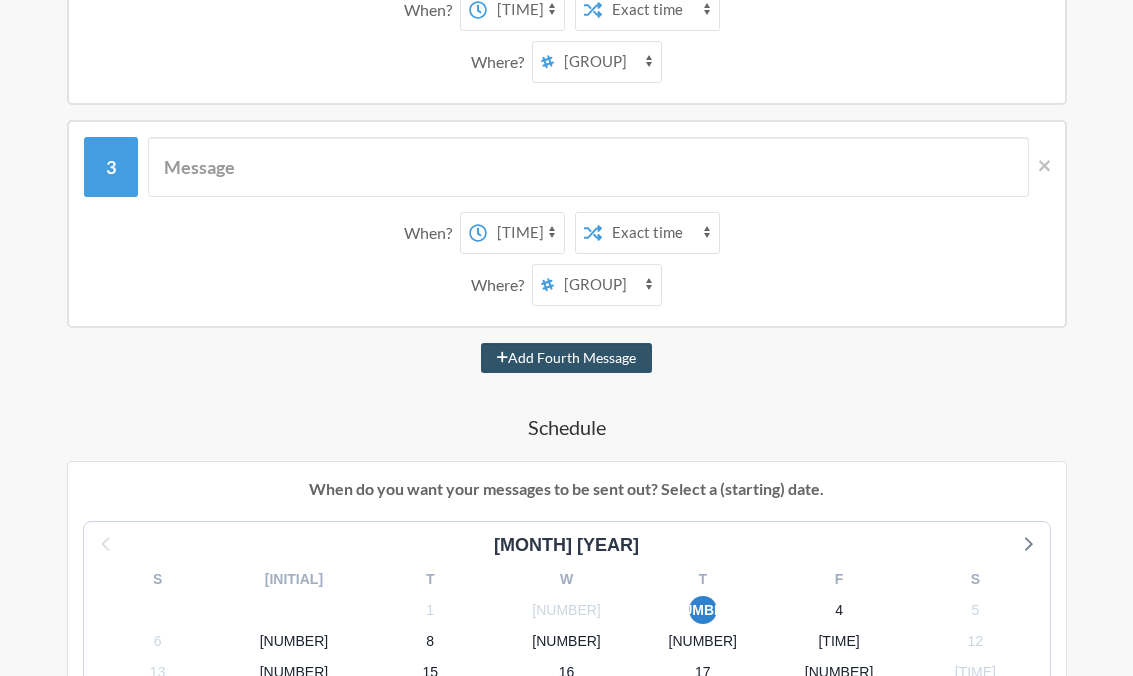 scroll, scrollTop: 697, scrollLeft: 0, axis: vertical 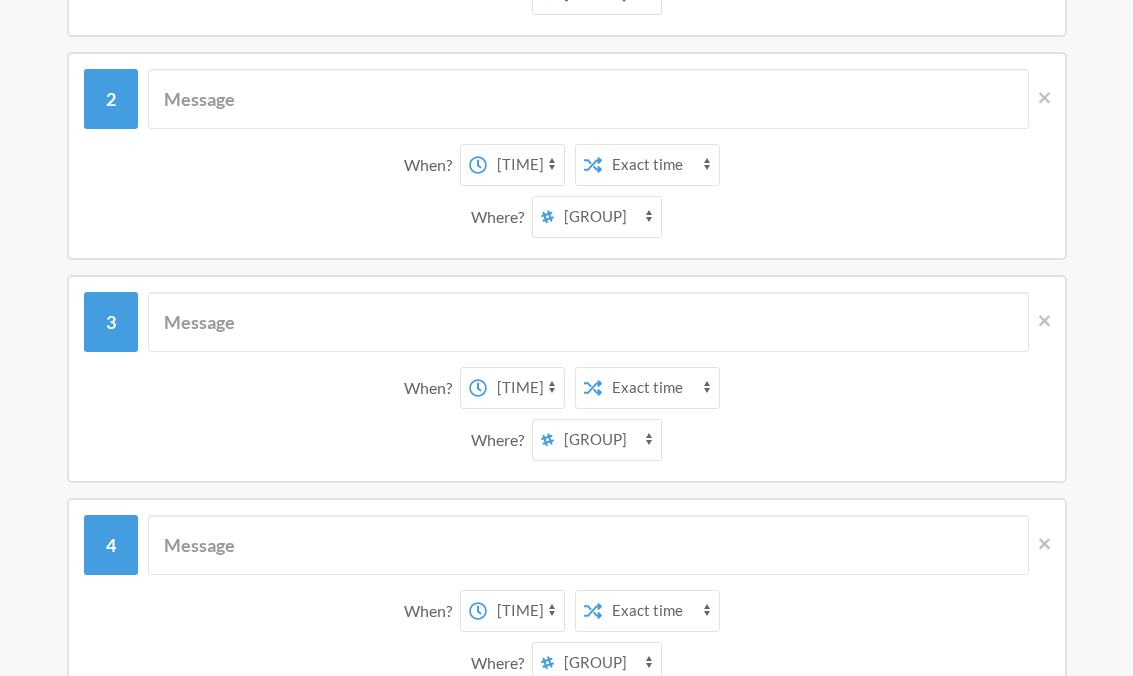 click on "12:00 am 12:15 am 12:30 am 12:45 am 1:00 am 1:15 am 1:30 am 1:45 am 2:00 am 2:15 am 2:30 am 2:45 am 3:00 am 3:15 am 3:30 am 3:45 am 4:00 am 4:15 am 4:30 am 4:45 am 5:00 am 5:15 am 5:30 am 5:45 am 6:00 am 6:15 am 6:30 am 6:45 am 7:00 am 7:15 am 7:30 am 7:45 am 8:00 am 8:15 am 8:30 am 8:45 am 9:00 am 9:15 am 9:30 am 9:45 am 10:00 am 10:15 am 10:30 am 10:45 am 11:00 am 11:15 am 11:30 am 11:45 am 12:00 pm 12:15 pm 12:30 pm 12:45 pm 1:00 pm 1:15 pm 1:30 pm 1:45 pm 2:00 pm 2:15 pm 2:30 pm 2:45 pm 3:00 pm 3:15 pm 3:30 pm 3:45 pm 4:00 pm 4:15 pm 4:30 pm 4:45 pm 5:00 pm 5:15 pm 5:30 pm 5:45 pm 6:00 pm 6:15 pm 6:30 pm 6:45 pm 7:00 pm 7:15 pm 7:30 pm 7:45 pm 8:00 pm 8:15 pm 8:30 pm 8:45 pm 9:00 pm 9:15 pm 9:30 pm 9:45 pm 10:00 pm 10:15 pm 10:30 pm 10:45 pm 11:00 pm 11:15 pm 11:30 pm 11:45 pm" at bounding box center [525, 388] 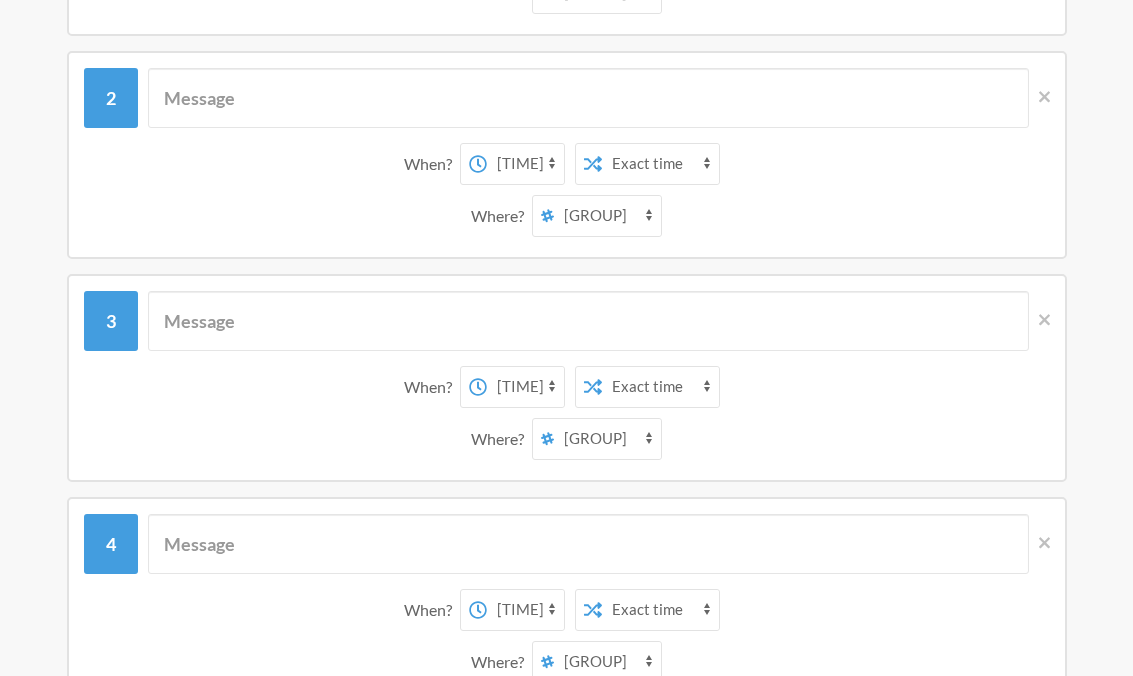 scroll, scrollTop: 531, scrollLeft: 0, axis: vertical 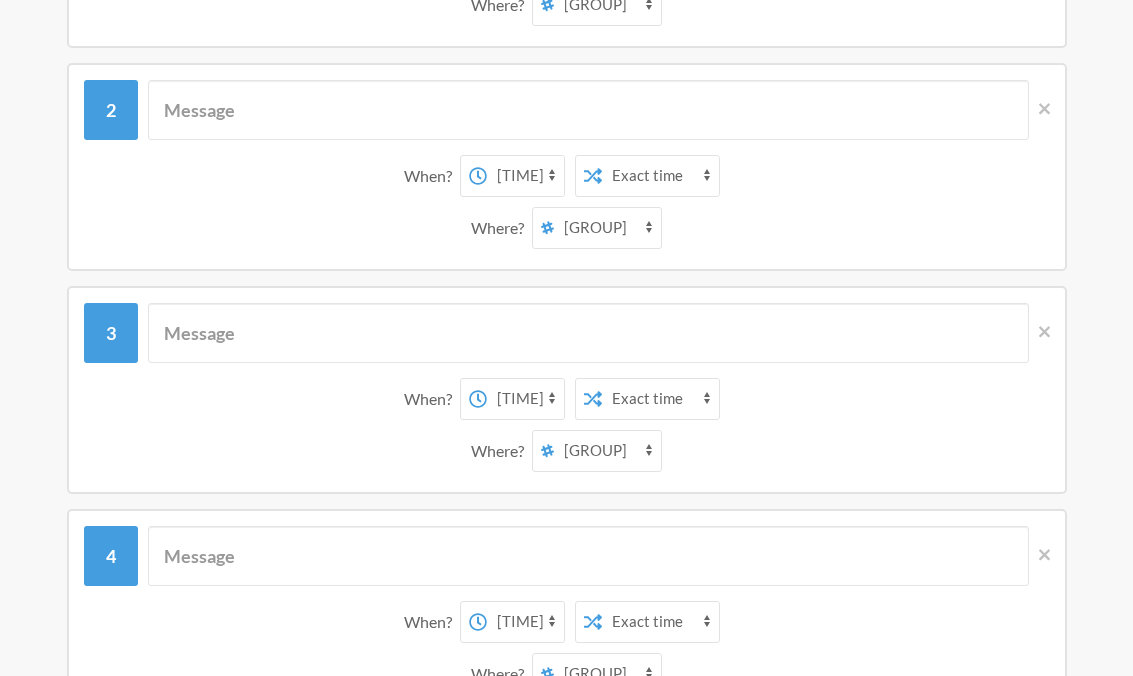 click on "12:00 am 12:15 am 12:30 am 12:45 am 1:00 am 1:15 am 1:30 am 1:45 am 2:00 am 2:15 am 2:30 am 2:45 am 3:00 am 3:15 am 3:30 am 3:45 am 4:00 am 4:15 am 4:30 am 4:45 am 5:00 am 5:15 am 5:30 am 5:45 am 6:00 am 6:15 am 6:30 am 6:45 am 7:00 am 7:15 am 7:30 am 7:45 am 8:00 am 8:15 am 8:30 am 8:45 am 9:00 am 9:15 am 9:30 am 9:45 am 10:00 am 10:15 am 10:30 am 10:45 am 11:00 am 11:15 am 11:30 am 11:45 am 12:00 pm 12:15 pm 12:30 pm 12:45 pm 1:00 pm 1:15 pm 1:30 pm 1:45 pm 2:00 pm 2:15 pm 2:30 pm 2:45 pm 3:00 pm 3:15 pm 3:30 pm 3:45 pm 4:00 pm 4:15 pm 4:30 pm 4:45 pm 5:00 pm 5:15 pm 5:30 pm 5:45 pm 6:00 pm 6:15 pm 6:30 pm 6:45 pm 7:00 pm 7:15 pm 7:30 pm 7:45 pm 8:00 pm 8:15 pm 8:30 pm 8:45 pm 9:00 pm 9:15 pm 9:30 pm 9:45 pm 10:00 pm 10:15 pm 10:30 pm 10:45 pm 11:00 pm 11:15 pm 11:30 pm 11:45 pm" at bounding box center [525, 399] 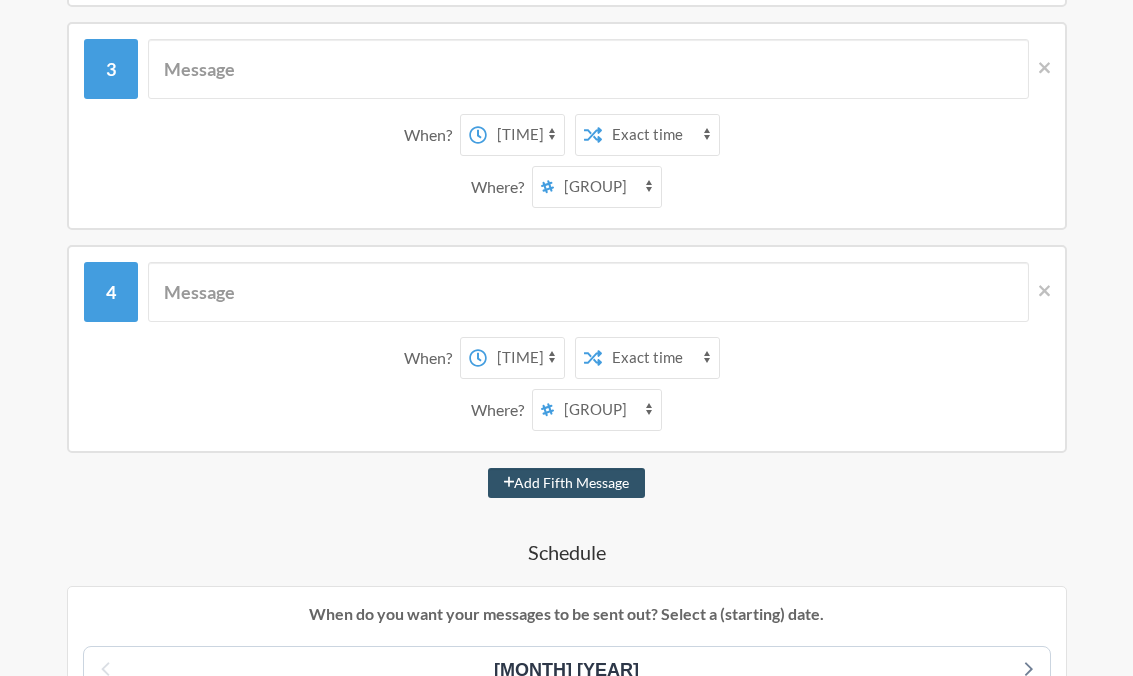 scroll, scrollTop: 795, scrollLeft: 0, axis: vertical 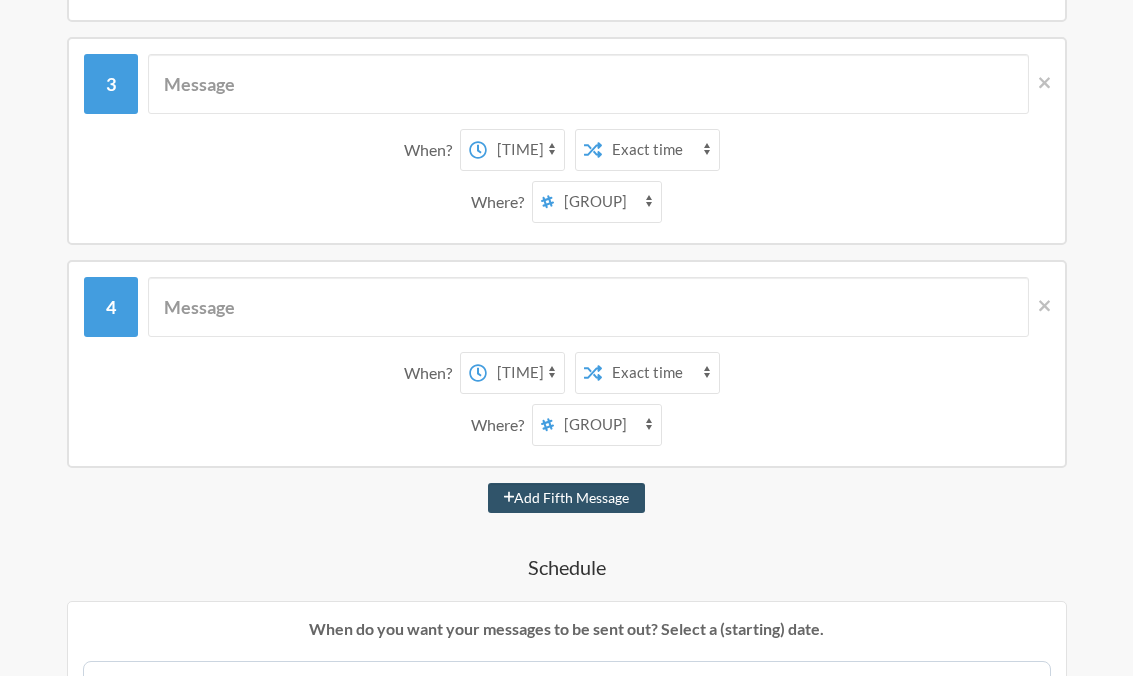 click on "Add Fifth Message" at bounding box center [567, 498] 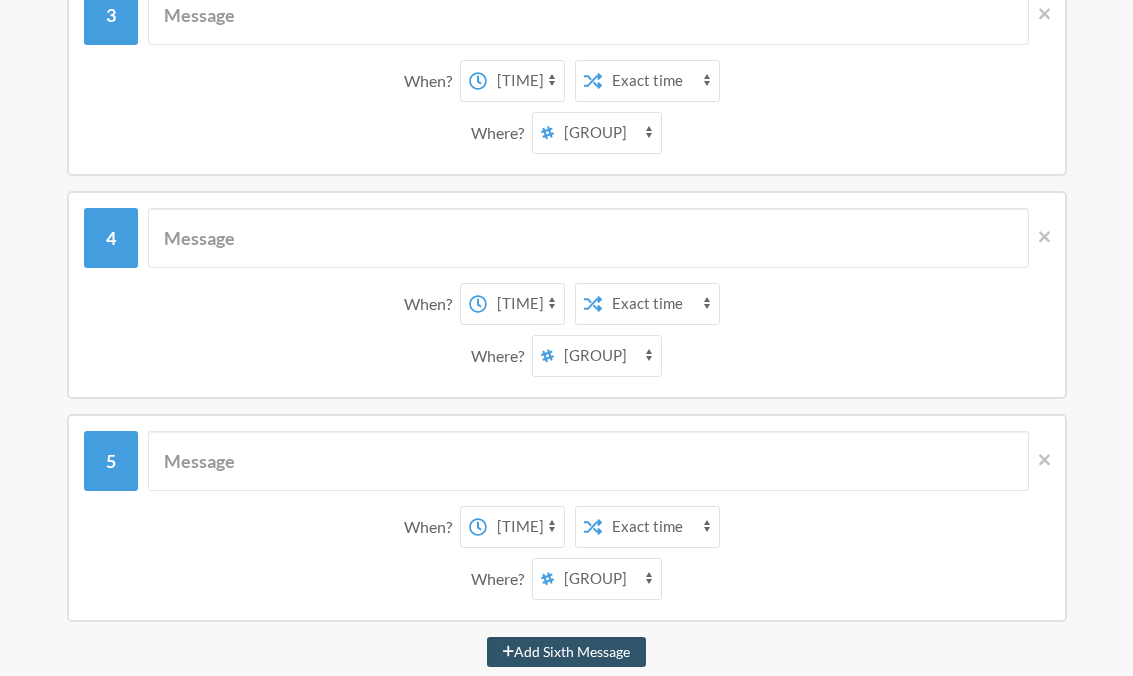 scroll, scrollTop: 943, scrollLeft: 0, axis: vertical 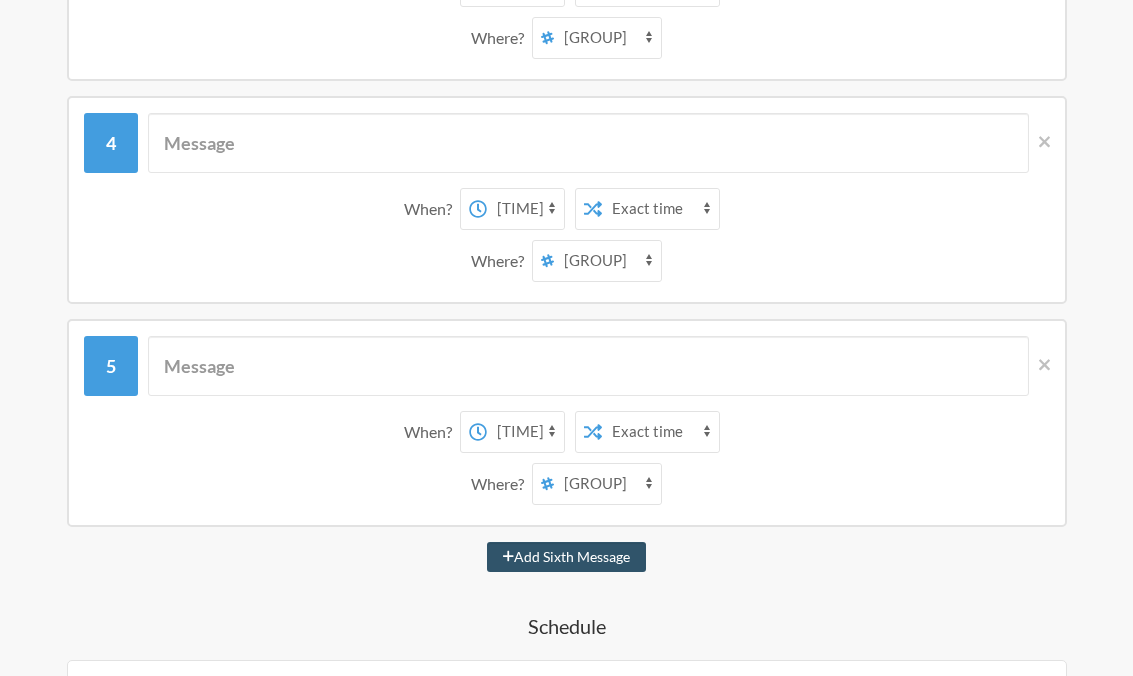 click on "12:00 am 12:15 am 12:30 am 12:45 am 1:00 am 1:15 am 1:30 am 1:45 am 2:00 am 2:15 am 2:30 am 2:45 am 3:00 am 3:15 am 3:30 am 3:45 am 4:00 am 4:15 am 4:30 am 4:45 am 5:00 am 5:15 am 5:30 am 5:45 am 6:00 am 6:15 am 6:30 am 6:45 am 7:00 am 7:15 am 7:30 am 7:45 am 8:00 am 8:15 am 8:30 am 8:45 am 9:00 am 9:15 am 9:30 am 9:45 am 10:00 am 10:15 am 10:30 am 10:45 am 11:00 am 11:15 am 11:30 am 11:45 am 12:00 pm 12:15 pm 12:30 pm 12:45 pm 1:00 pm 1:15 pm 1:30 pm 1:45 pm 2:00 pm 2:15 pm 2:30 pm 2:45 pm 3:00 pm 3:15 pm 3:30 pm 3:45 pm 4:00 pm 4:15 pm 4:30 pm 4:45 pm 5:00 pm 5:15 pm 5:30 pm 5:45 pm 6:00 pm 6:15 pm 6:30 pm 6:45 pm 7:00 pm 7:15 pm 7:30 pm 7:45 pm 8:00 pm 8:15 pm 8:30 pm 8:45 pm 9:00 pm 9:15 pm 9:30 pm 9:45 pm 10:00 pm 10:15 pm 10:30 pm 10:45 pm 11:00 pm 11:15 pm 11:30 pm 11:45 pm" at bounding box center [525, 433] 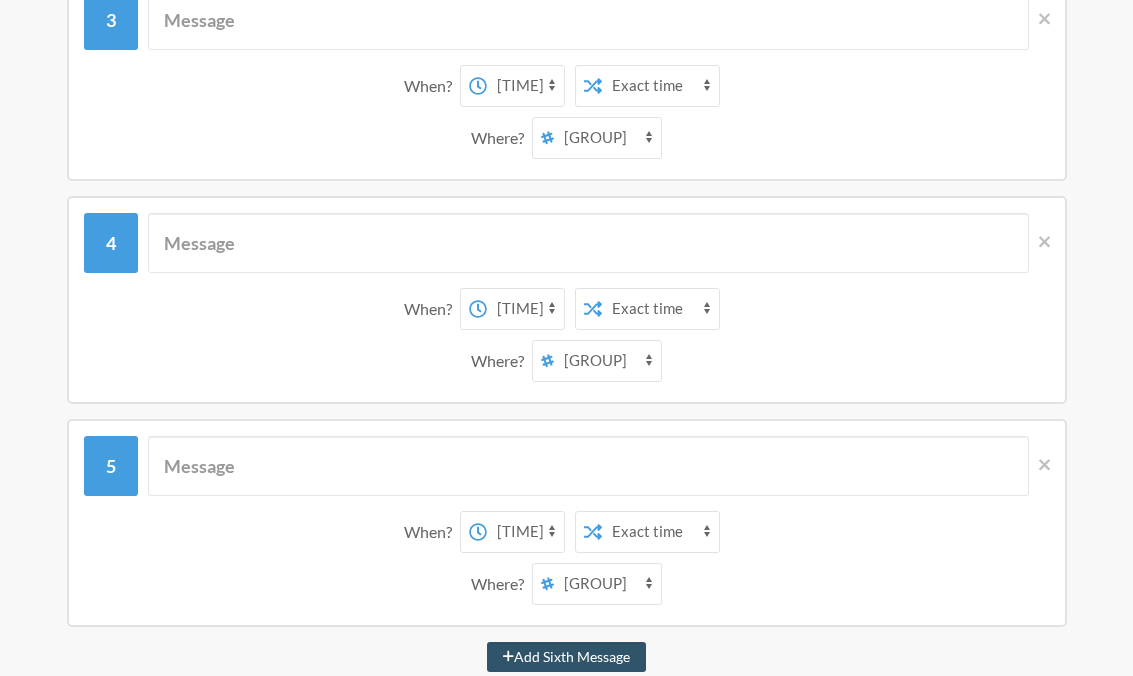 scroll, scrollTop: 842, scrollLeft: 0, axis: vertical 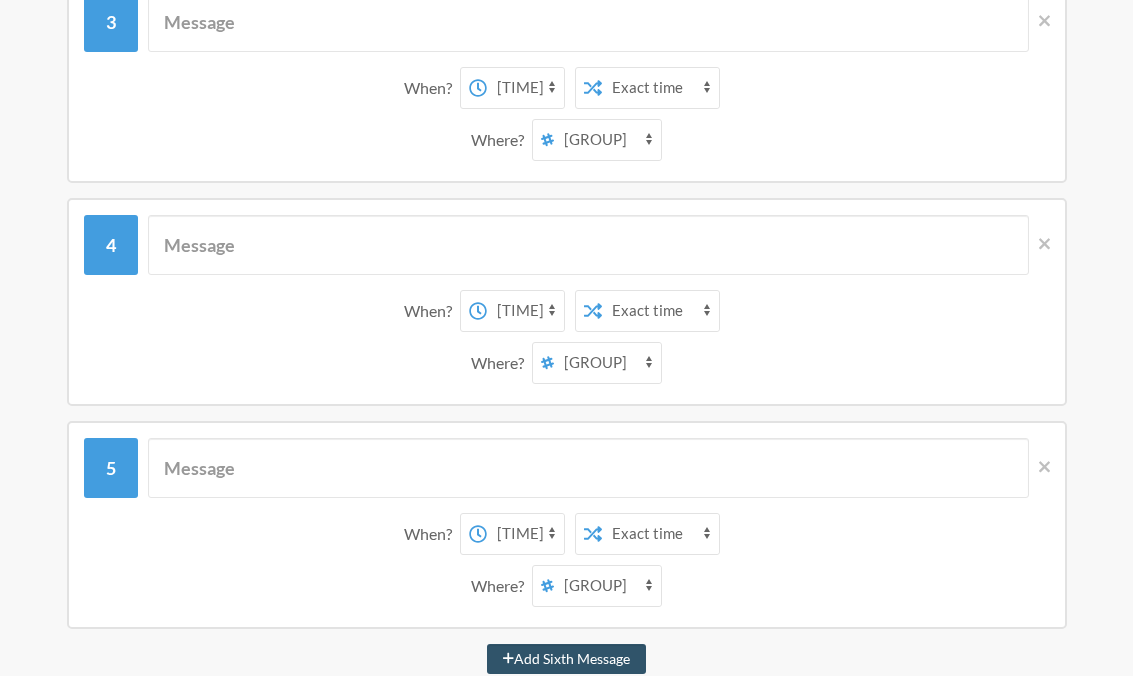 click on "12:00 am 12:15 am 12:30 am 12:45 am 1:00 am 1:15 am 1:30 am 1:45 am 2:00 am 2:15 am 2:30 am 2:45 am 3:00 am 3:15 am 3:30 am 3:45 am 4:00 am 4:15 am 4:30 am 4:45 am 5:00 am 5:15 am 5:30 am 5:45 am 6:00 am 6:15 am 6:30 am 6:45 am 7:00 am 7:15 am 7:30 am 7:45 am 8:00 am 8:15 am 8:30 am 8:45 am 9:00 am 9:15 am 9:30 am 9:45 am 10:00 am 10:15 am 10:30 am 10:45 am 11:00 am 11:15 am 11:30 am 11:45 am 12:00 pm 12:15 pm 12:30 pm 12:45 pm 1:00 pm 1:15 pm 1:30 pm 1:45 pm 2:00 pm 2:15 pm 2:30 pm 2:45 pm 3:00 pm 3:15 pm 3:30 pm 3:45 pm 4:00 pm 4:15 pm 4:30 pm 4:45 pm 5:00 pm 5:15 pm 5:30 pm 5:45 pm 6:00 pm 6:15 pm 6:30 pm 6:45 pm 7:00 pm 7:15 pm 7:30 pm 7:45 pm 8:00 pm 8:15 pm 8:30 pm 8:45 pm 9:00 pm 9:15 pm 9:30 pm 9:45 pm 10:00 pm 10:15 pm 10:30 pm 10:45 pm 11:00 pm 11:15 pm 11:30 pm 11:45 pm" at bounding box center [525, 311] 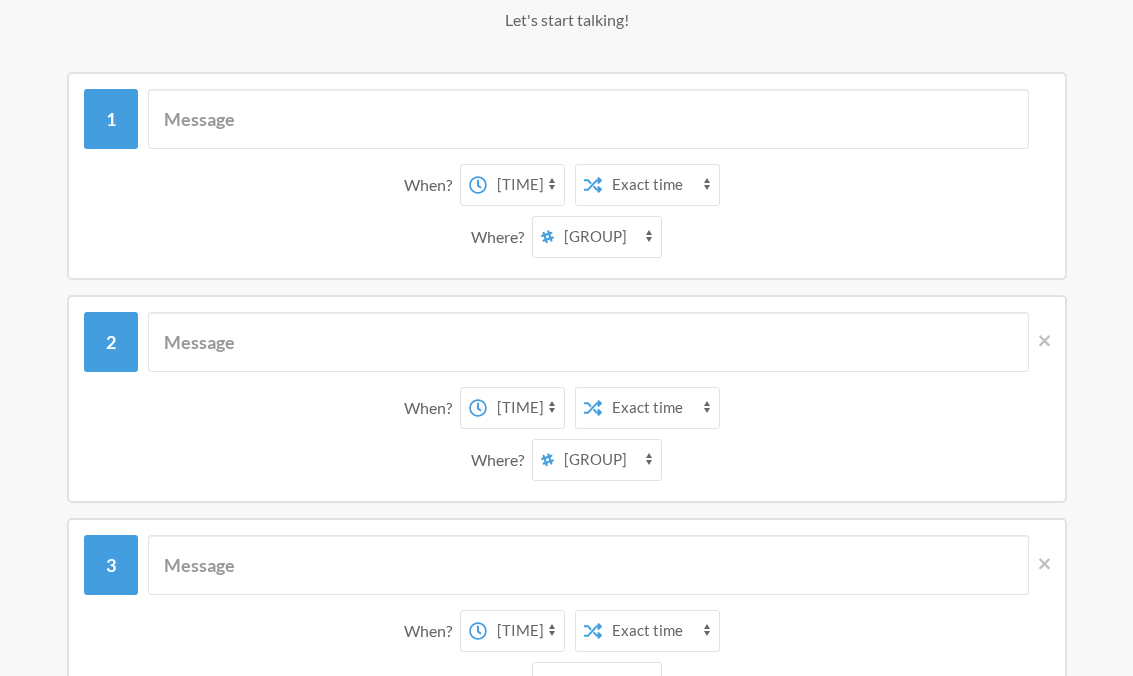 scroll, scrollTop: 289, scrollLeft: 0, axis: vertical 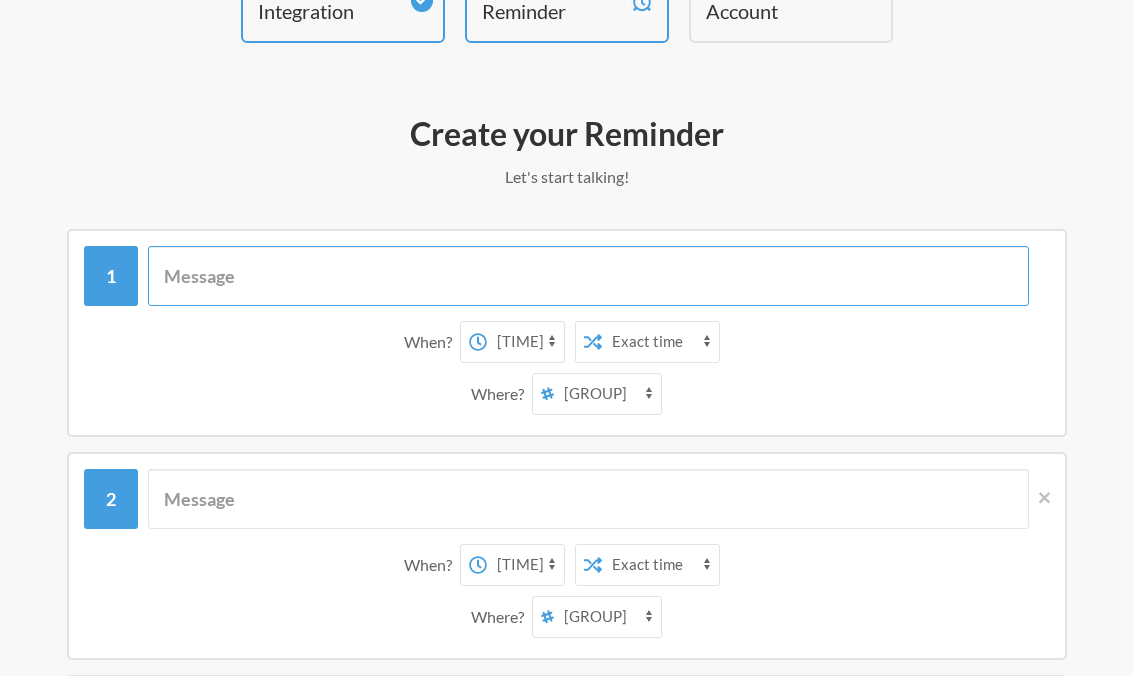 click at bounding box center (588, 277) 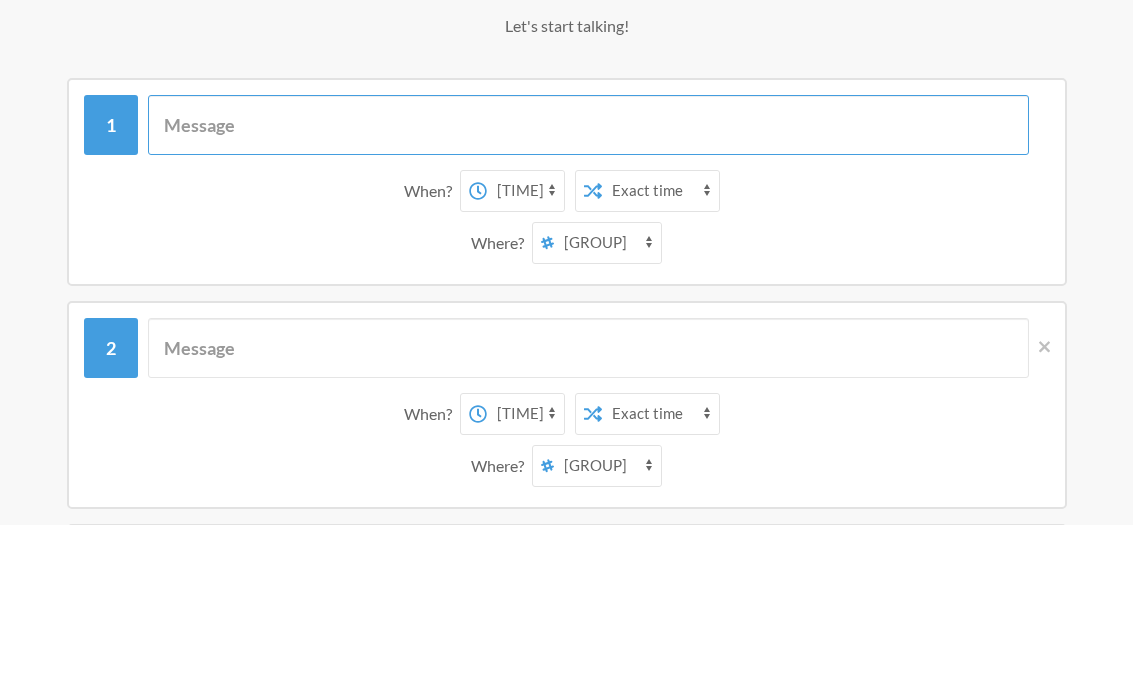 scroll, scrollTop: 293, scrollLeft: 0, axis: vertical 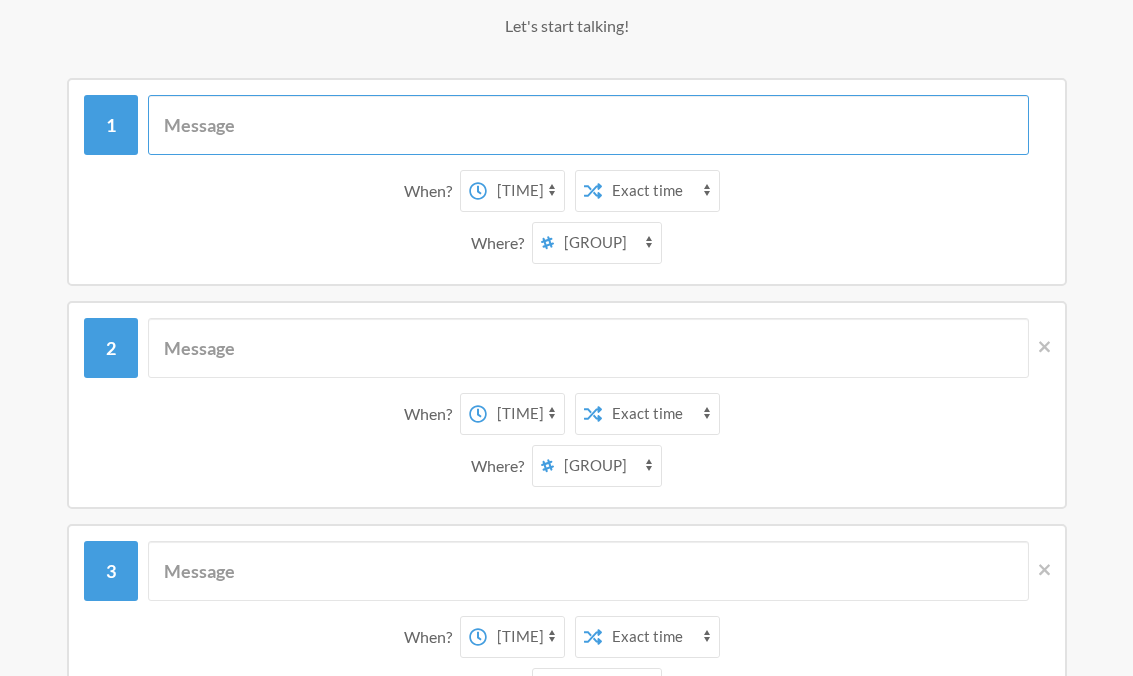 click at bounding box center [588, 125] 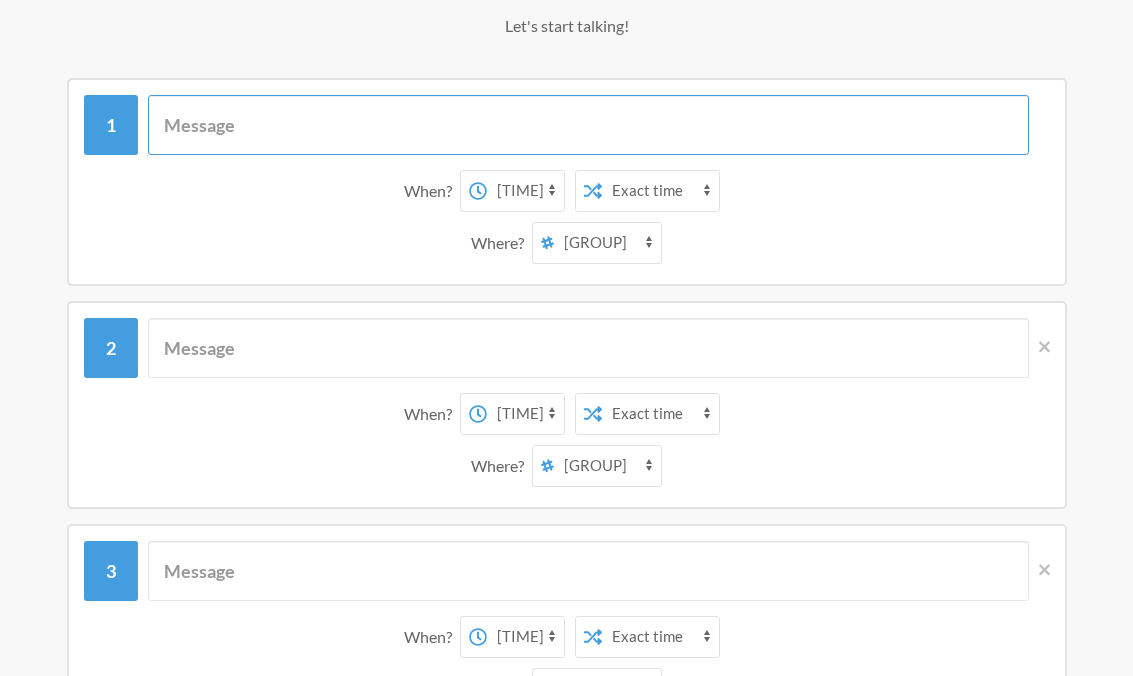 paste on "TROTTING TURTLES #1  Circle time at 9:45!! 🐢💕  AO, DM, LC, TG, JH, GW" 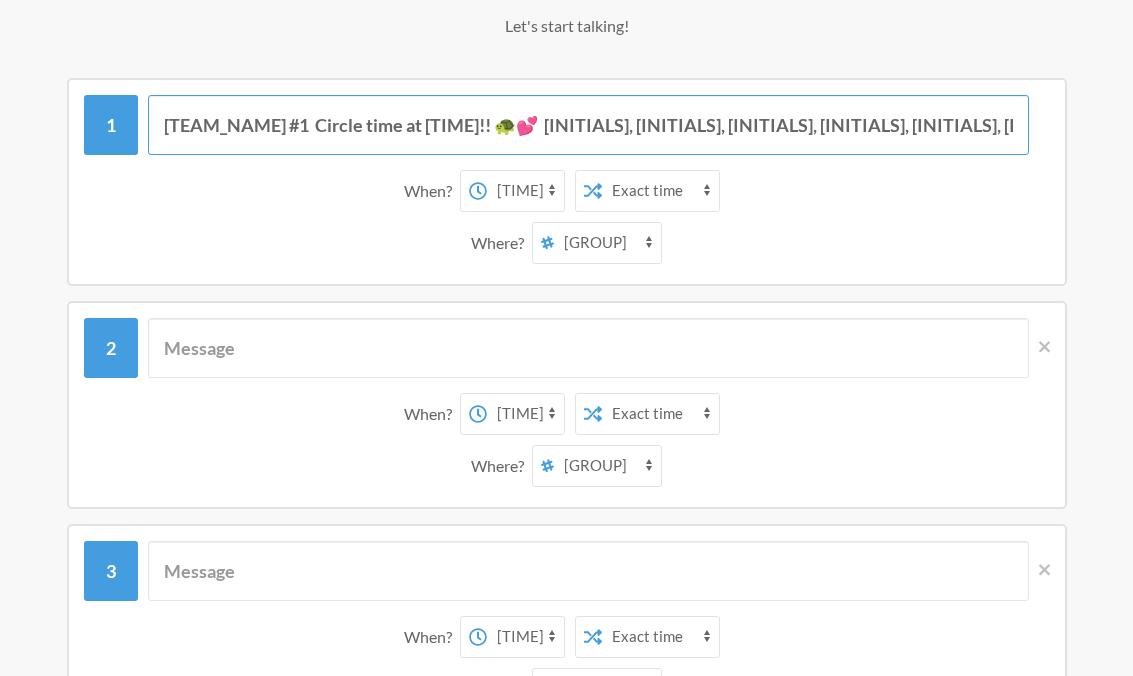 click on "TROTTING TURTLES #1  Circle time at 9:45!! 🐢💕  AO, DM, LC, TG, JH, GW" at bounding box center (588, 125) 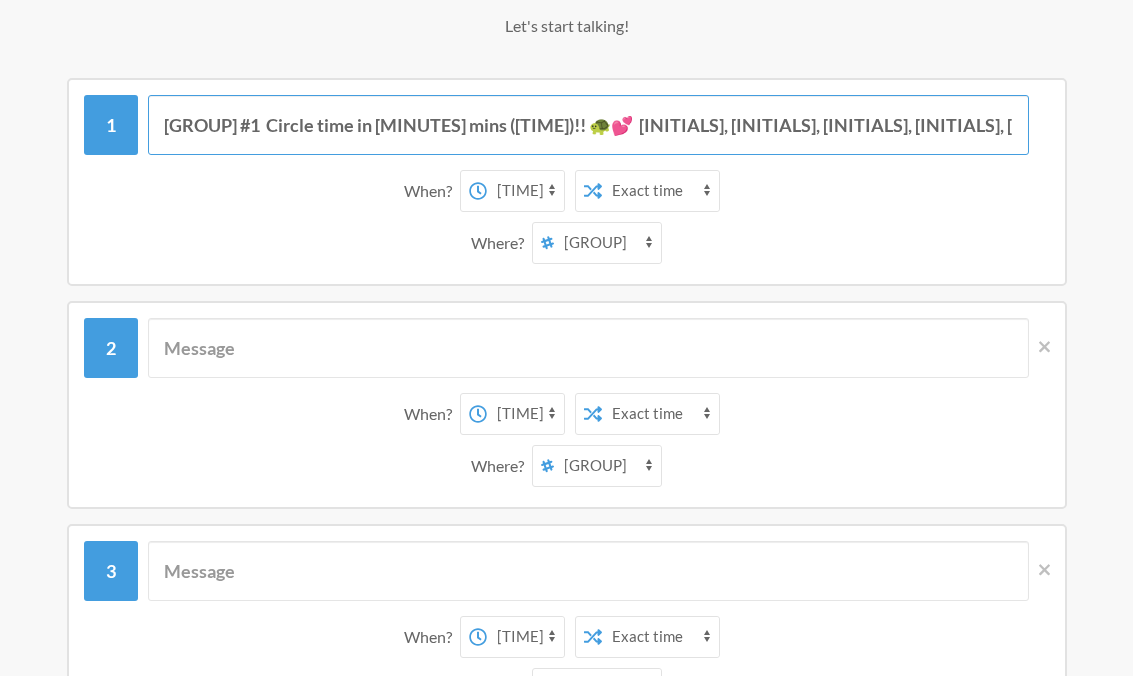 click on "TROTTING TURTLES #1  Circle time in 15 mins (9:30)!! 🐢💕  AO, DM, LC, TG, JH, GW" at bounding box center [588, 125] 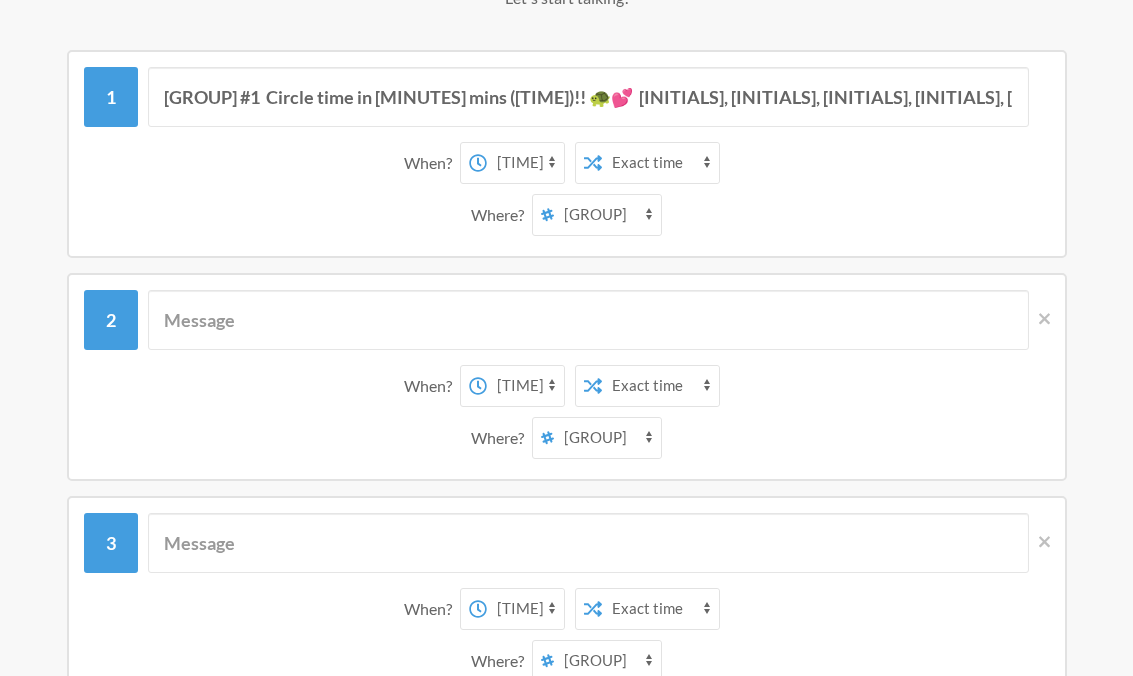 scroll, scrollTop: 320, scrollLeft: 0, axis: vertical 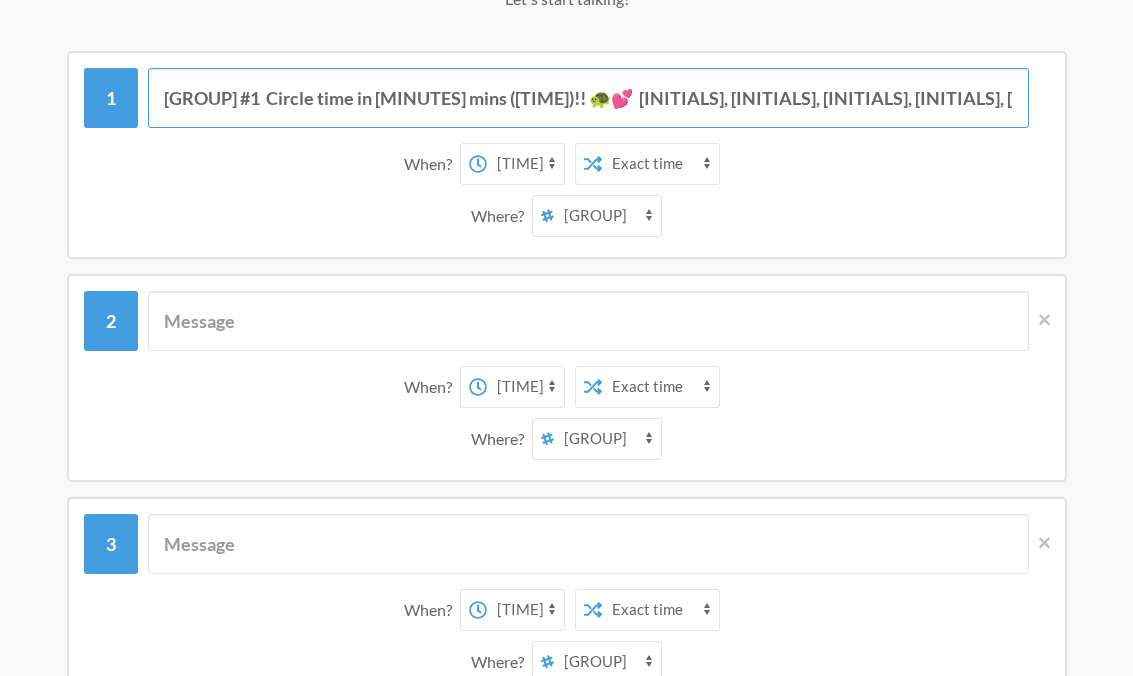 type on "TROTTING TURTLES #1  Circle time in 15 mins (9:30)!! 🐢💕  AO, DM, LC, TG, JH, GW" 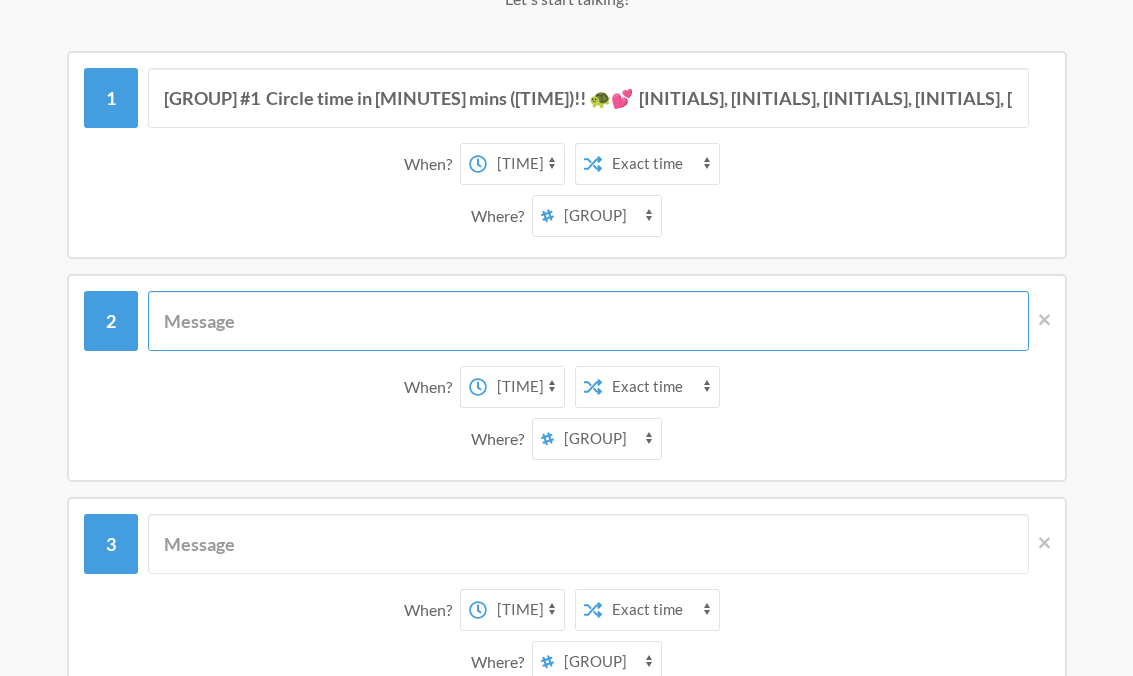 click at bounding box center [588, 321] 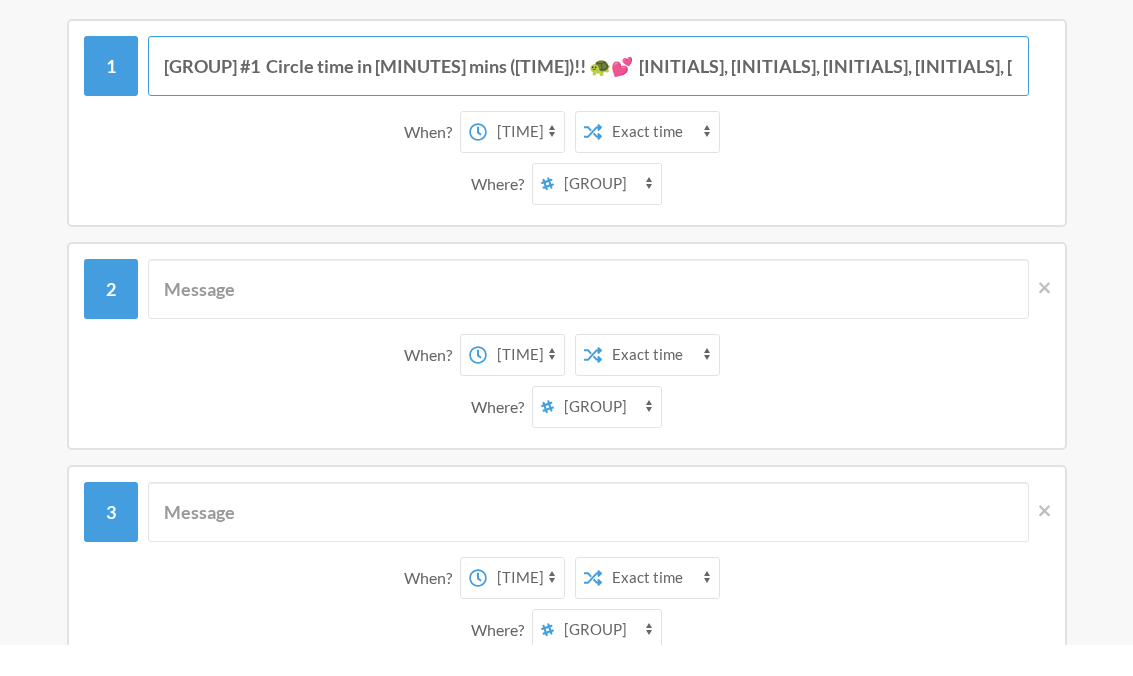 click on "TROTTING TURTLES #1  Circle time in 15 mins (9:30)!! 🐢💕  AO, DM, LC, TG, JH, GW" at bounding box center (588, 98) 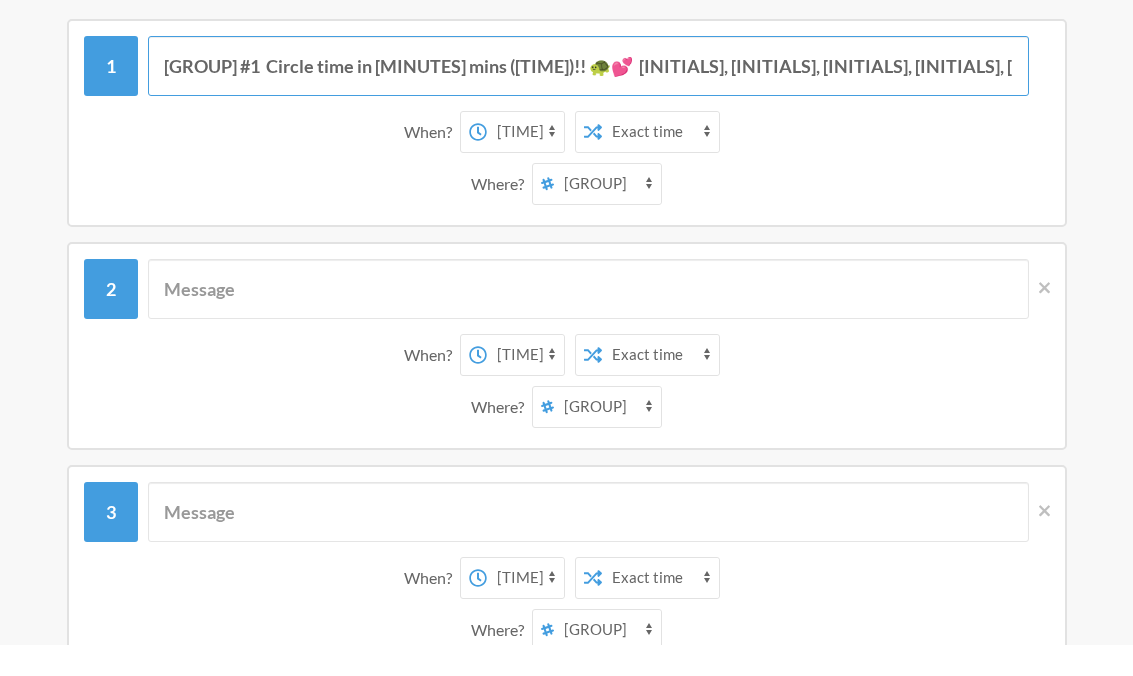 click on "Add Seventh Message" at bounding box center (566, 1404) 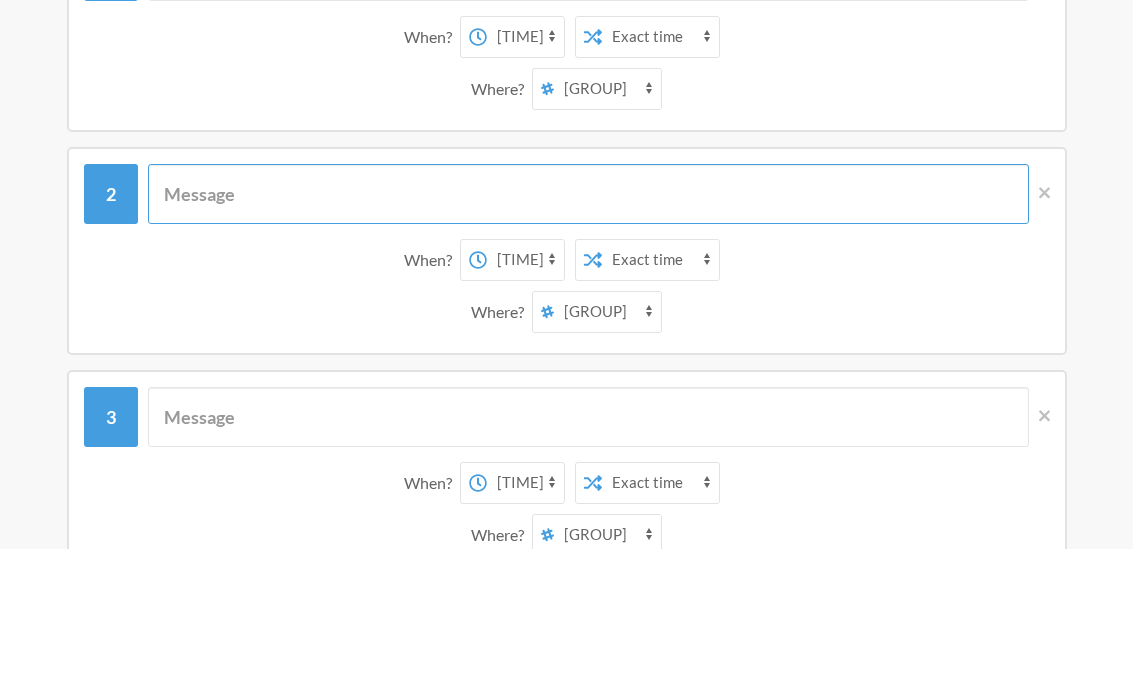 click at bounding box center [588, 321] 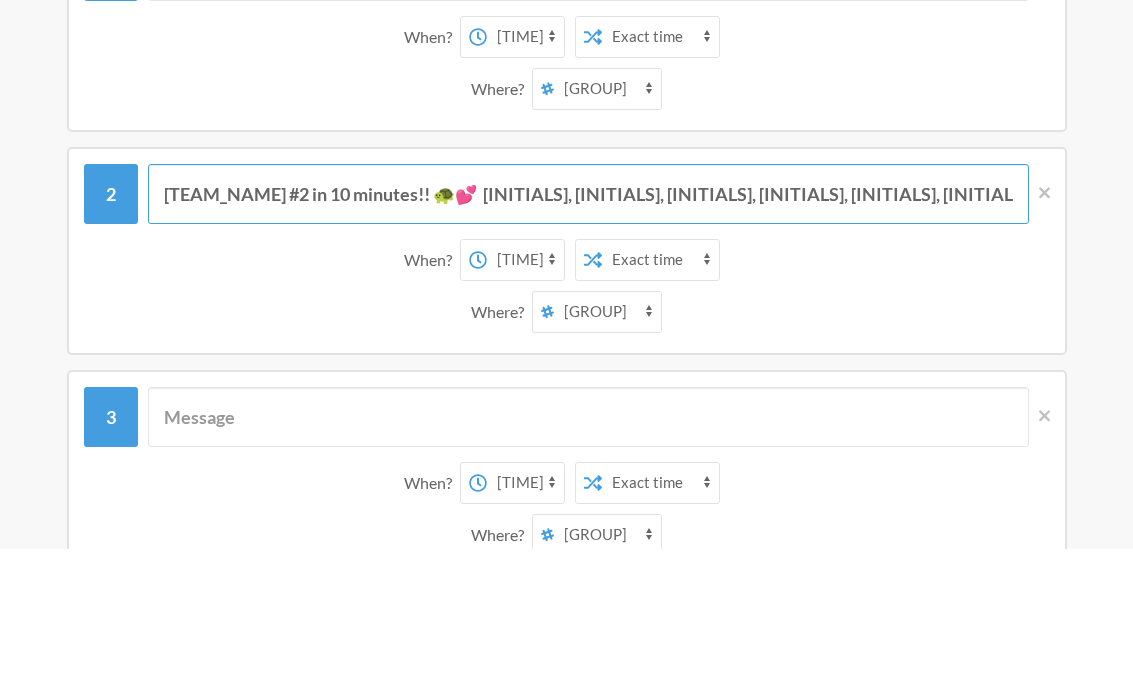 click on "TROTTING TURTLES #2 in 10 minutes!! 🐢💕  IK, JK, SR, MR, AL, CDV" at bounding box center [588, 321] 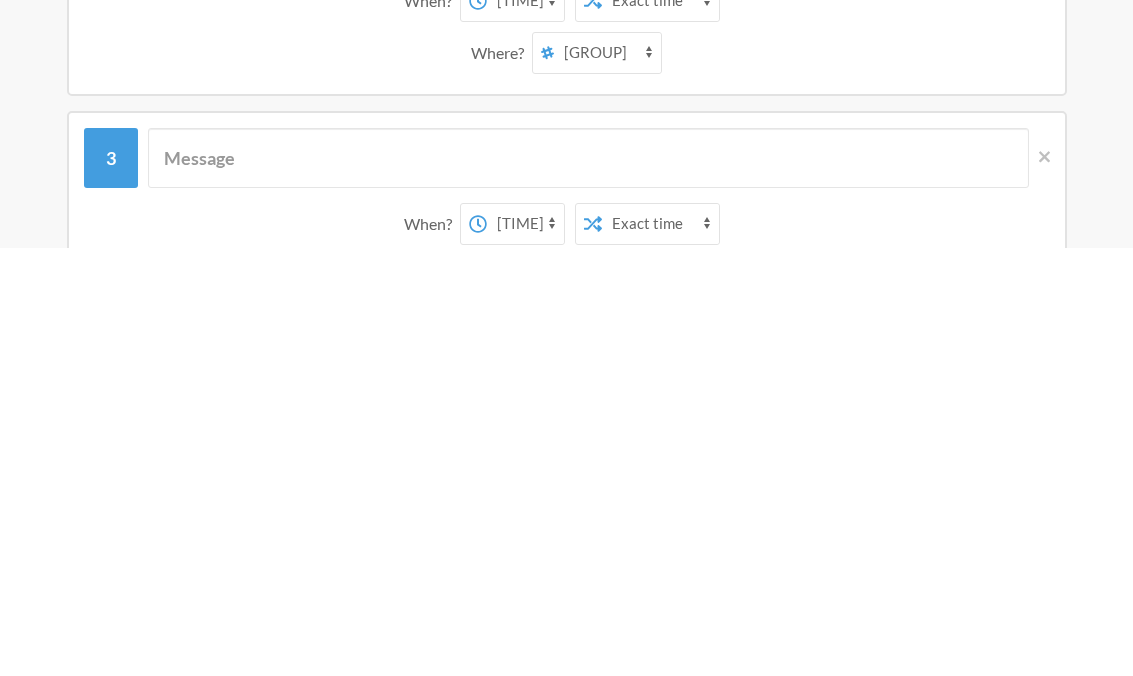 scroll, scrollTop: 280, scrollLeft: 0, axis: vertical 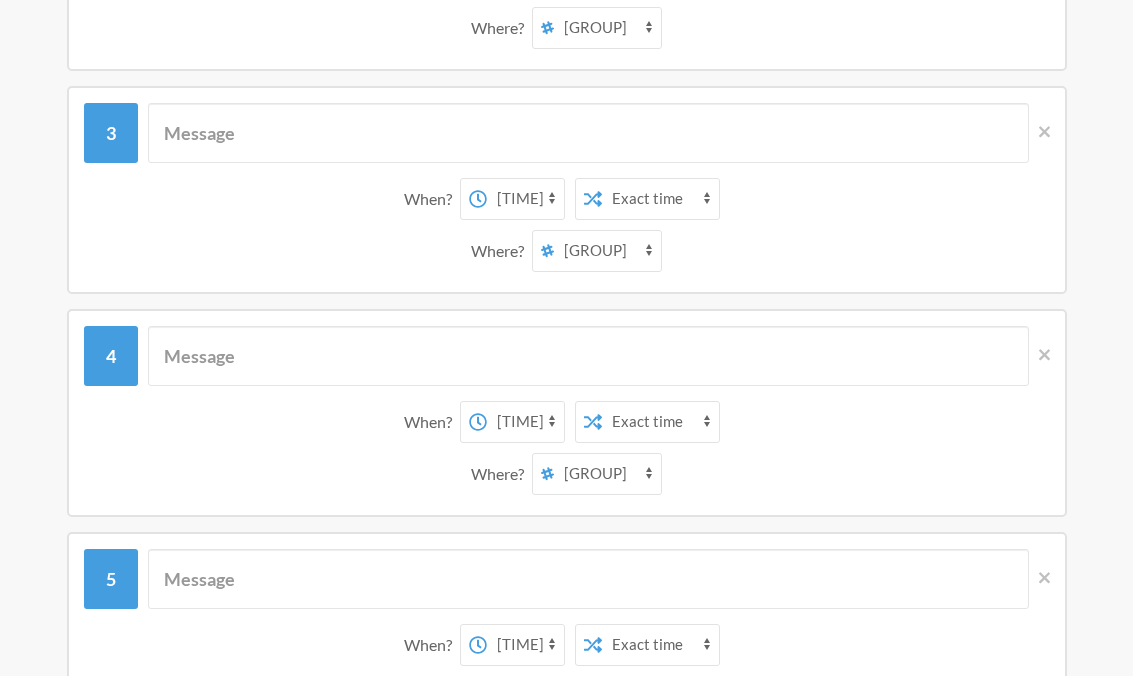 type on "TROTTING TURTLES #2 in 15 mins (10:00)!! 🐢💕  IK, JK, SR, MR, AL, CDV" 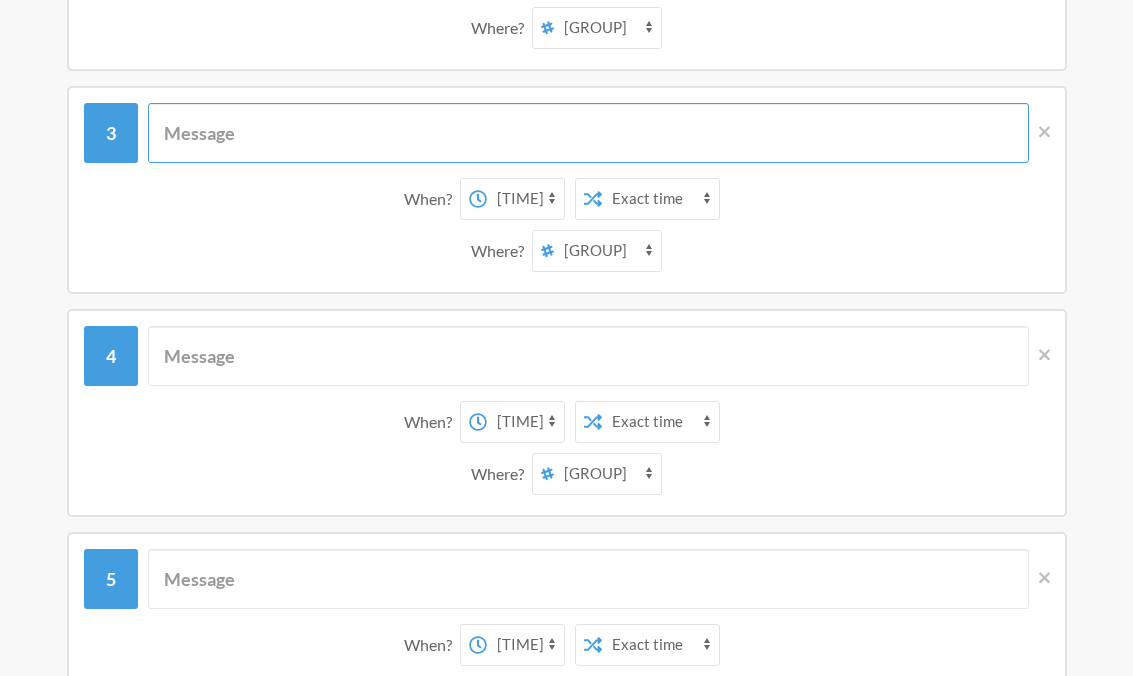 click at bounding box center (588, 133) 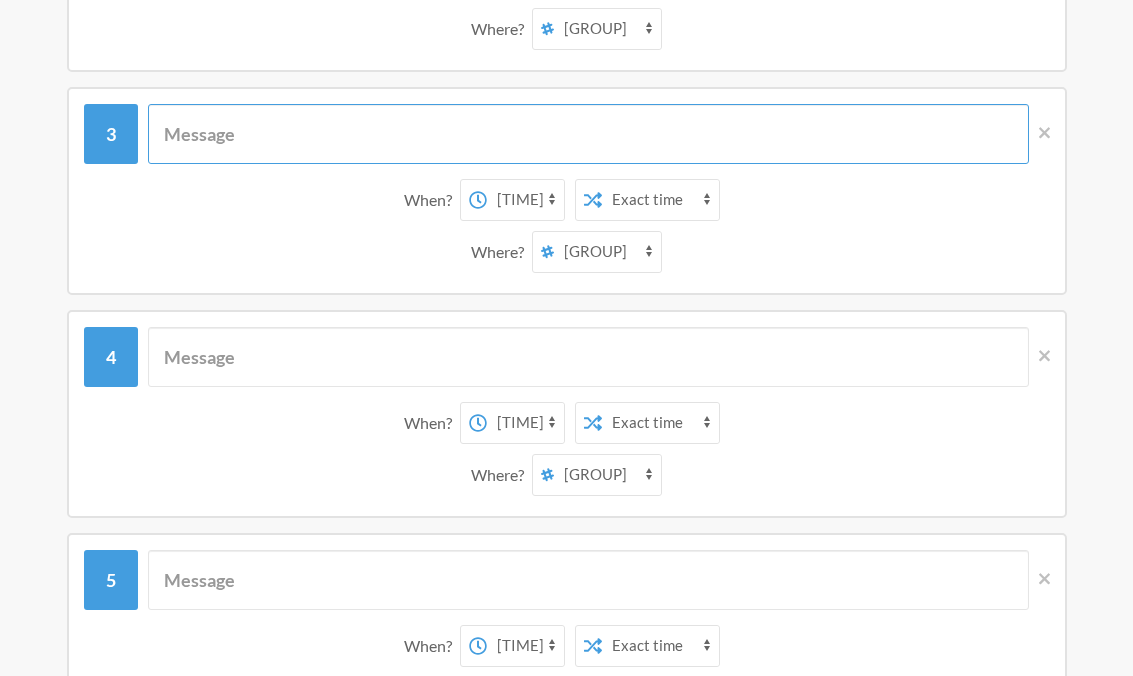 click at bounding box center (588, 134) 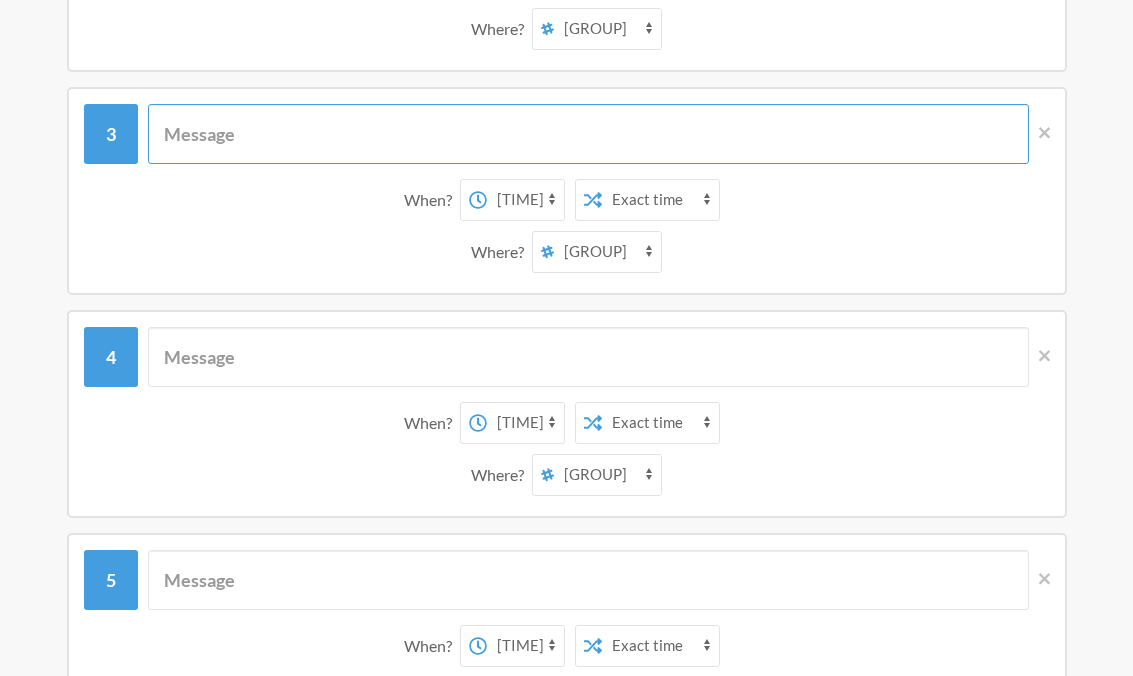 paste on "Beginner bunnies 🐰💕 (NB, AxG, MM, NV) Circle time in 10 minutes!!" 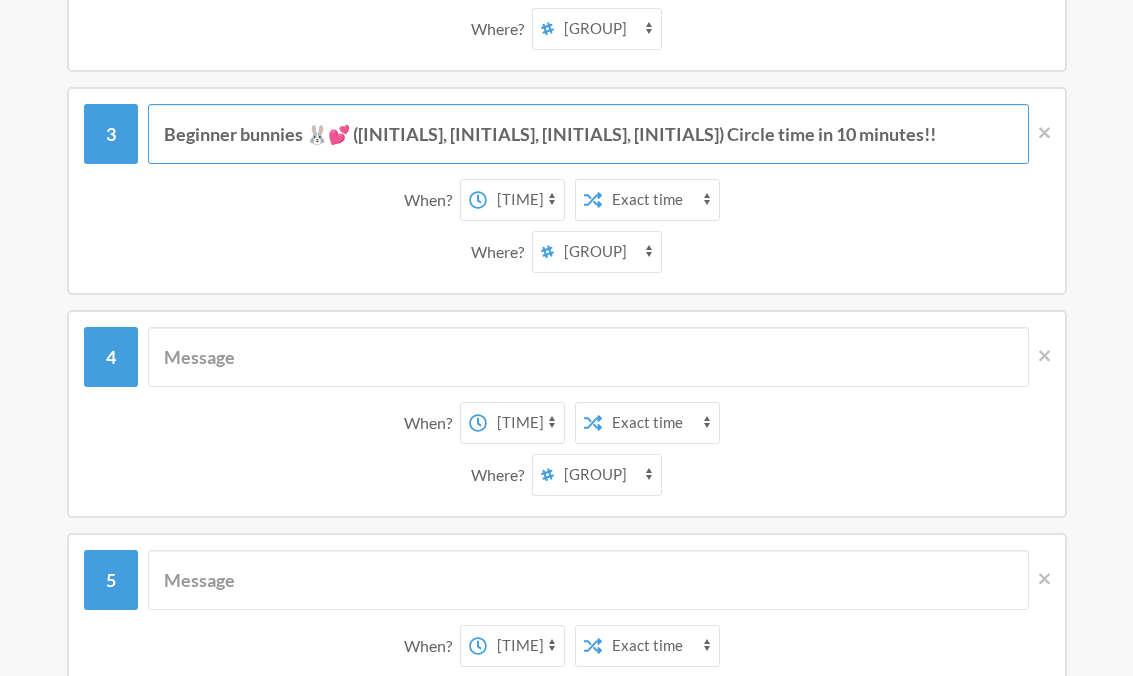 click on "Beginner bunnies 🐰💕 (NB, AxG, MM, NV) Circle time in 10 minutes!!" at bounding box center (588, 134) 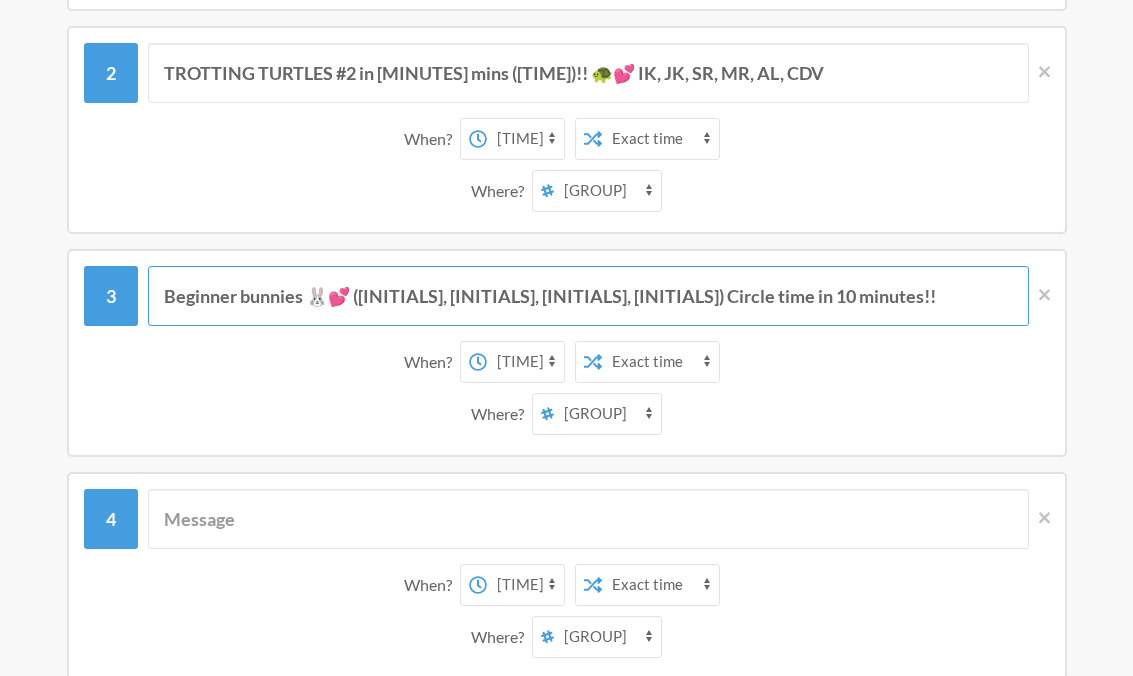 scroll, scrollTop: 551, scrollLeft: 0, axis: vertical 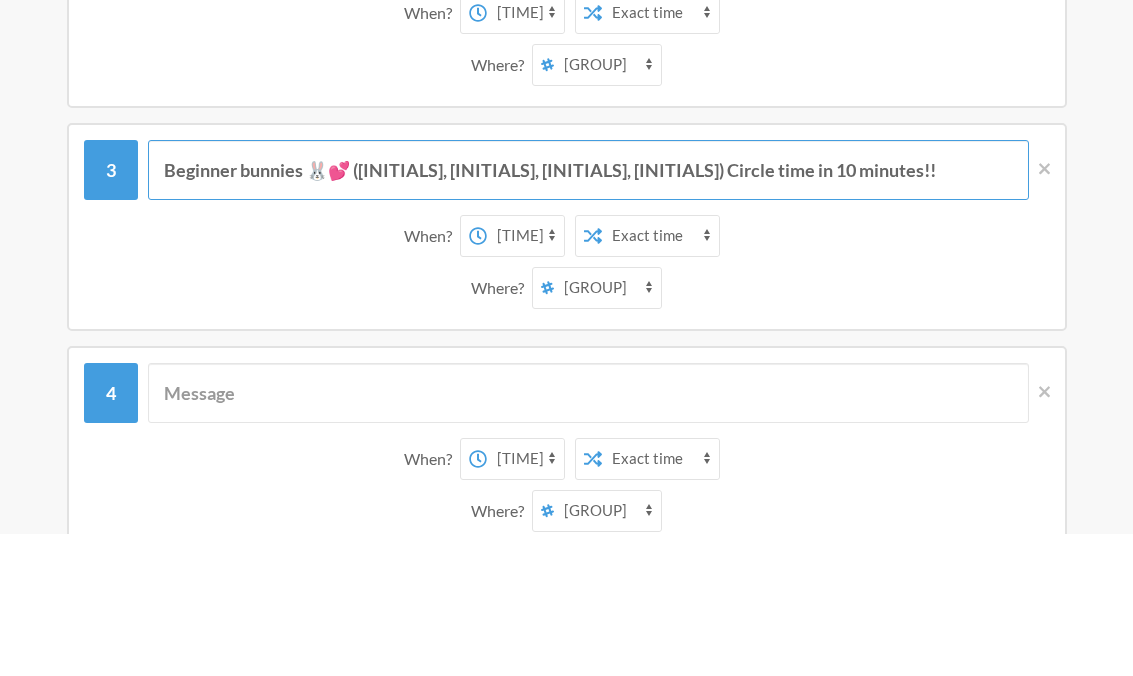 click on "Beginner bunnies 🐰💕 (NB, AxG, MM, NV) Circle time in 10 minutes!!" at bounding box center [588, 313] 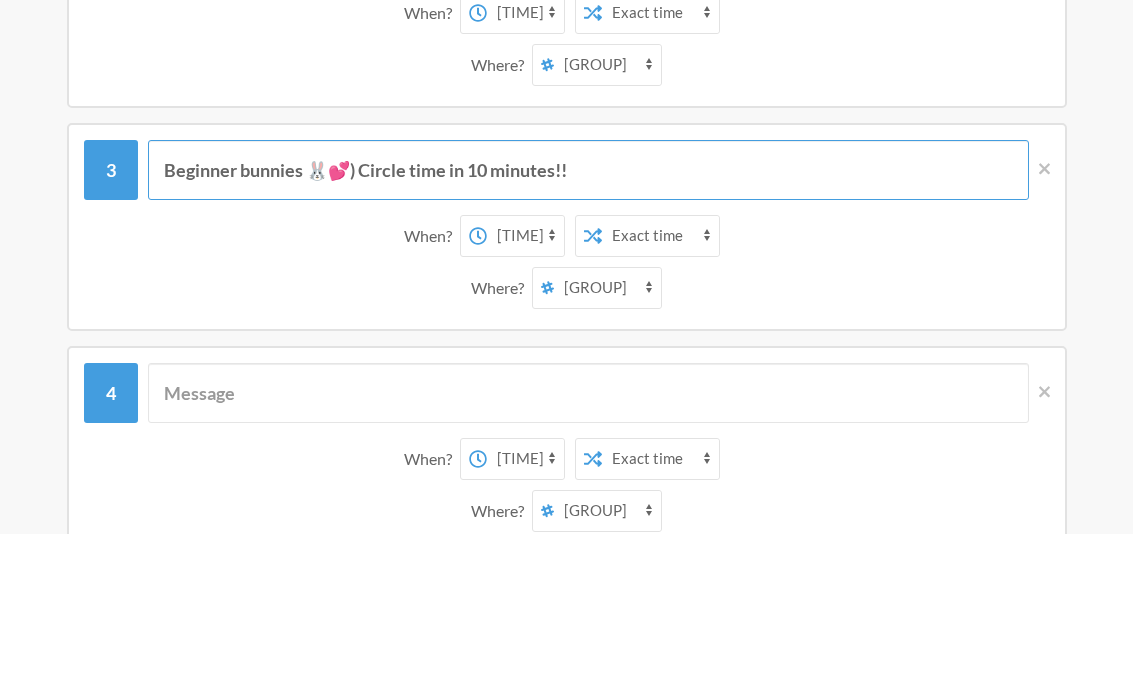 click on "Beginner bunnies 🐰💕) Circle time in 10 minutes!!" at bounding box center [588, 313] 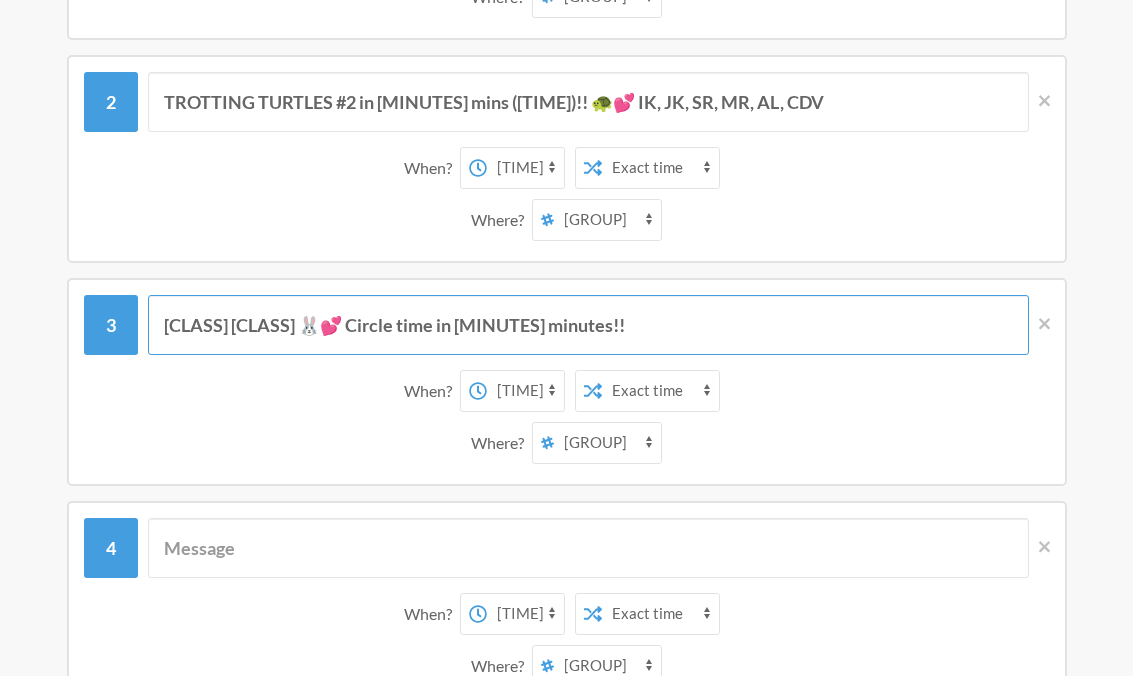 scroll, scrollTop: 535, scrollLeft: 0, axis: vertical 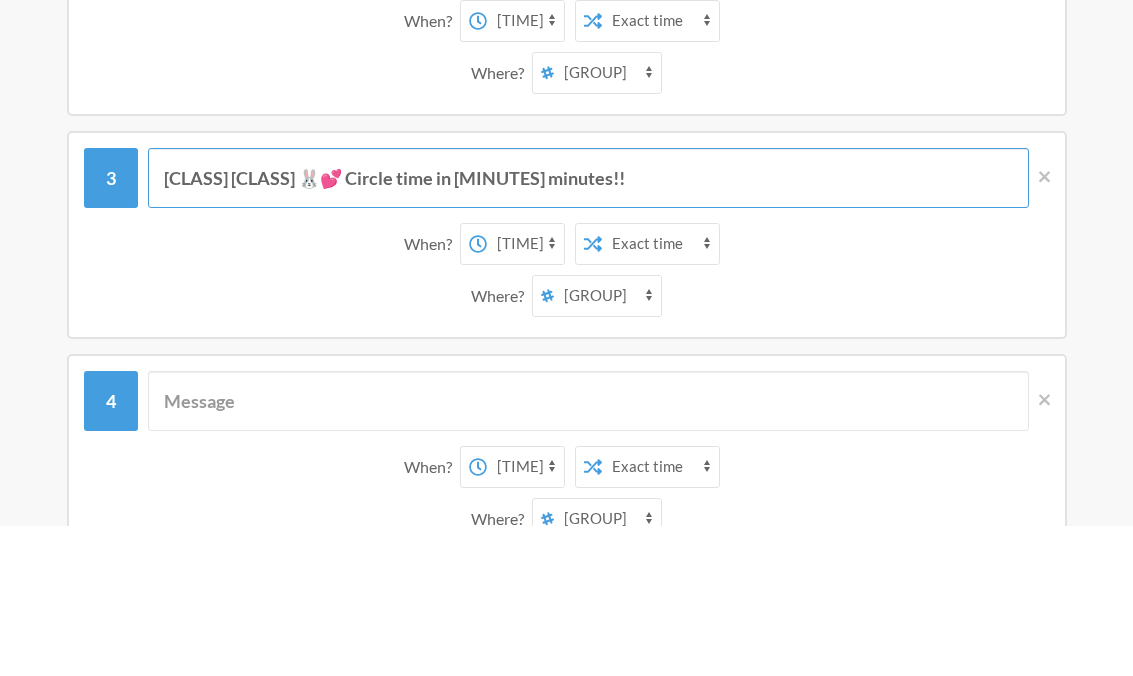 click on "Beginner bunnies 🐰💕 Circle time in 10 minutes!!" at bounding box center (588, 329) 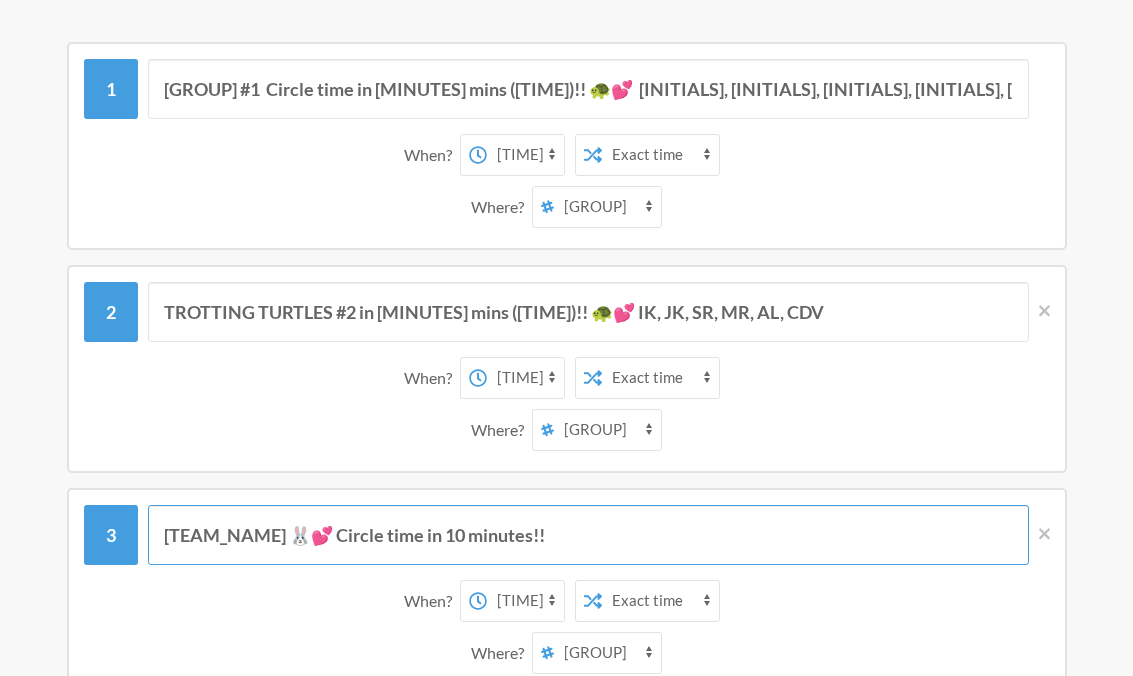 scroll, scrollTop: 312, scrollLeft: 0, axis: vertical 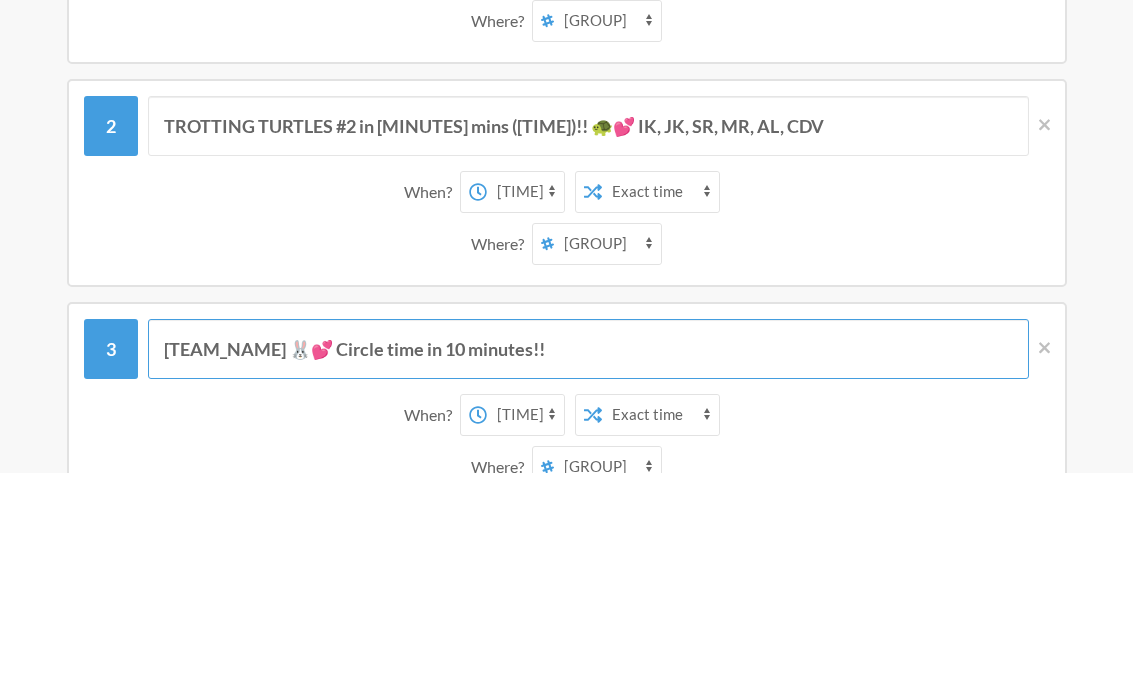 type on "BEGINNER BUNNIES 🐰💕 Circle time in 10 minutes!!" 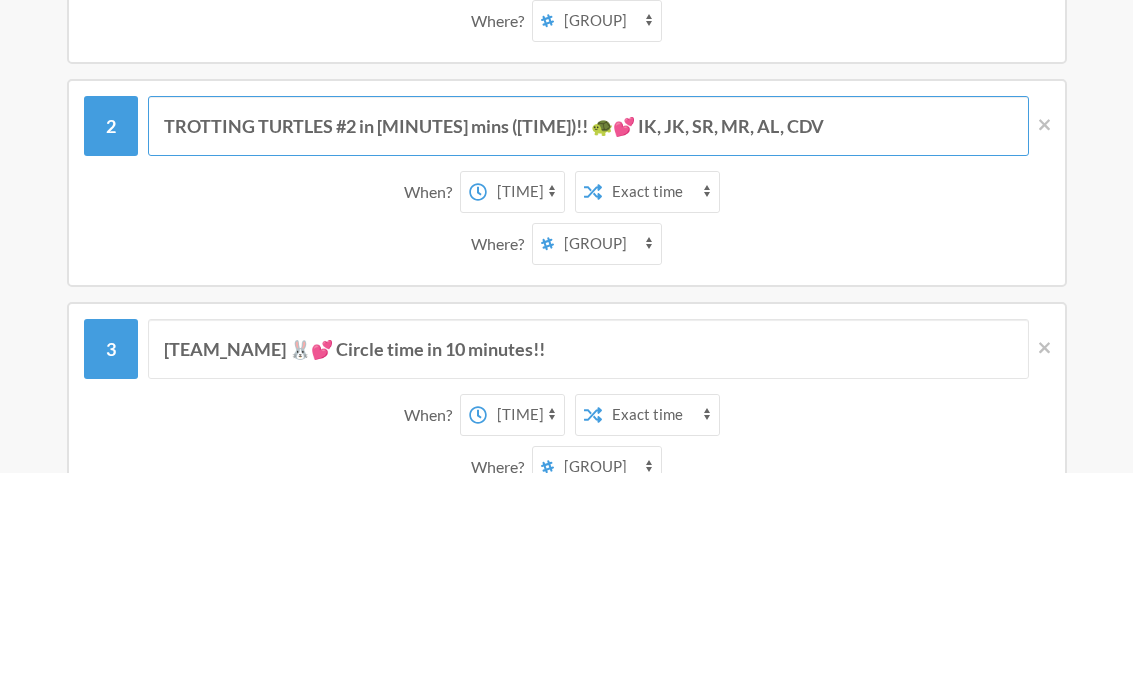 click on "TROTTING TURTLES #2 in 15 mins (10:00)!! 🐢💕  IK, JK, SR, MR, AL, CDV" at bounding box center [588, 329] 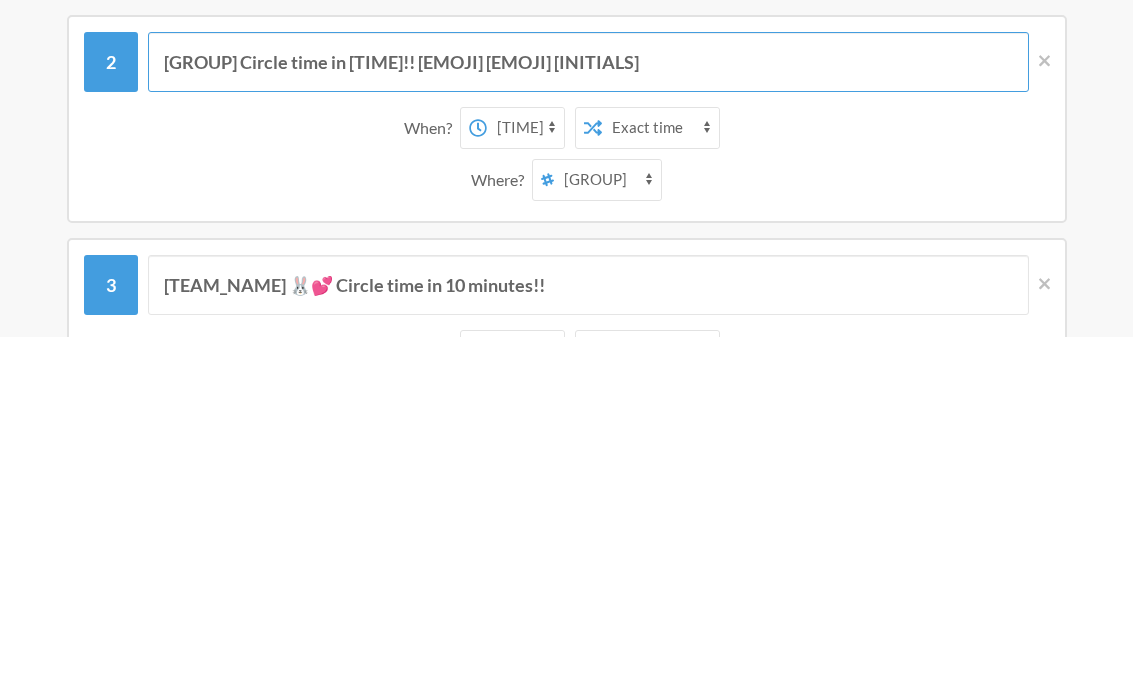 scroll, scrollTop: 269, scrollLeft: 0, axis: vertical 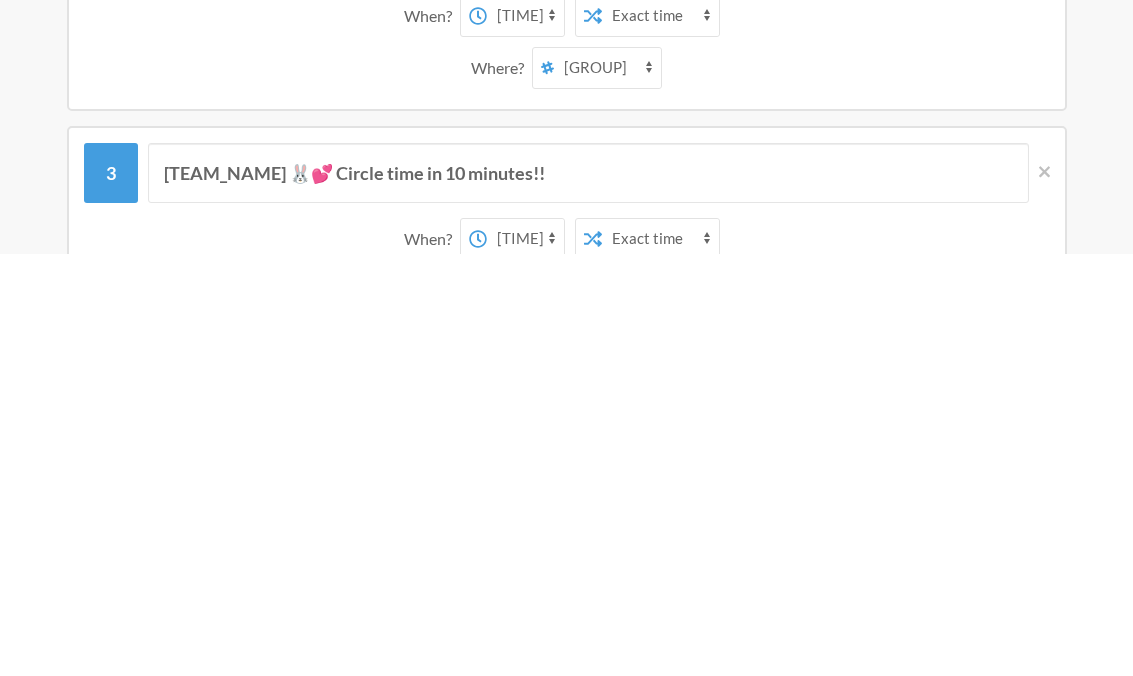 type on "TROTTING TURTLES #2 Circle time in 15 mins ([TIME])!! 🐢💕  [INITIAL], [INITIAL], [INITIAL], [INITIAL], [INITIAL], [INITIAL]" 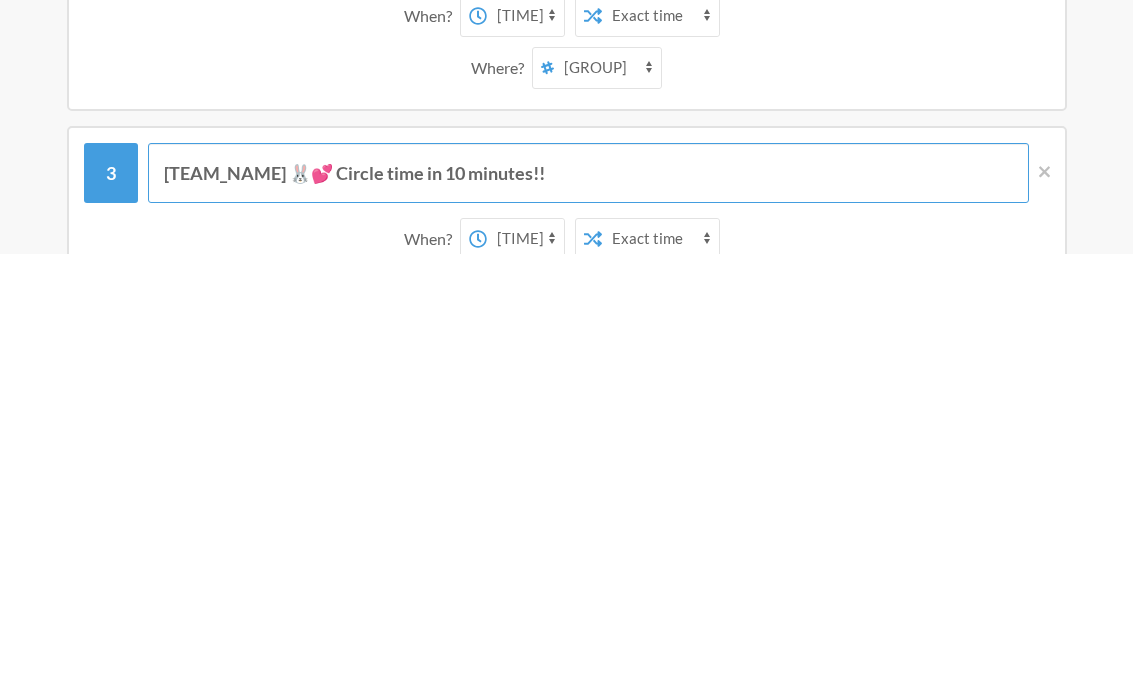 click on "BEGINNER BUNNIES 🐰💕 Circle time in 10 minutes!!" at bounding box center (588, 595) 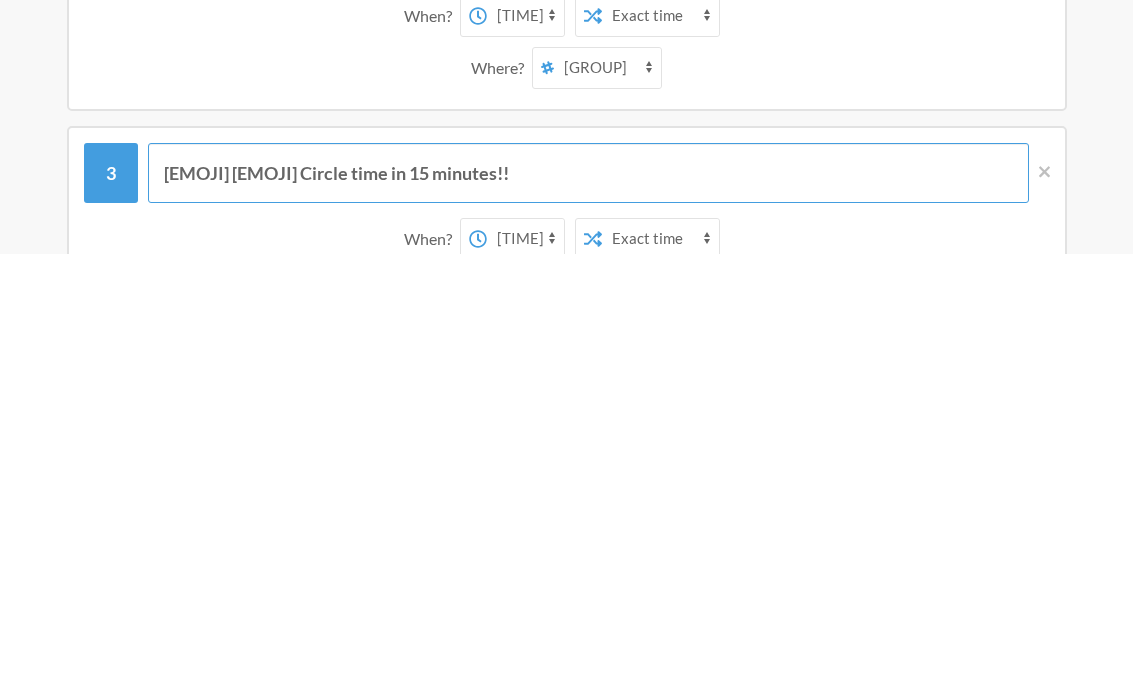 click on "BEGINNER BUNNIES 🐰💕 Circle time in 15 minutes!!" at bounding box center (588, 595) 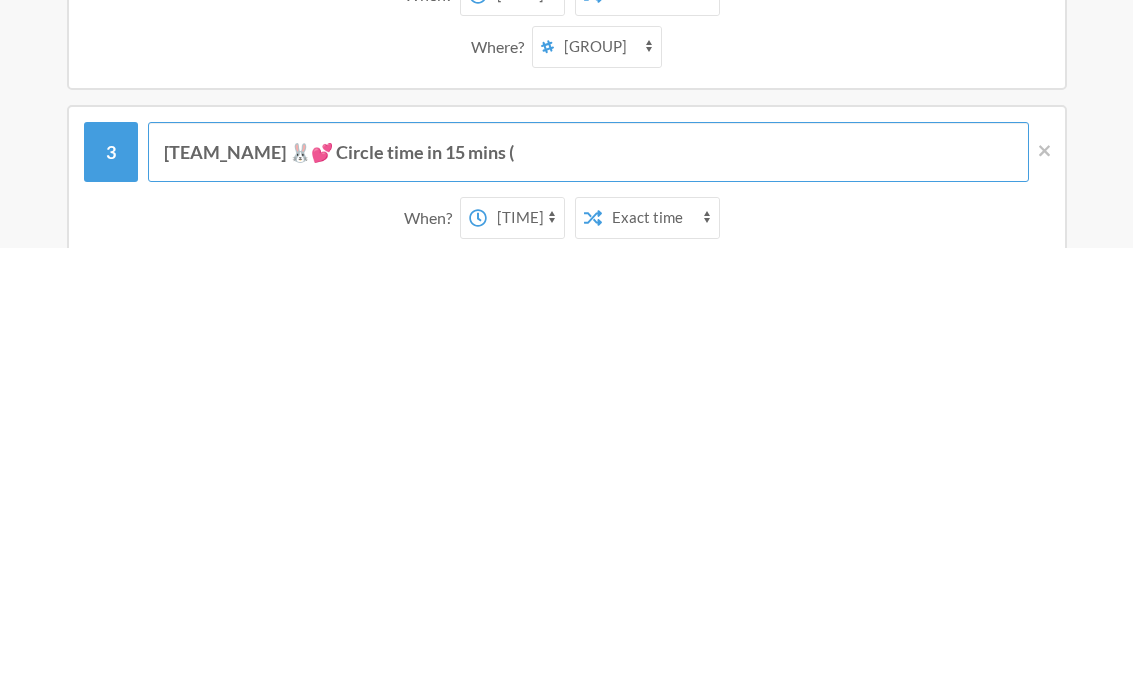 scroll, scrollTop: 311, scrollLeft: 0, axis: vertical 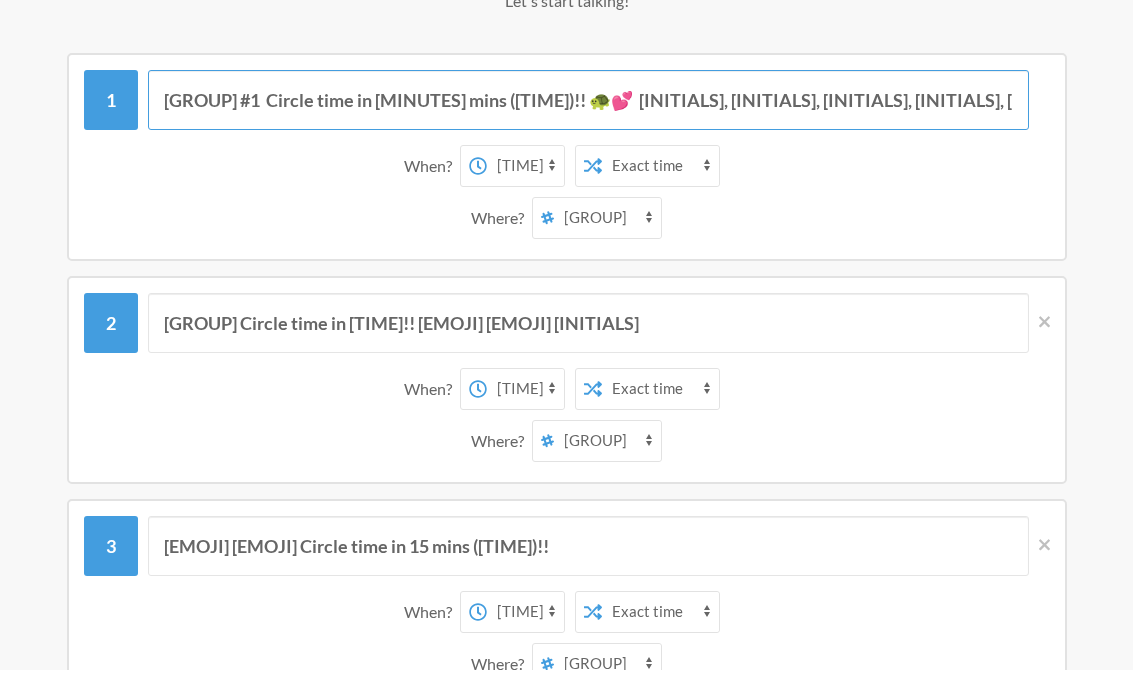 click on "TROTTING TURTLES #1  Circle time in 15 mins (9:30)!! 🐢💕  AO, DM, LC, TG, JH, GW" at bounding box center (588, 107) 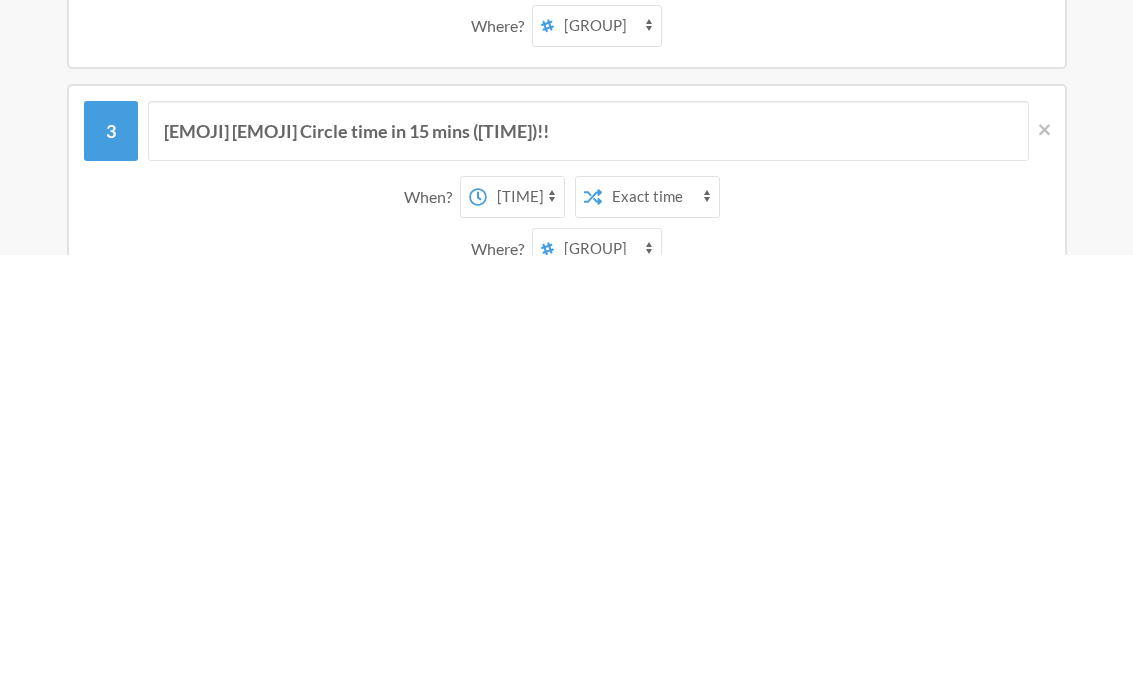 scroll, scrollTop: 349, scrollLeft: 0, axis: vertical 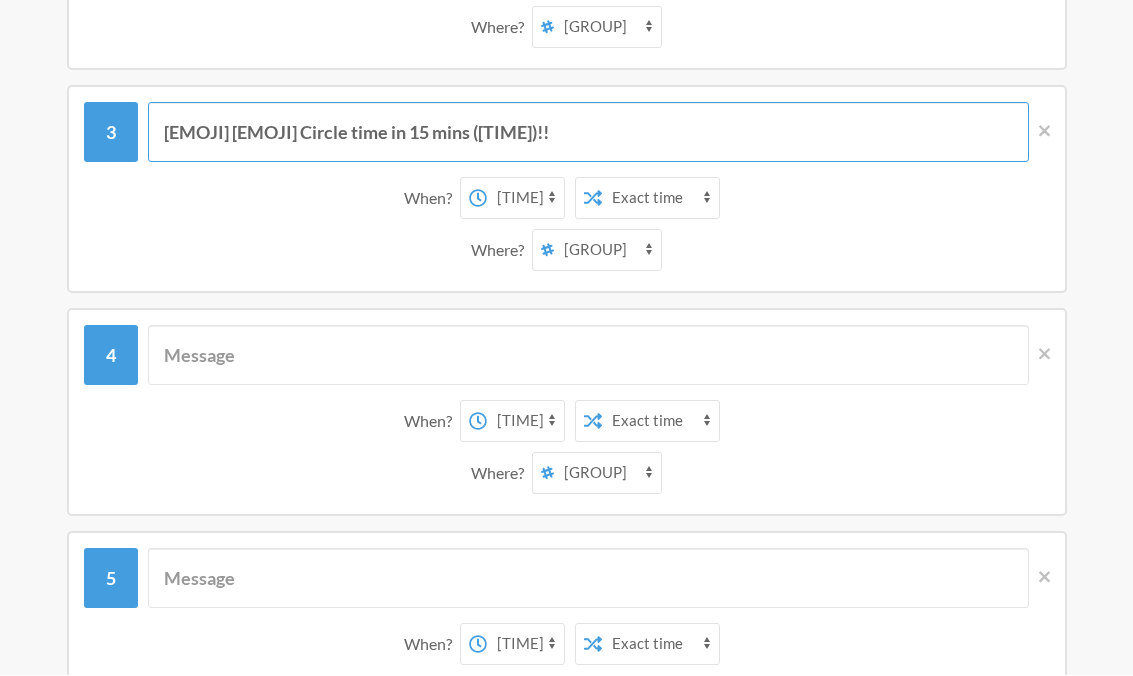 click on "BEGINNER BUNNIES 🐰💕 Circle time in 15 mins (10:30)!!" at bounding box center (588, 133) 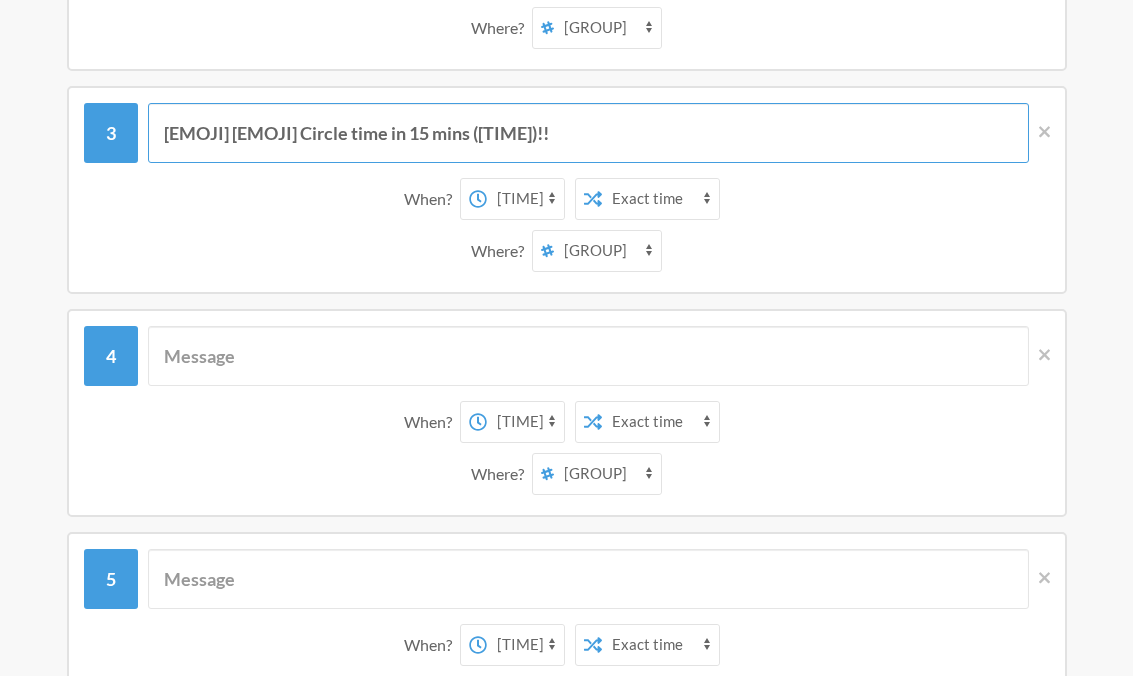 click on "BEGINNER BUNNIES 🐰💕 Circle time in 15 mins (10:30)!!" at bounding box center (588, 133) 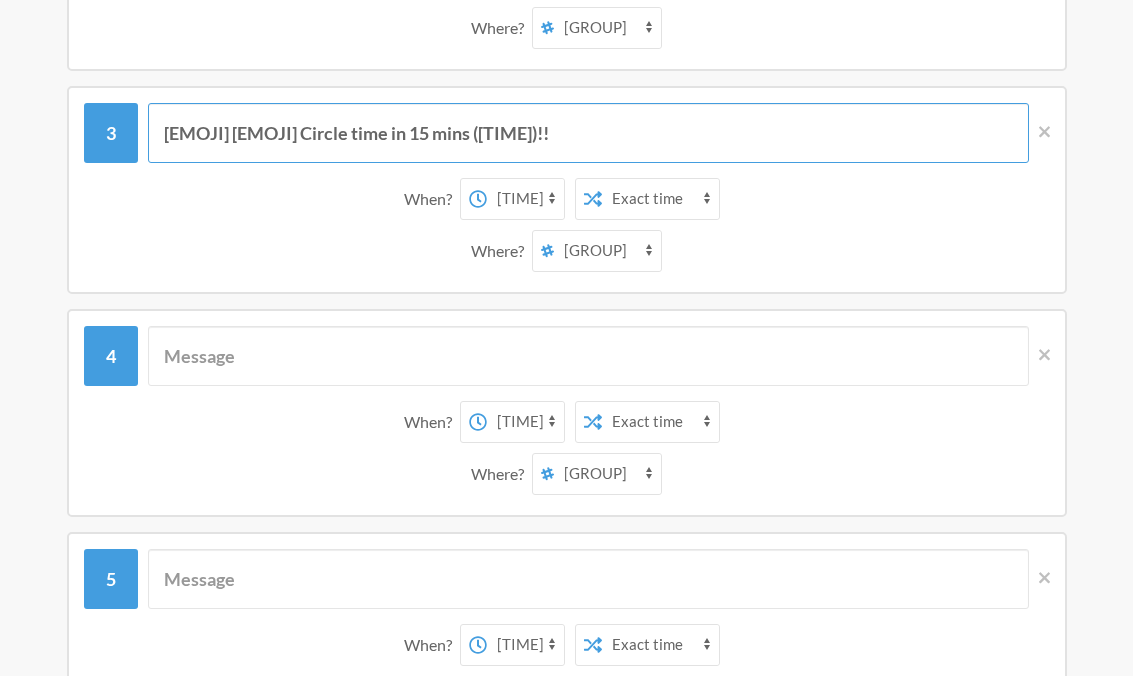 paste on "NB, AxG, MM, NV" 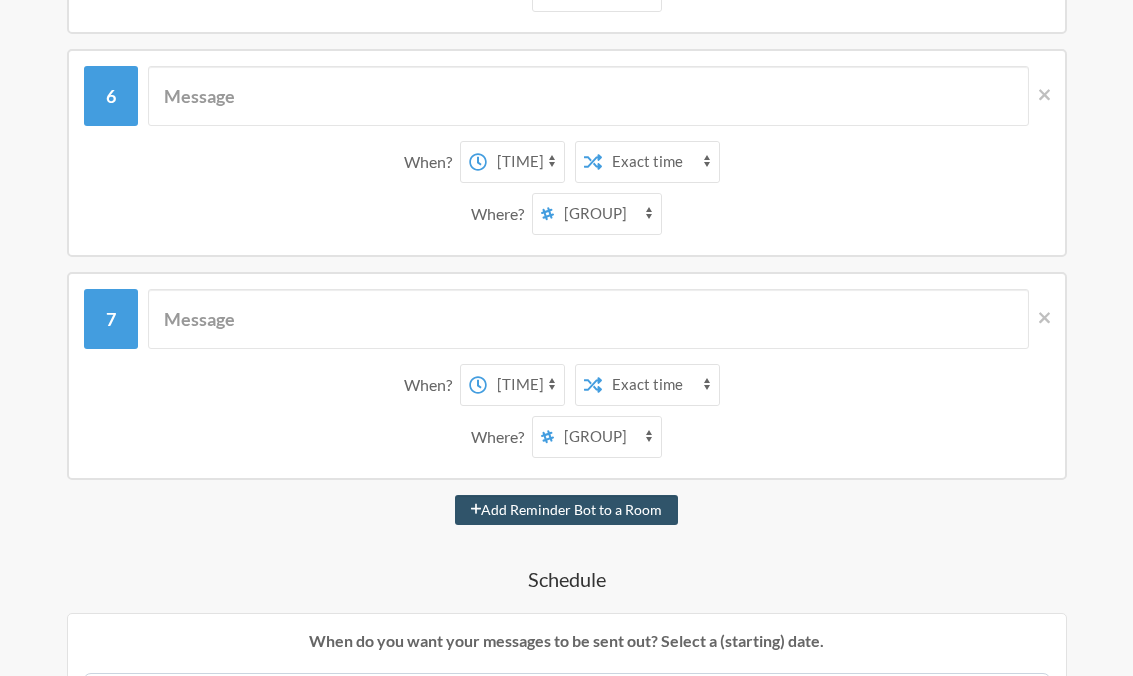 scroll, scrollTop: 1446, scrollLeft: 0, axis: vertical 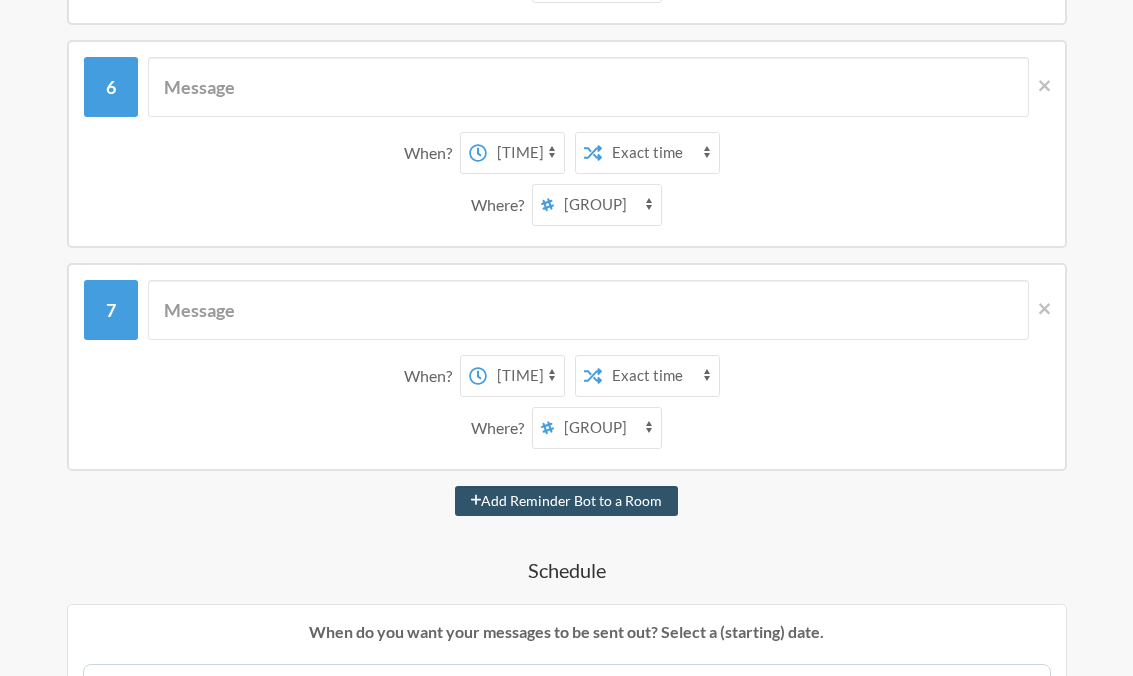 type on "BEGINNER BUNNIES 🐰🩷 Circle time in 15 mins ([TIME])!!  [INITIAL], [INITIAL], [INITIAL], [INITIAL]" 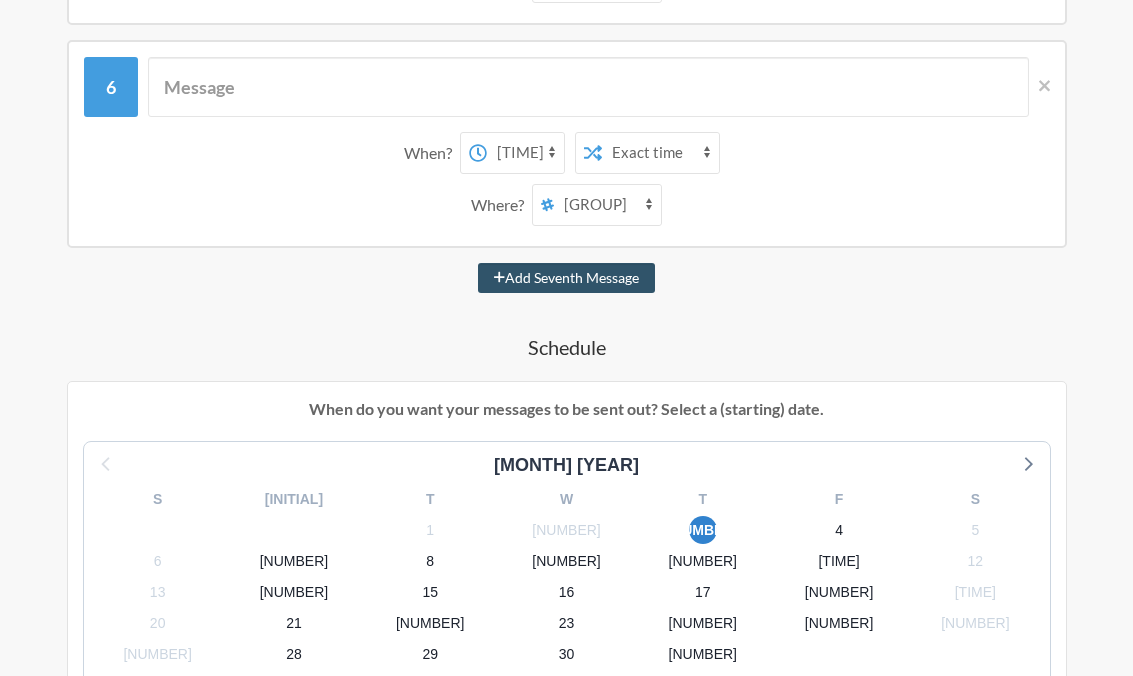 click at bounding box center [1044, 86] 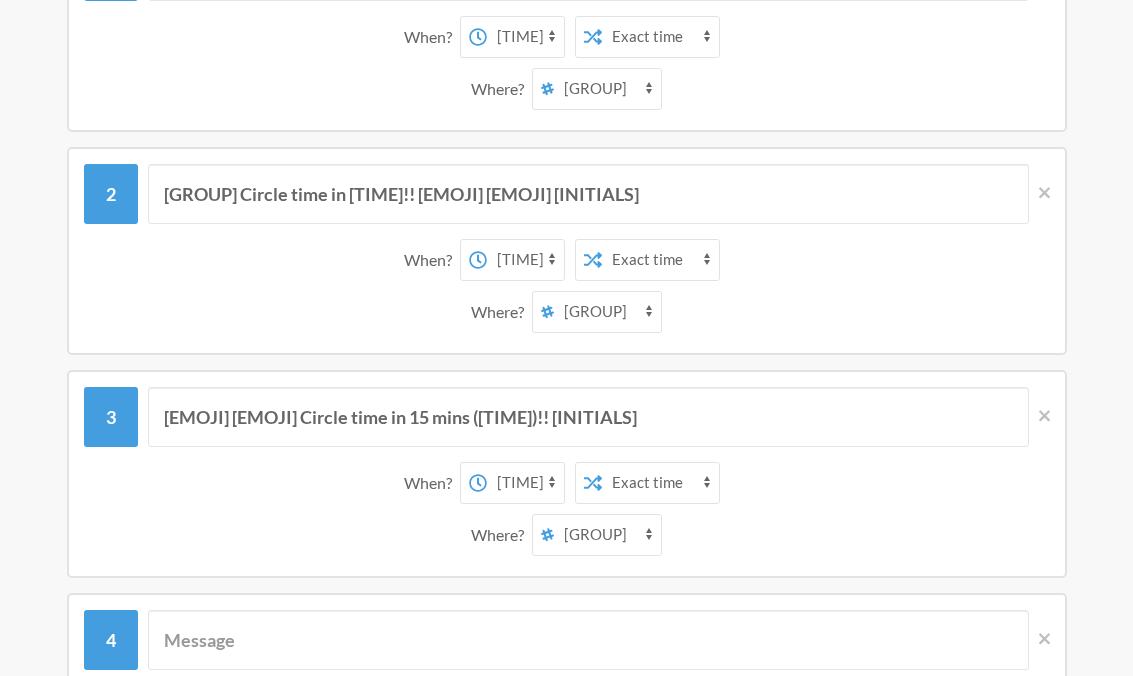 scroll, scrollTop: 447, scrollLeft: 0, axis: vertical 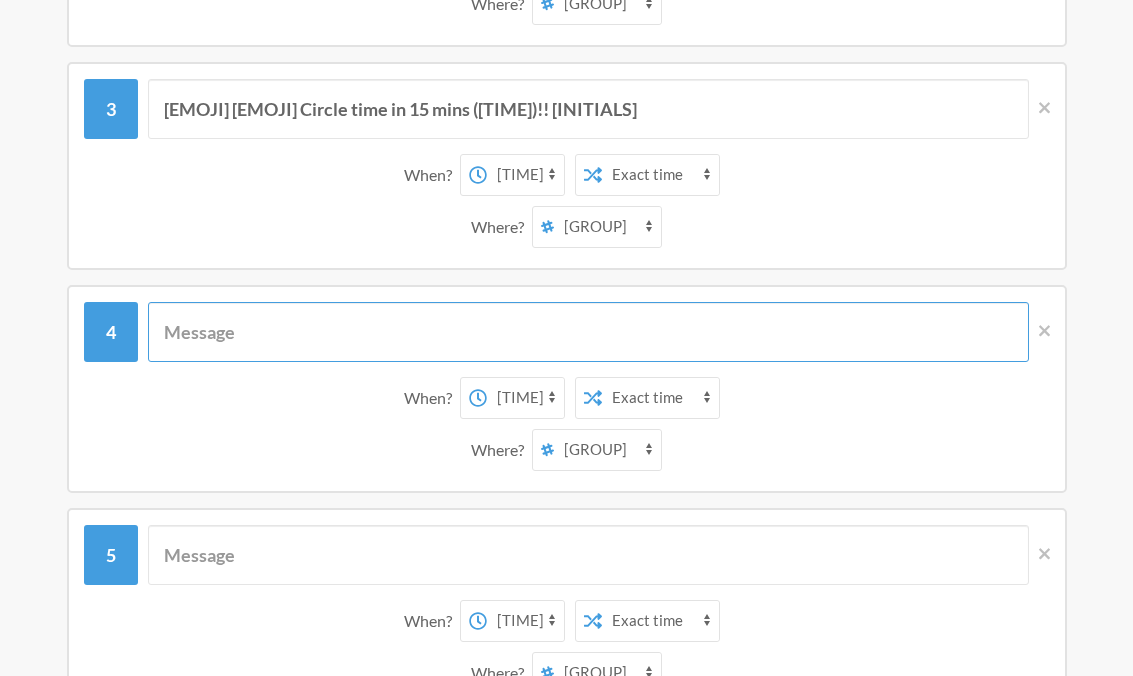click at bounding box center [588, 333] 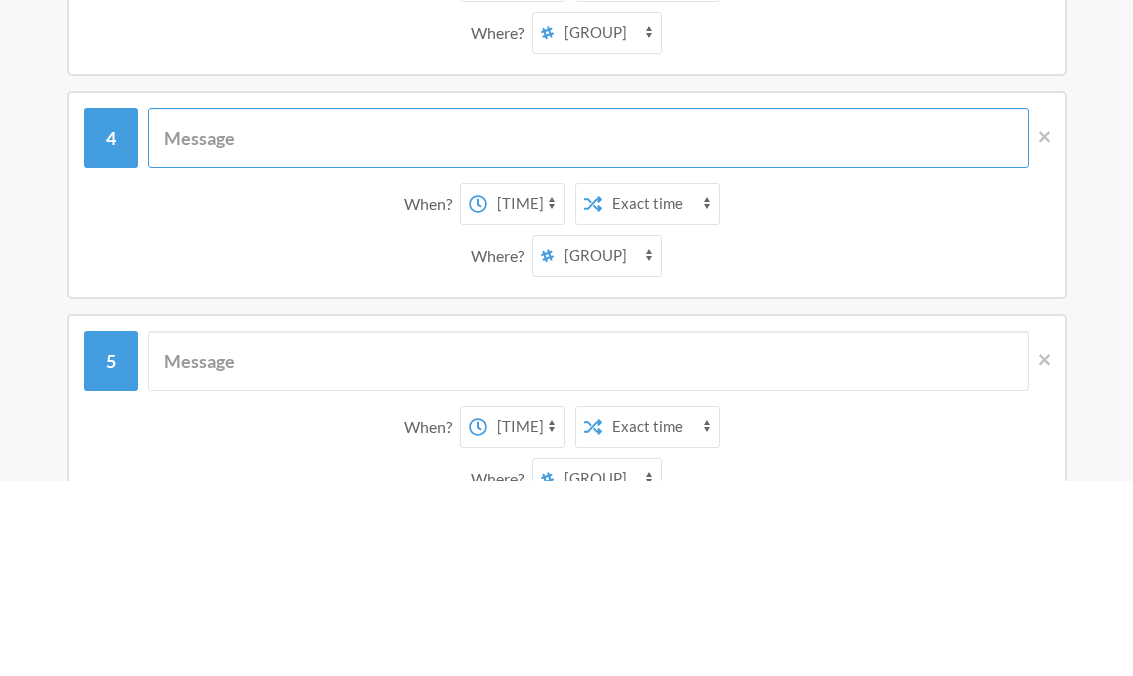 click at bounding box center (588, 333) 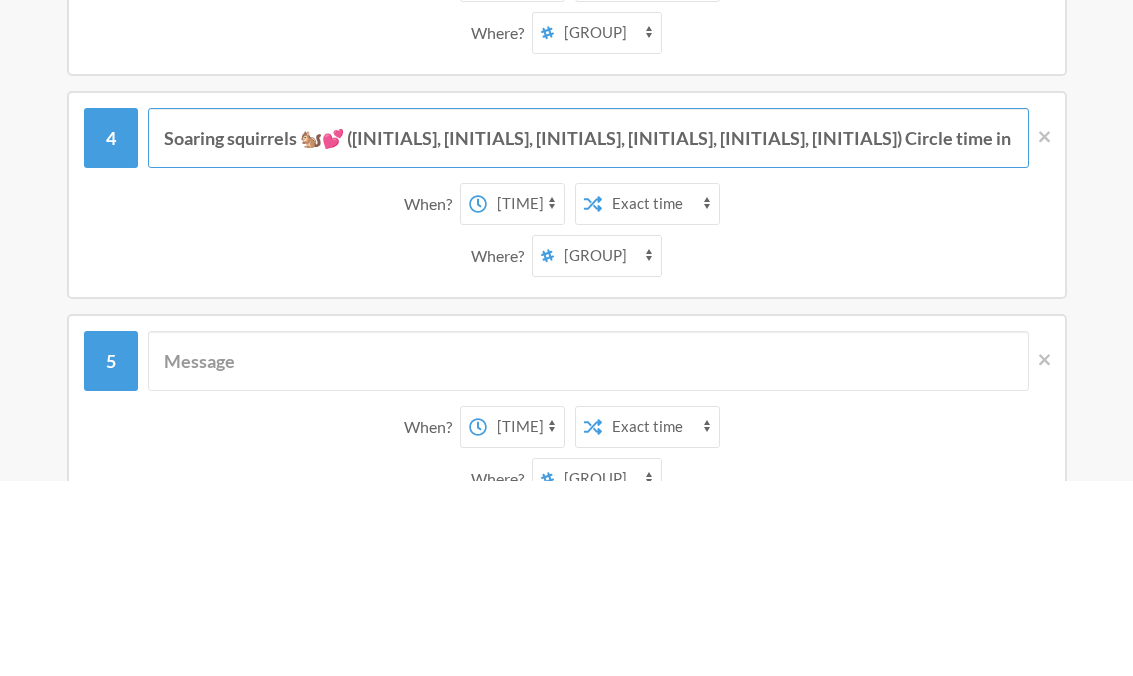 click on "Soaring squirrels 🐿️💕 (AG, IH, AC, MK, DC, XD) Circle time in 10 minutes!" at bounding box center [588, 333] 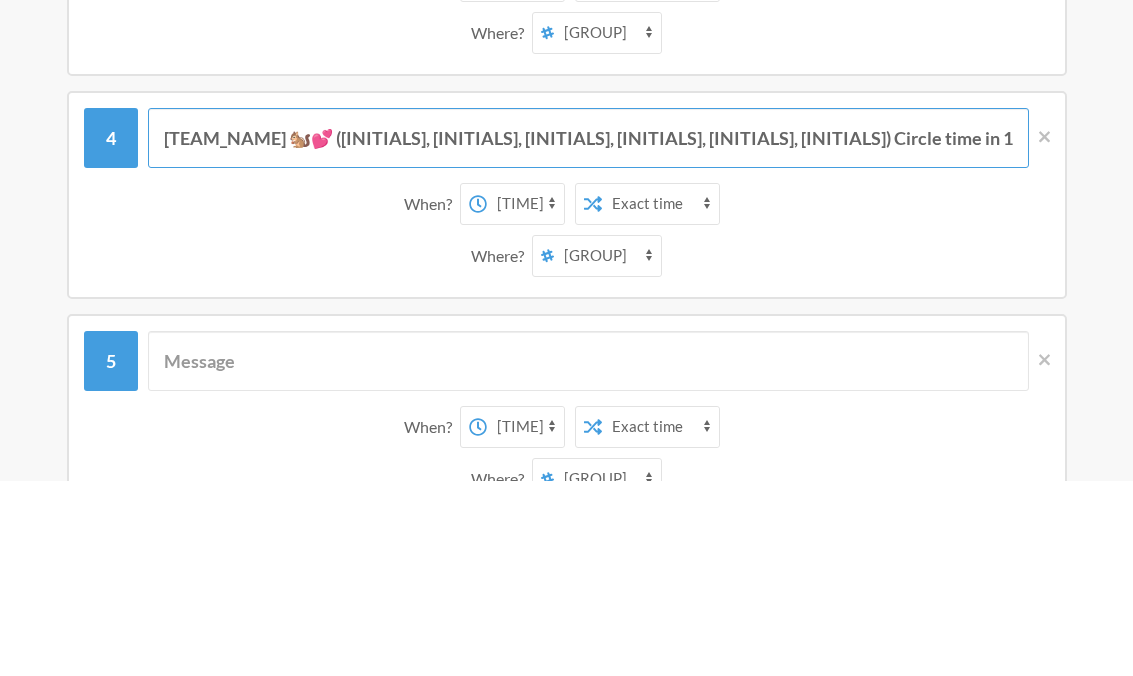 click on "SOARING SQUIRRLES 🐿️💕 (AG, IH, AC, MK, DC, XD) Circle time in 10 minutes!" at bounding box center [588, 333] 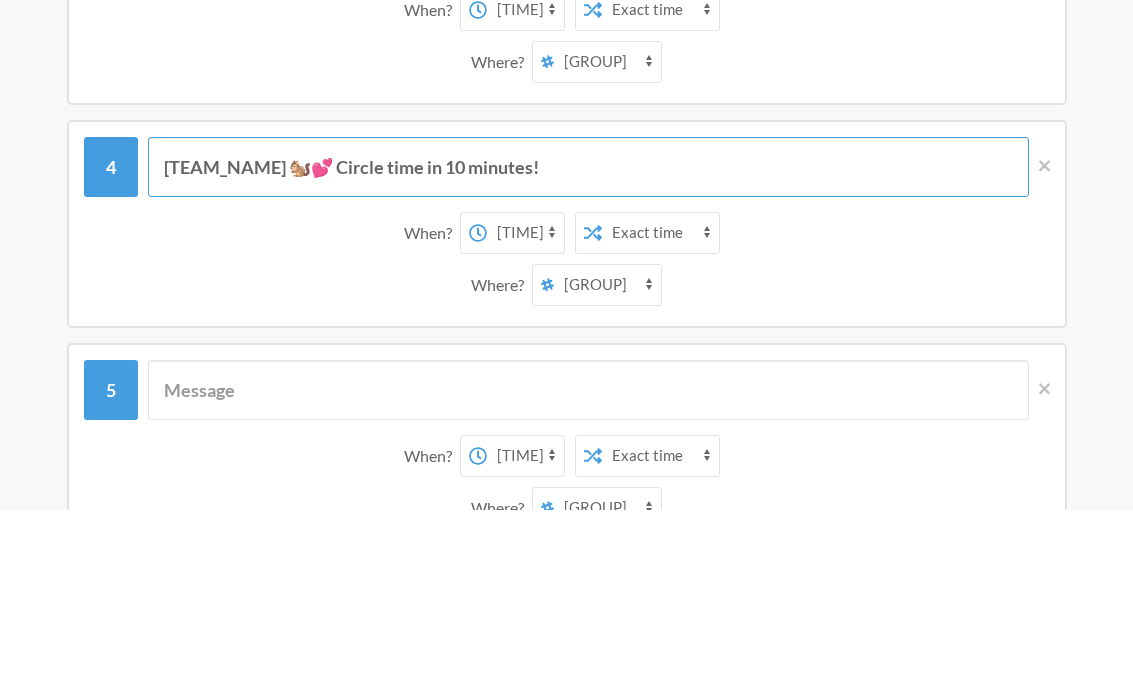 click on "SOARING SQUIRRLES 🐿️💕 Circle time in 10 minutes!" at bounding box center [588, 333] 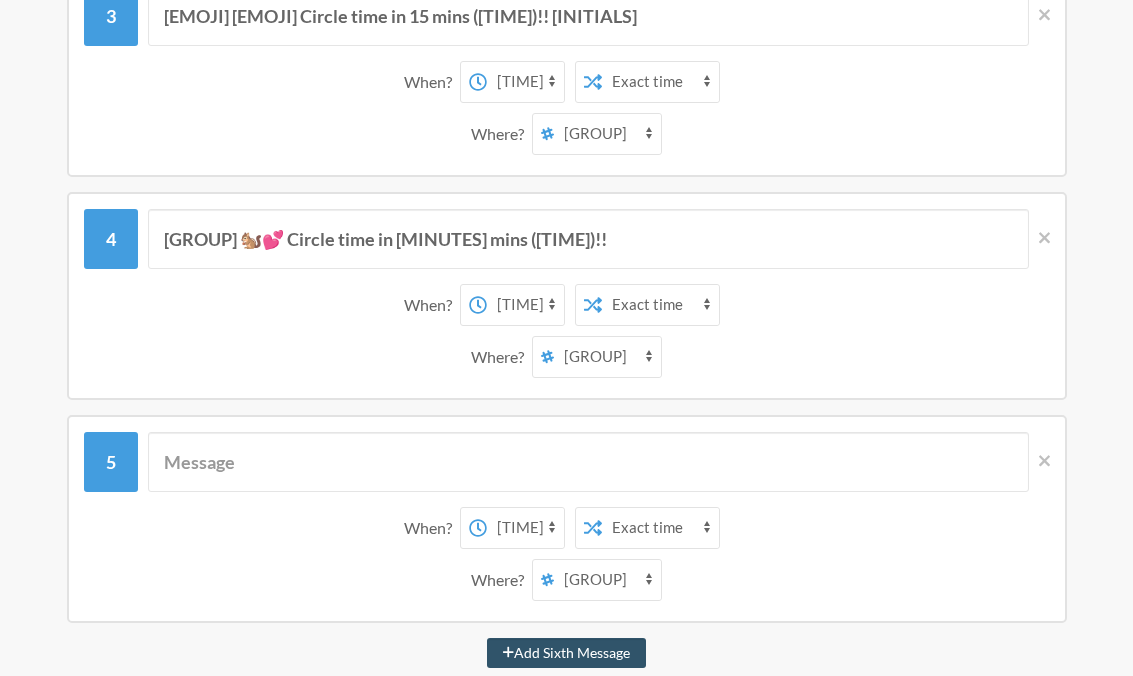 scroll, scrollTop: 849, scrollLeft: 0, axis: vertical 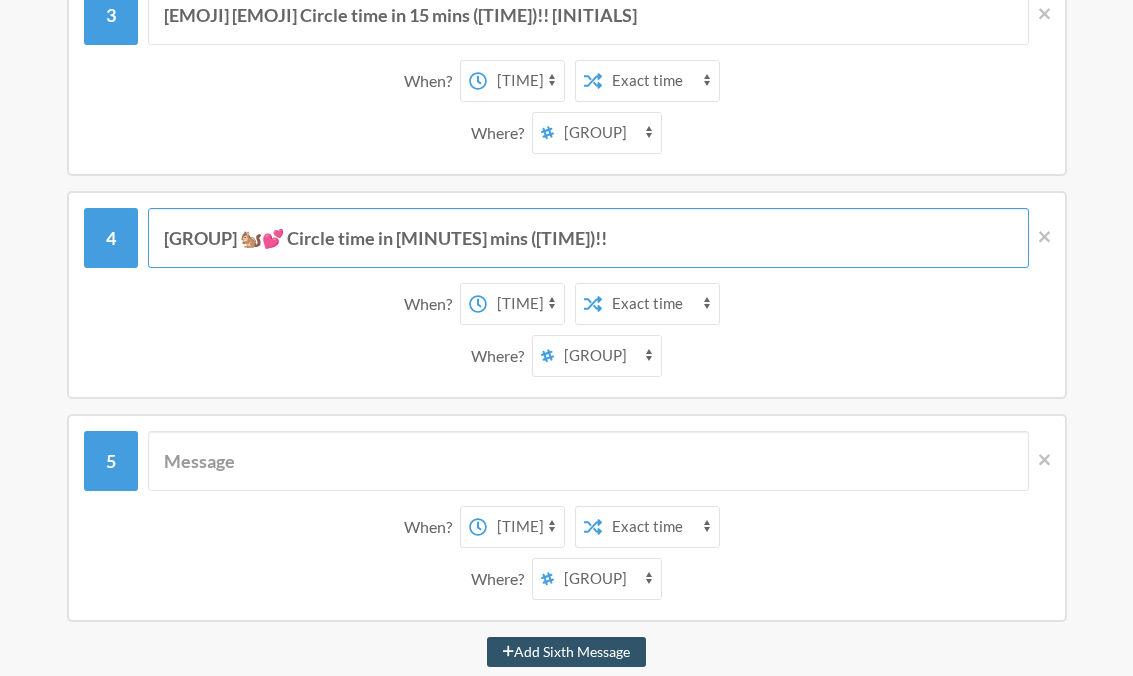 click on "SOARING SQUIRRLES 🐿️💕 Circle time in 15 mins (11:00)!!" at bounding box center [588, 238] 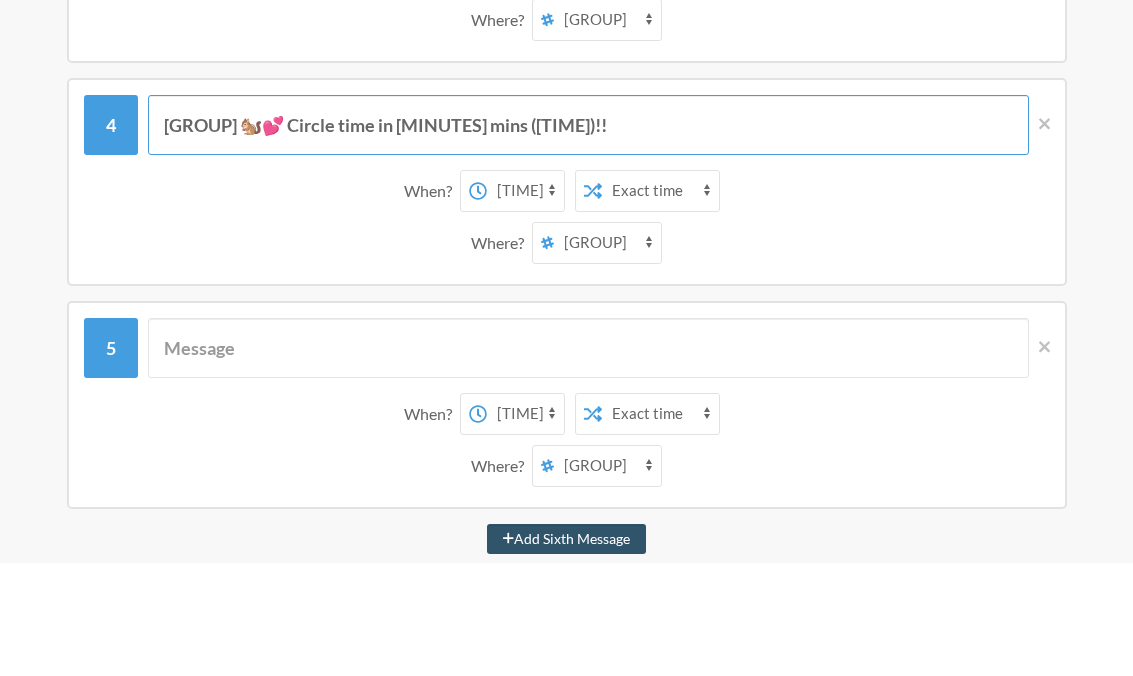 click on "SOARING SQUIRRLES 🐿️💕 Circle time in 15 mins (11:00)!!" at bounding box center [588, 238] 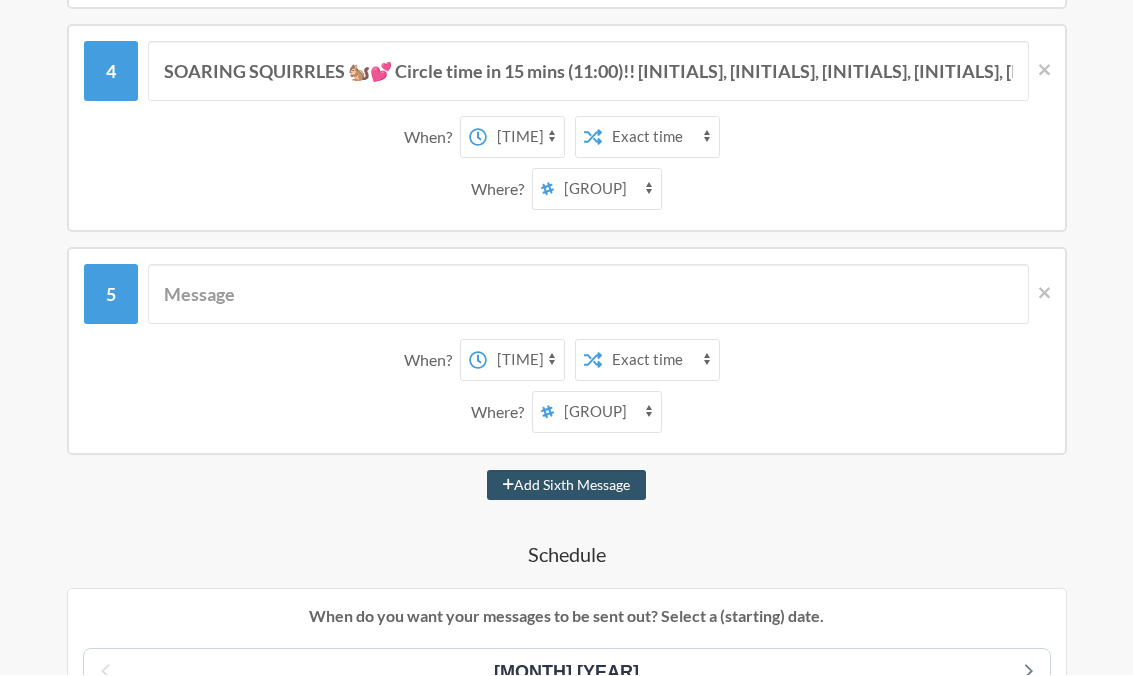 scroll, scrollTop: 1015, scrollLeft: 0, axis: vertical 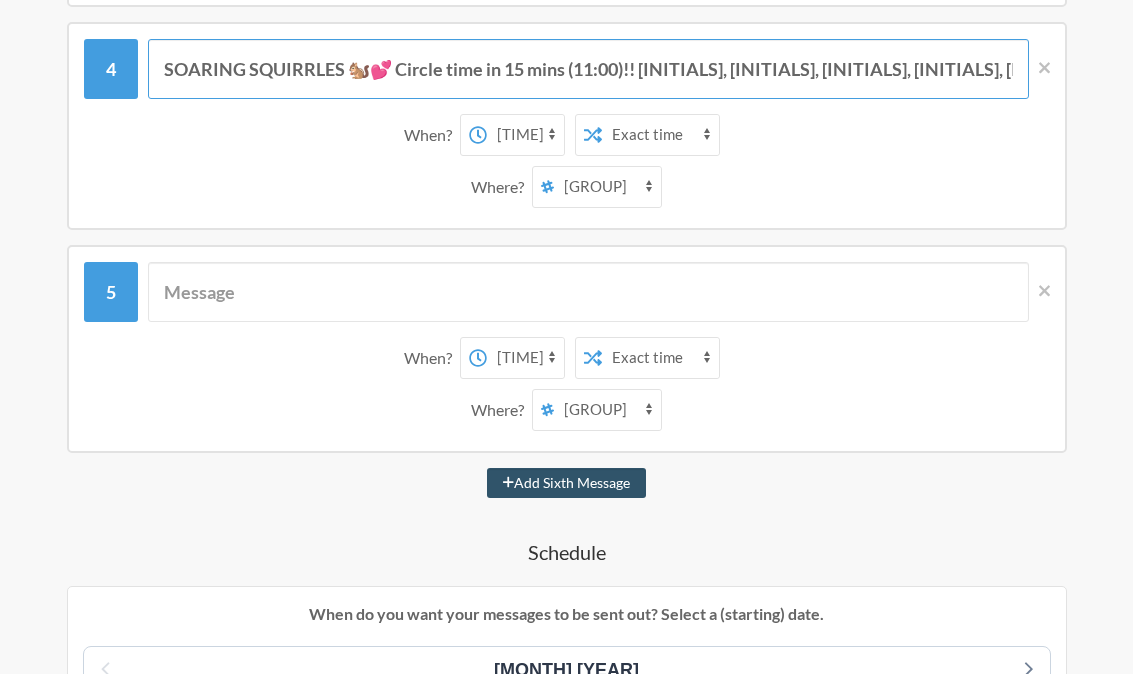 type on "SOARING SQUIRRLES 🐿️💕 Circle time in 15 mins ([TIME])!! AG, IH, AC, MK, DC, XD" 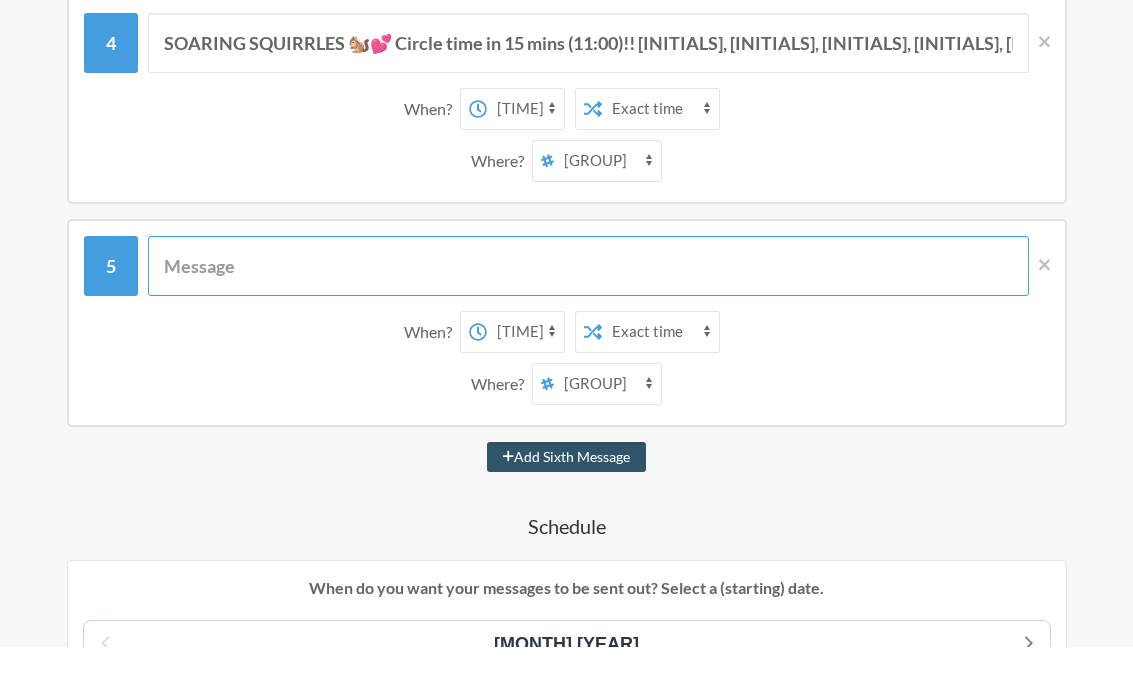 click at bounding box center (588, 295) 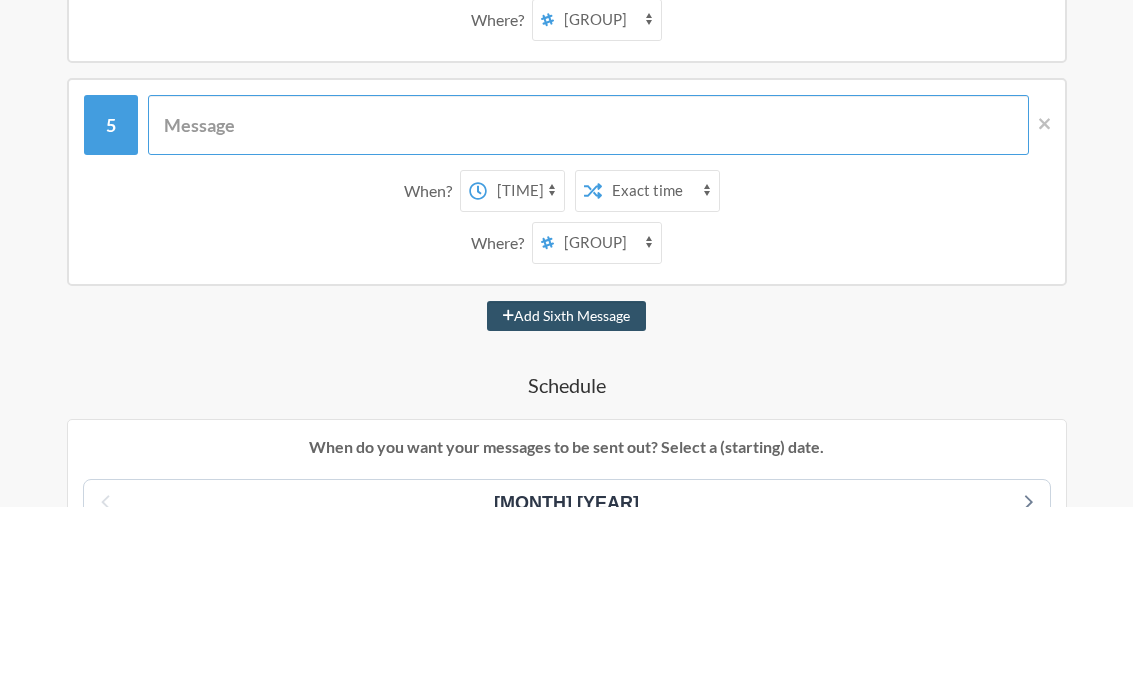 click at bounding box center [588, 295] 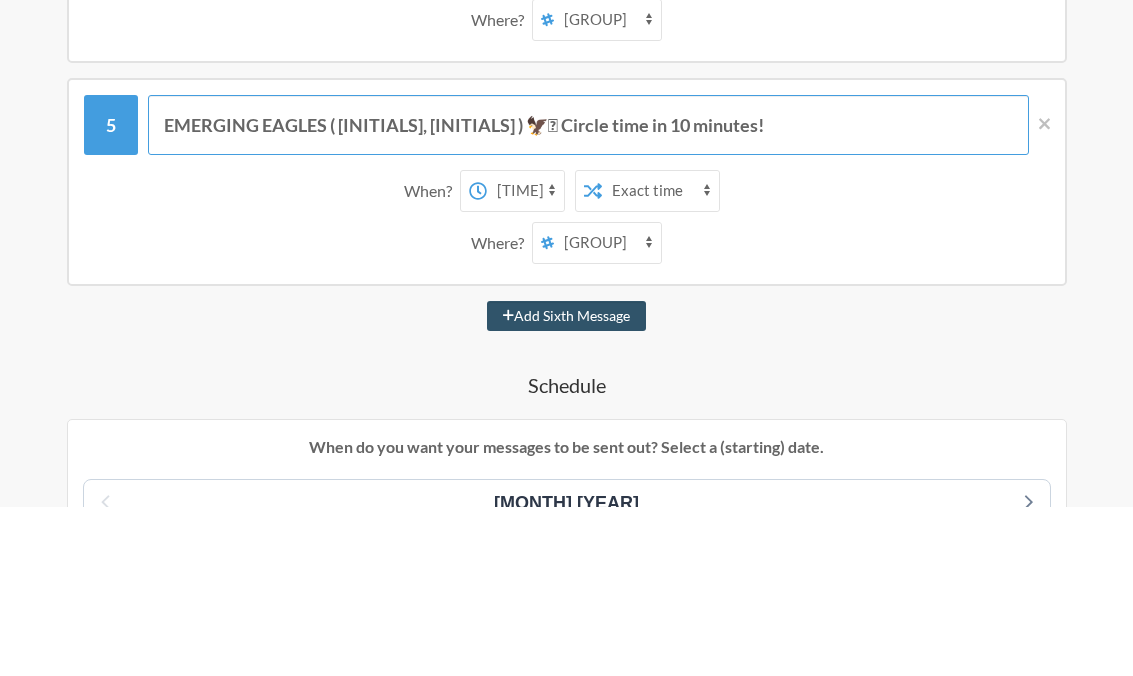 click on "EMERGING EAGLES (JU, KH) 🦅🩷 Circle time in 10 minutes!" at bounding box center [588, 295] 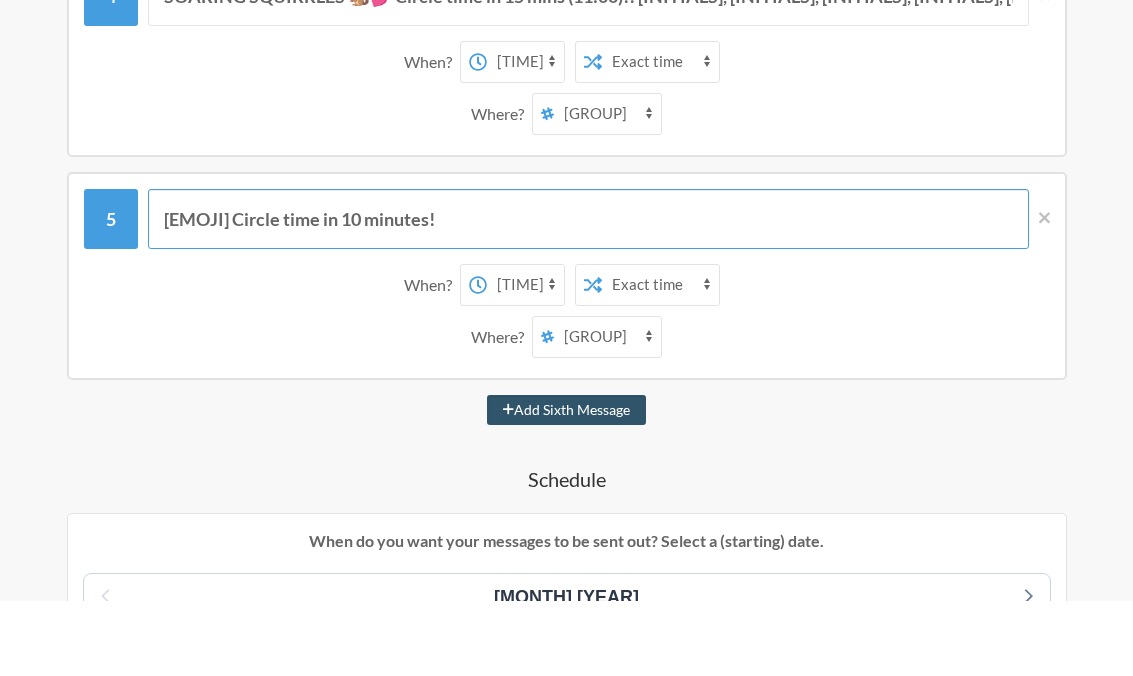 click on "EMERGING EAGLES 🩷 Circle time in 10 minutes!" at bounding box center [588, 295] 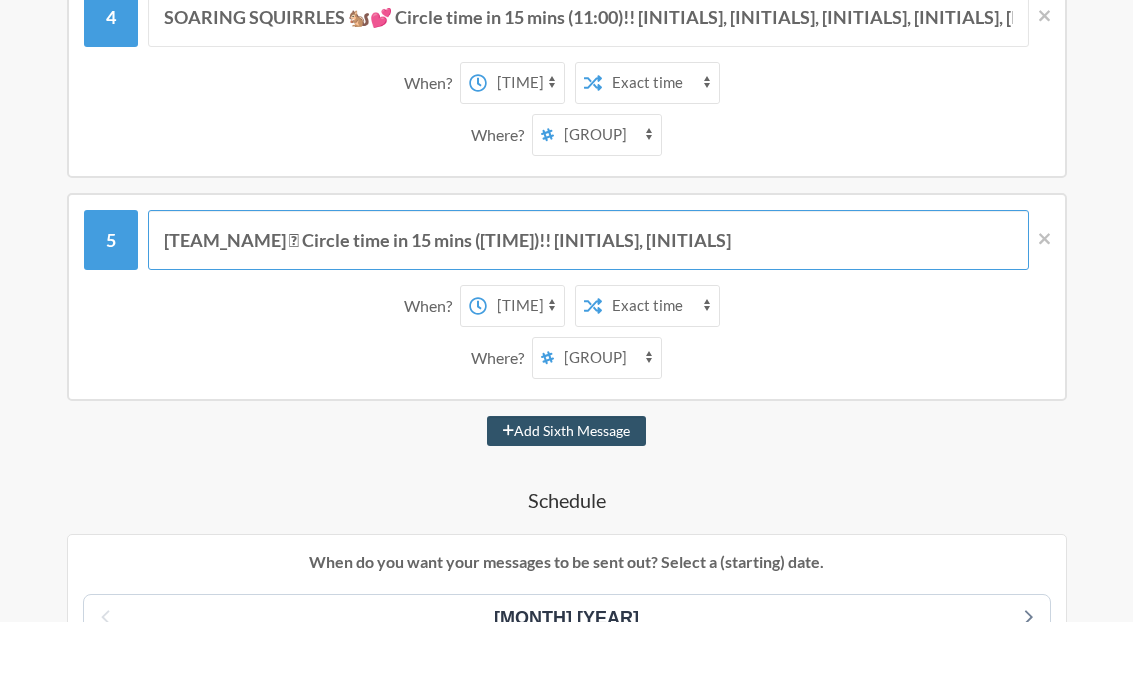 click on "EMERGING EAGLES 🩷 Circle time in 15 mins (1:00)!! JU, KH" at bounding box center (588, 295) 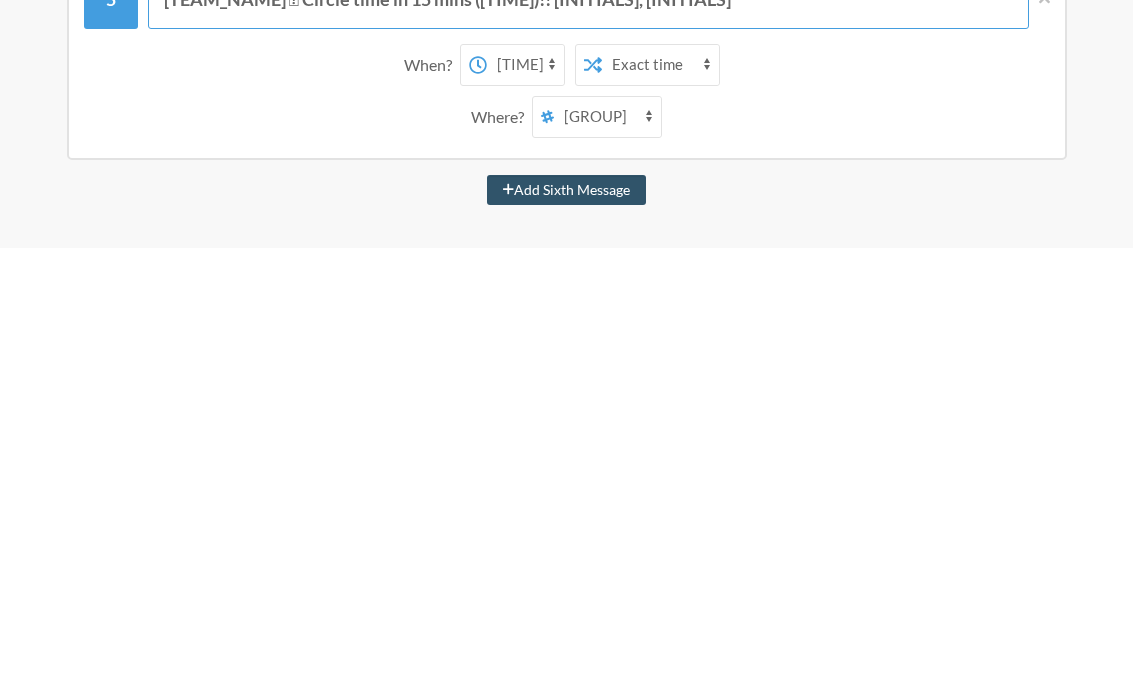 scroll, scrollTop: 899, scrollLeft: 0, axis: vertical 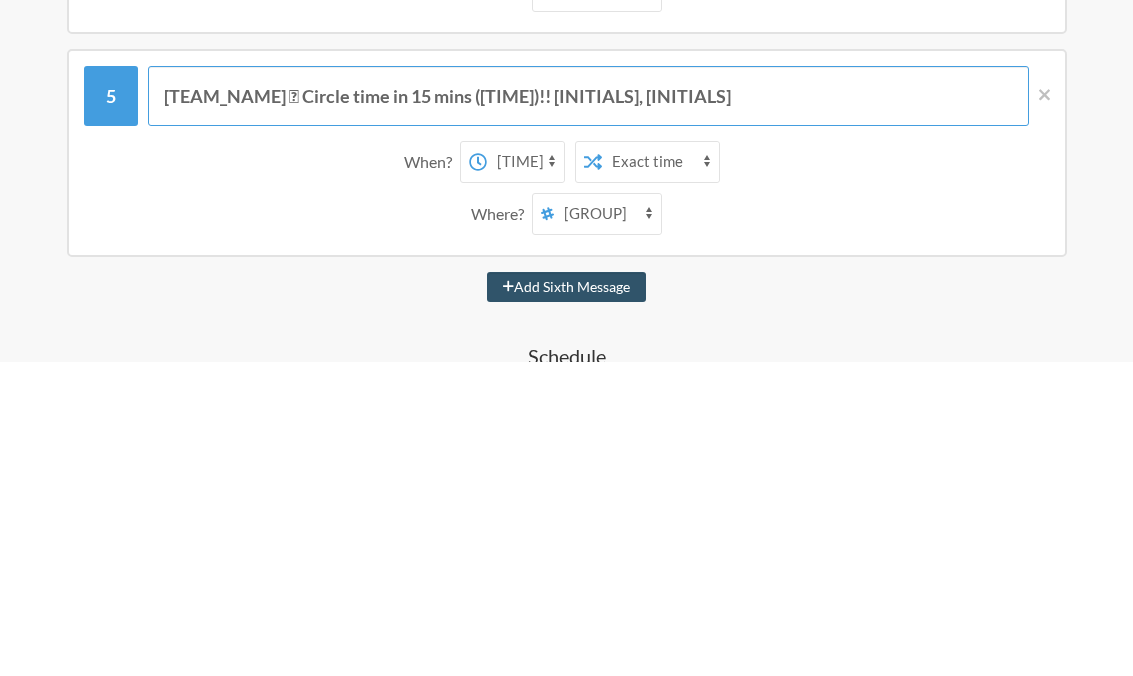 click on "EMERGING EAGLES 🩷 Circle time in 15 mins (1:00)!! JU, KH" at bounding box center (588, 411) 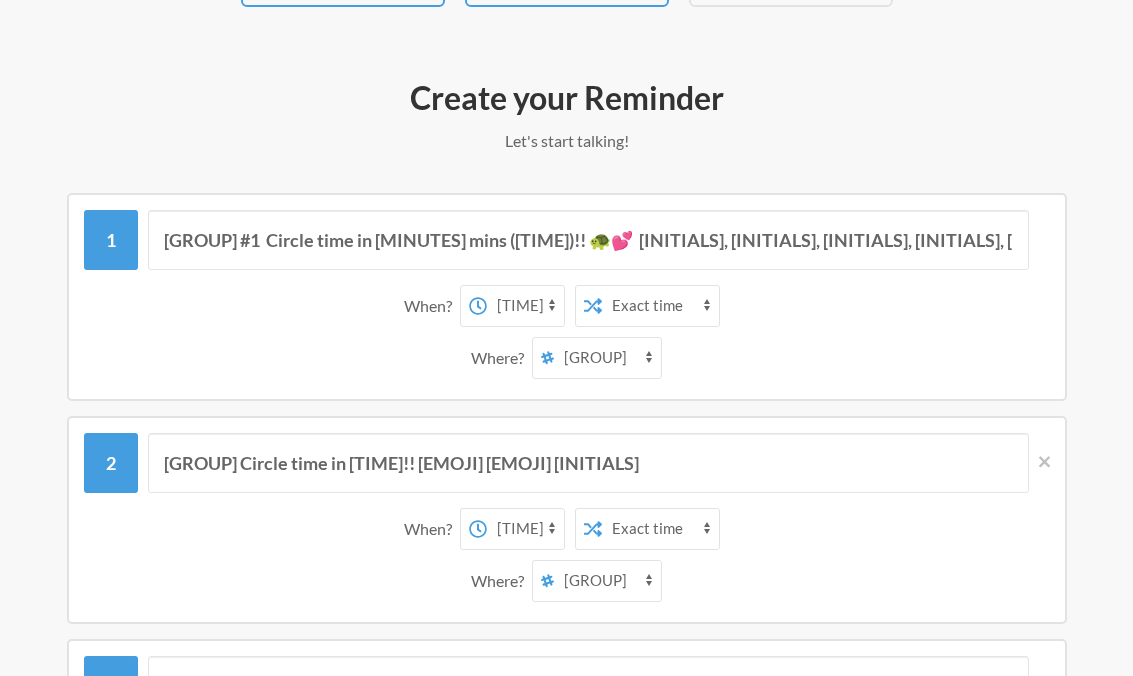 scroll, scrollTop: 177, scrollLeft: 0, axis: vertical 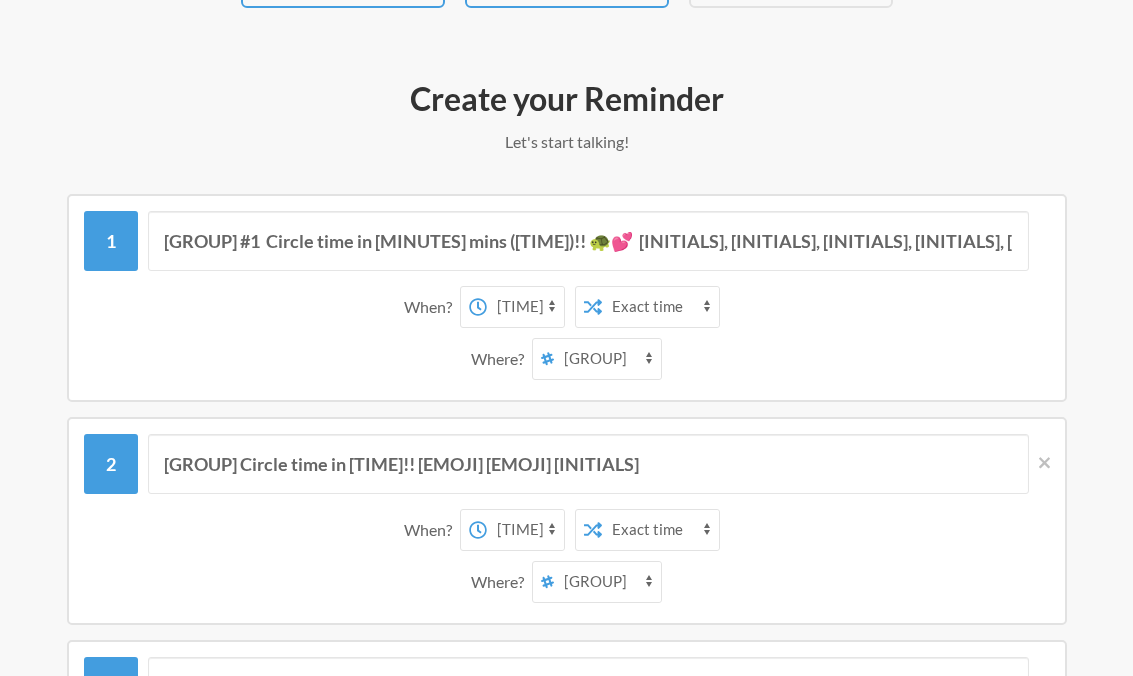 type on "EMERGING EAGLES 🦅🩷 Circle time in 15 mins ([TIME])!! [INITIAL], [INITIAL]" 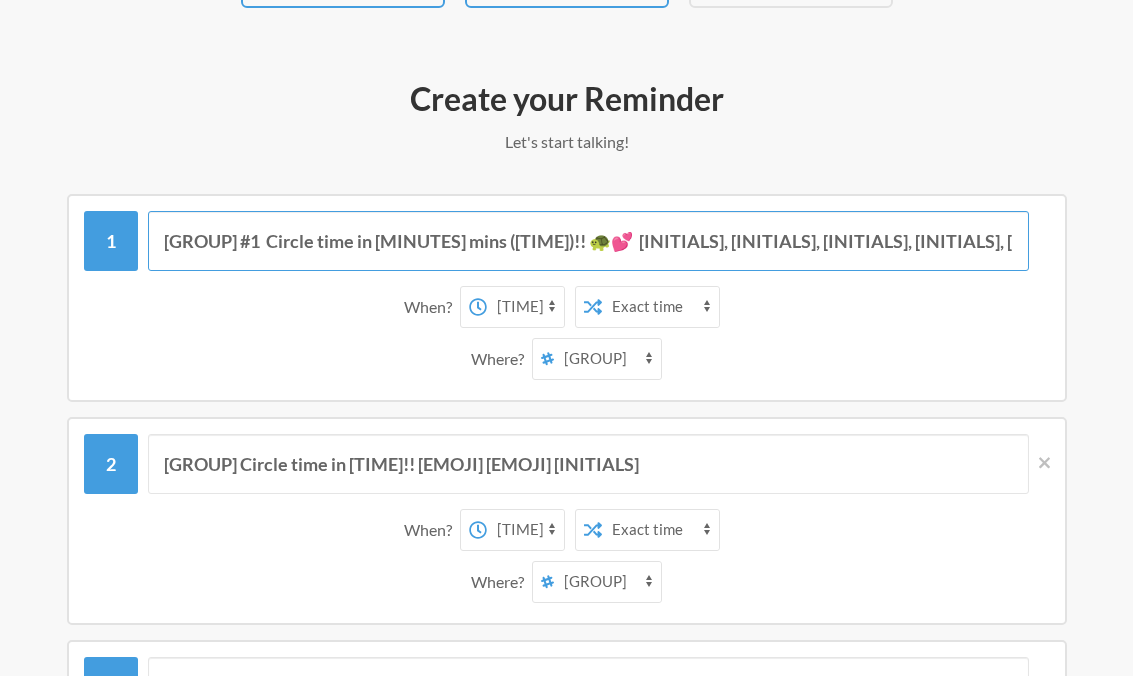 click on "TROTTING TURTLES #1  Circle time in 15 mins (9:30)!! 🐢💕  AO, DM, LC, TG, JH, GW" at bounding box center (588, 241) 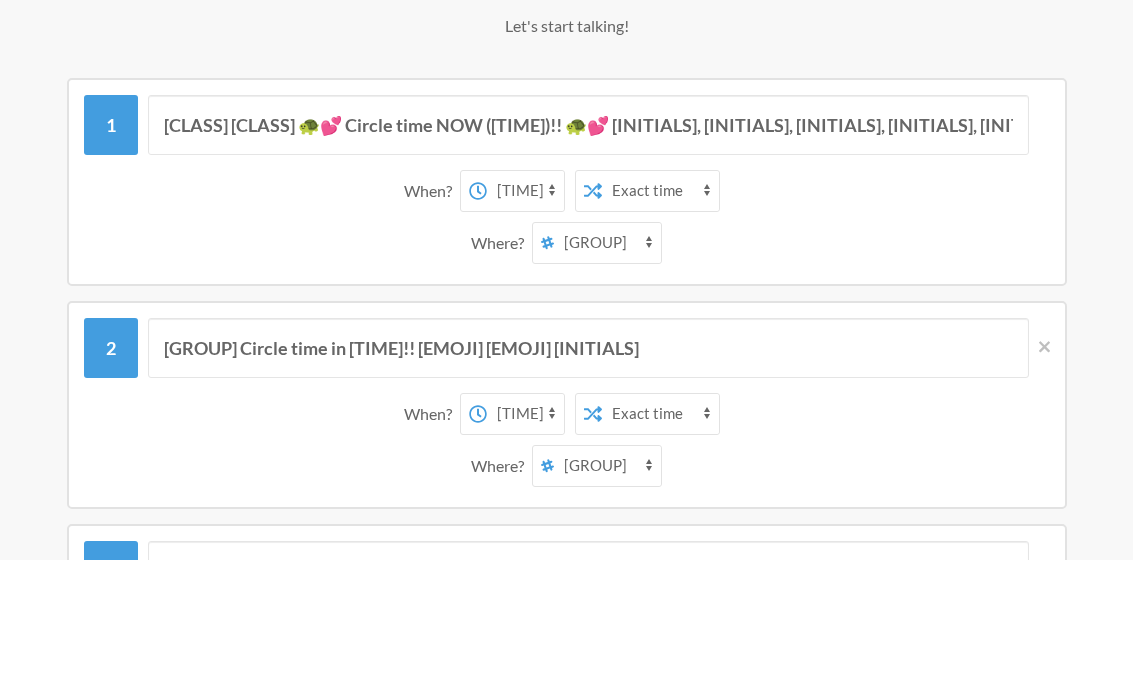 scroll, scrollTop: 293, scrollLeft: 0, axis: vertical 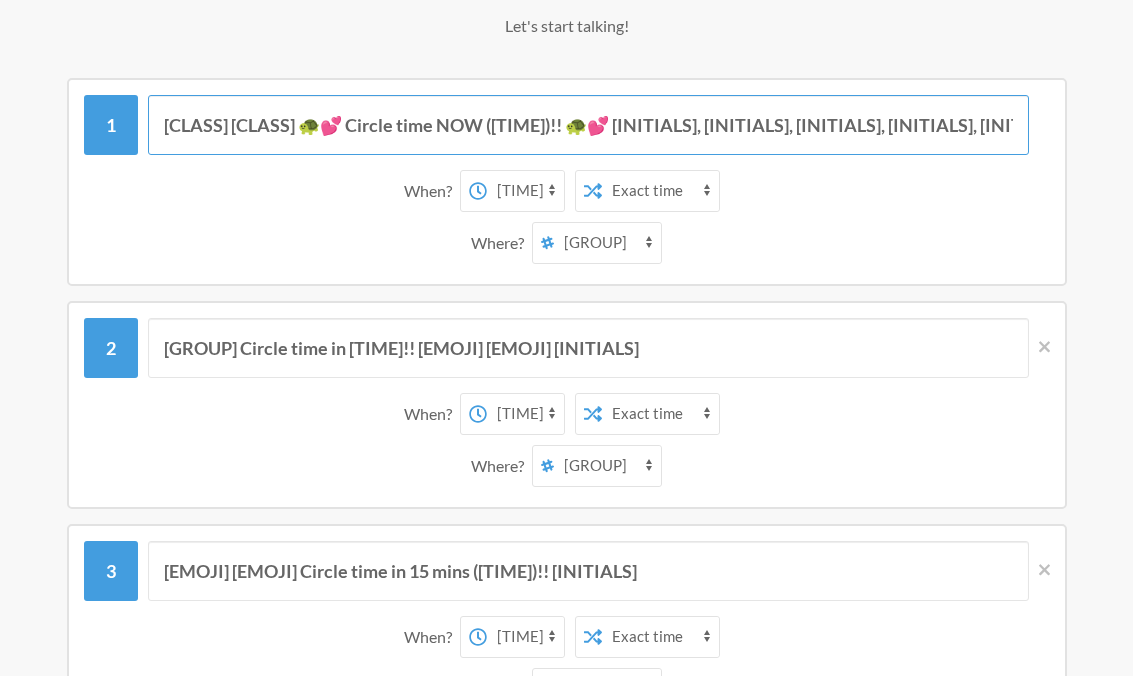 type on "TROTTING TURTLES #1 Circle time NOW ([TIME])!! 🐢💕  AO, DM, LC, TG, JH, GW" 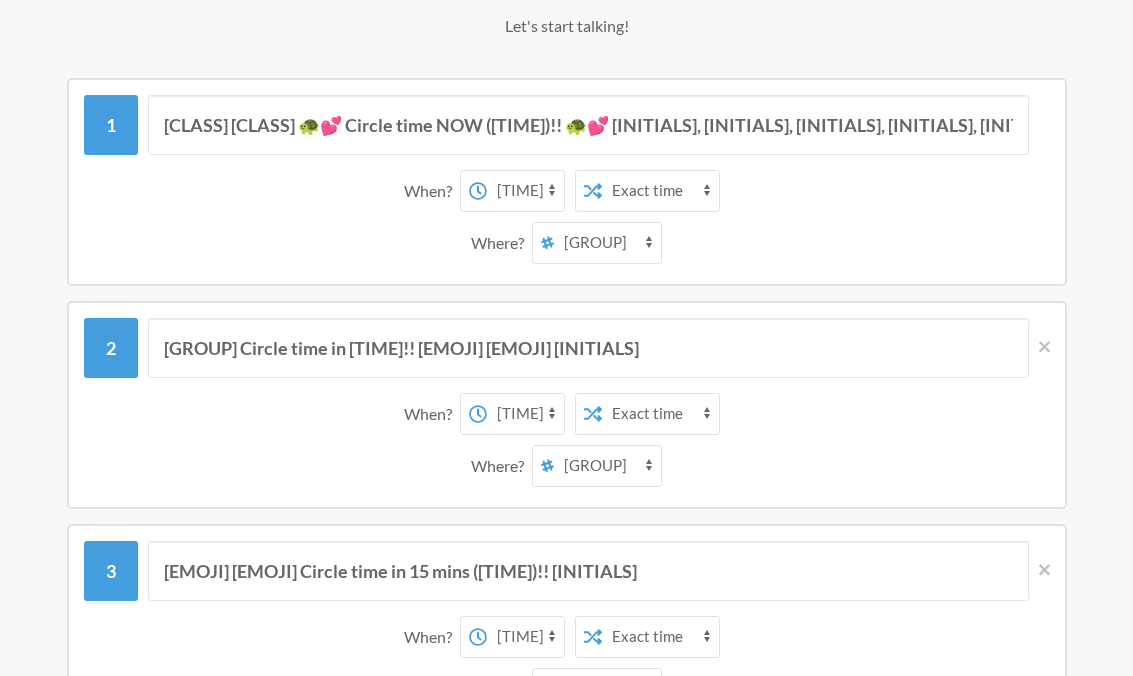 click on "12:00 am 12:15 am 12:30 am 12:45 am 1:00 am 1:15 am 1:30 am 1:45 am 2:00 am 2:15 am 2:30 am 2:45 am 3:00 am 3:15 am 3:30 am 3:45 am 4:00 am 4:15 am 4:30 am 4:45 am 5:00 am 5:15 am 5:30 am 5:45 am 6:00 am 6:15 am 6:30 am 6:45 am 7:00 am 7:15 am 7:30 am 7:45 am 8:00 am 8:15 am 8:30 am 8:45 am 9:00 am 9:15 am 9:30 am 9:45 am 10:00 am 10:15 am 10:30 am 10:45 am 11:00 am 11:15 am 11:30 am 11:45 am 12:00 pm 12:15 pm 12:30 pm 12:45 pm 1:00 pm 1:15 pm 1:30 pm 1:45 pm 2:00 pm 2:15 pm 2:30 pm 2:45 pm 3:00 pm 3:15 pm 3:30 pm 3:45 pm 4:00 pm 4:15 pm 4:30 pm 4:45 pm 5:00 pm 5:15 pm 5:30 pm 5:45 pm 6:00 pm 6:15 pm 6:30 pm 6:45 pm 7:00 pm 7:15 pm 7:30 pm 7:45 pm 8:00 pm 8:15 pm 8:30 pm 8:45 pm 9:00 pm 9:15 pm 9:30 pm 9:45 pm 10:00 pm 10:15 pm 10:30 pm 10:45 pm 11:00 pm 11:15 pm 11:30 pm 11:45 pm" at bounding box center [525, 191] 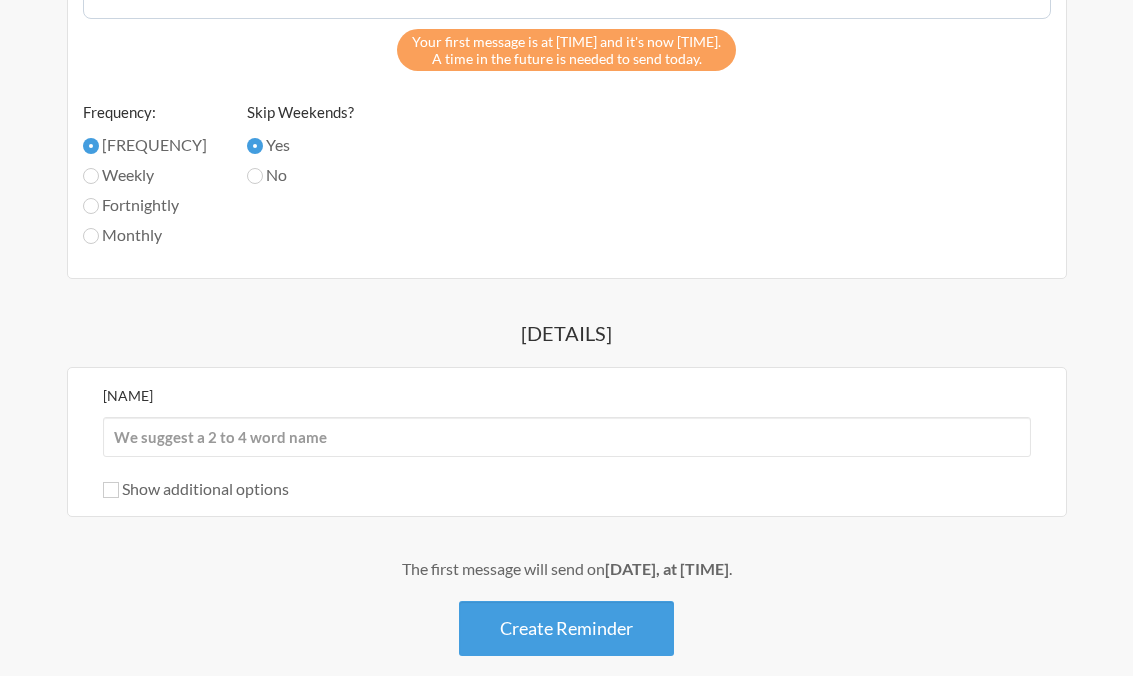 scroll, scrollTop: 1948, scrollLeft: 0, axis: vertical 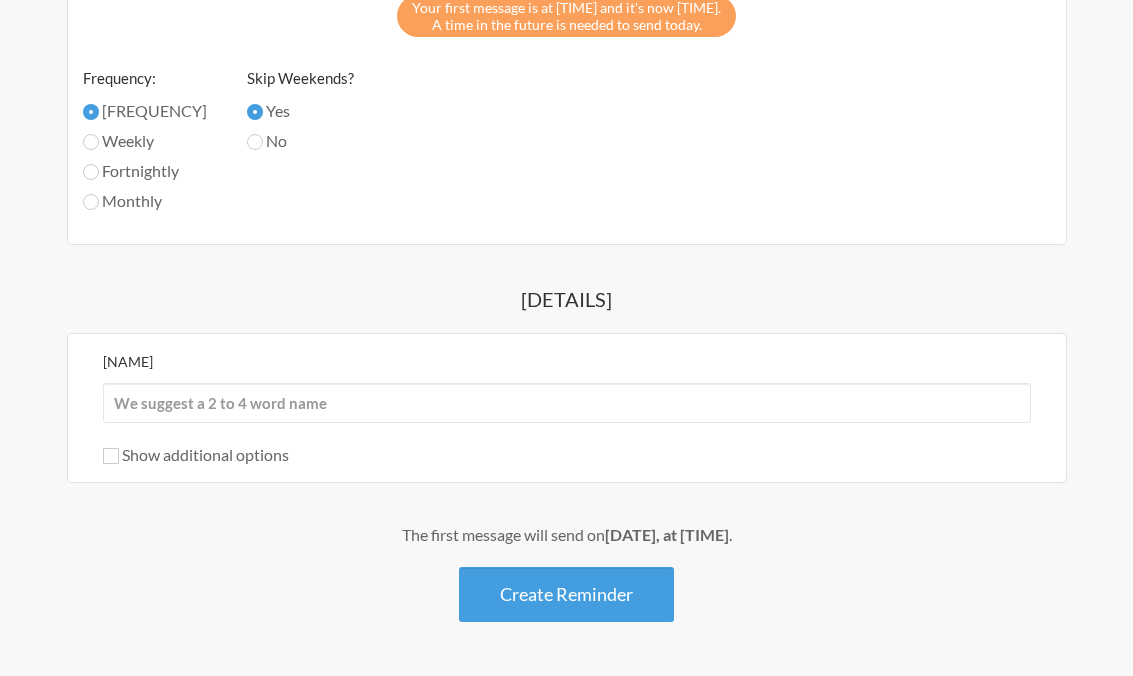 click on "Create Reminder" at bounding box center [566, 594] 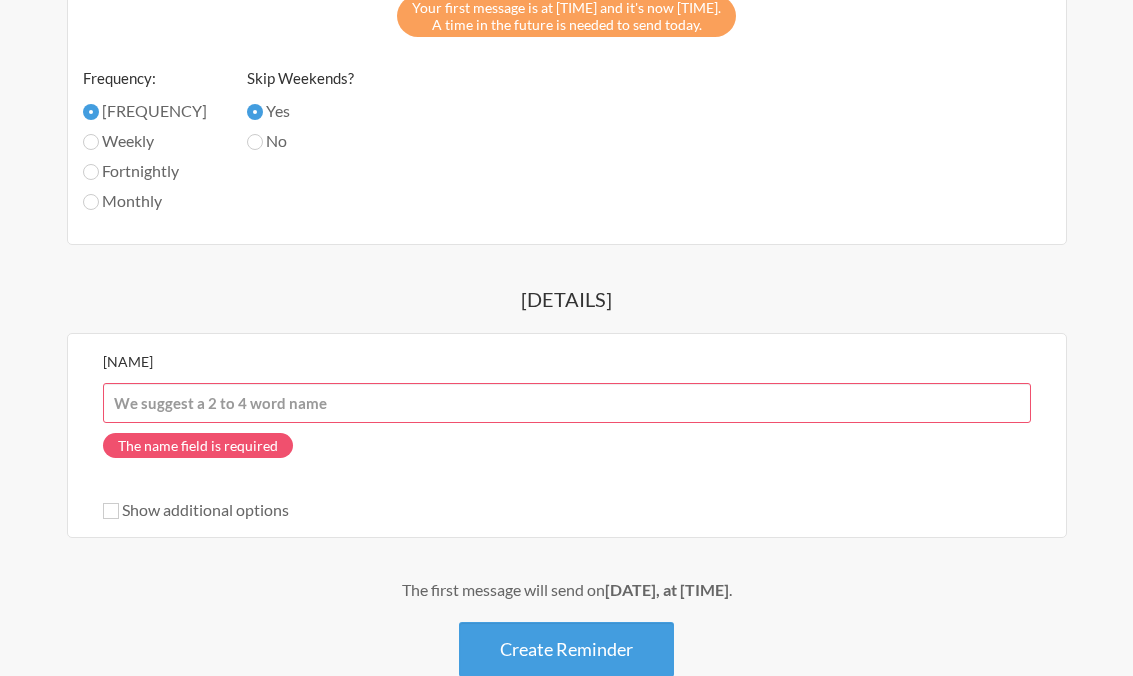 click on "Name" at bounding box center (567, 403) 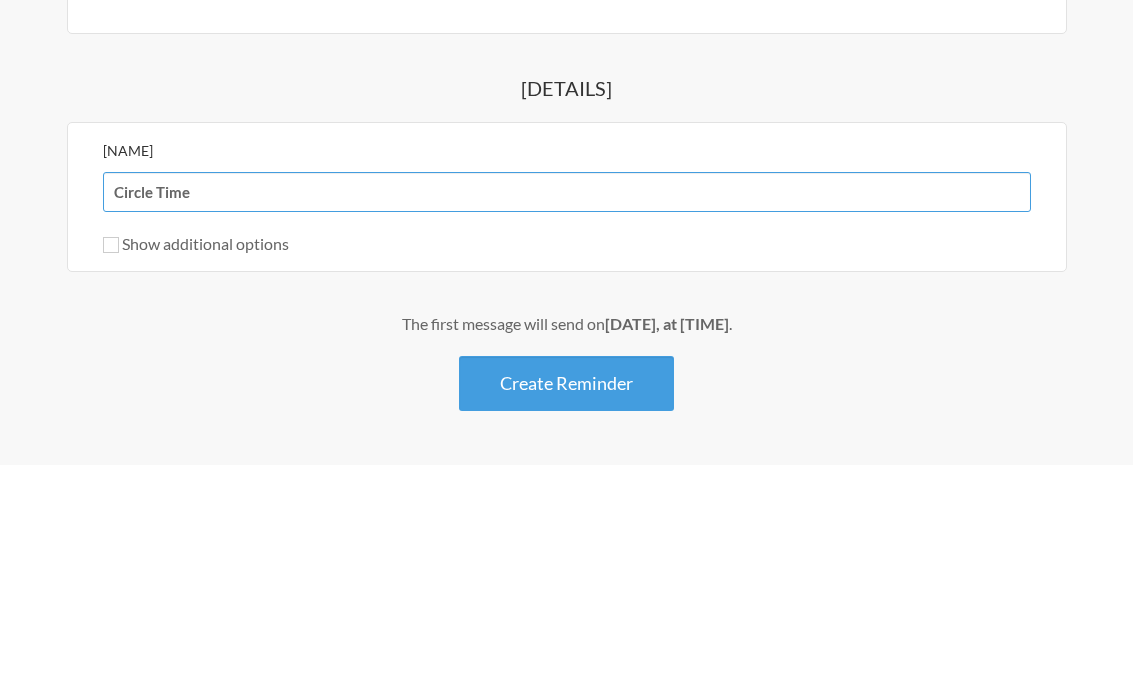 type on "Circle Time" 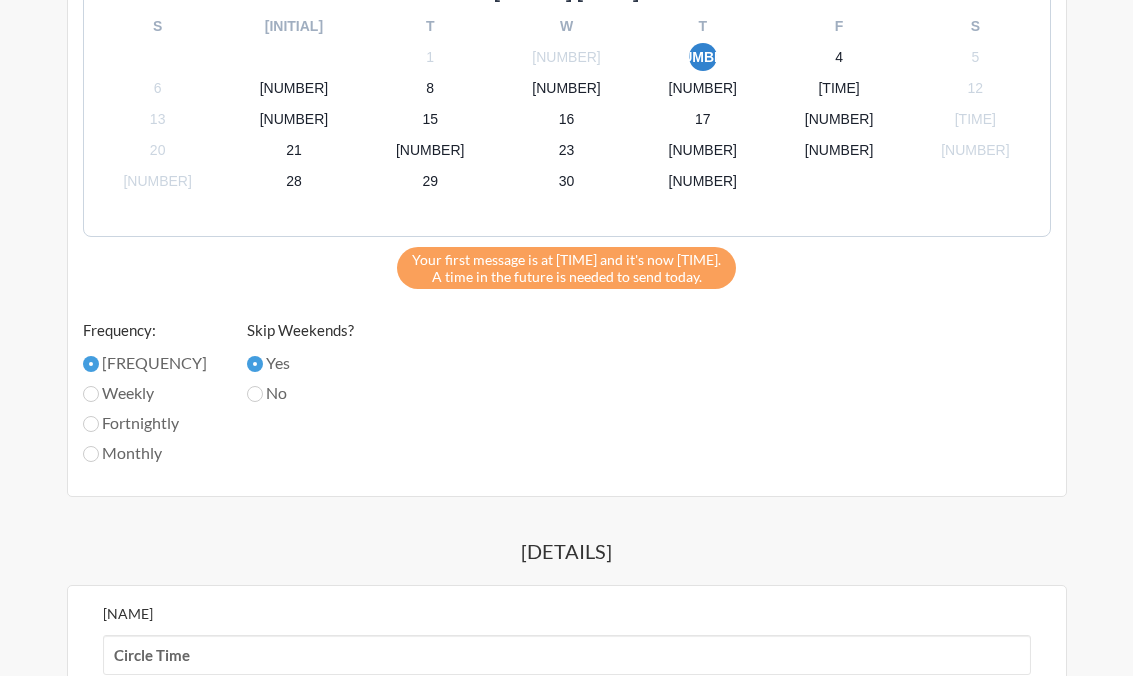 scroll, scrollTop: 1948, scrollLeft: 0, axis: vertical 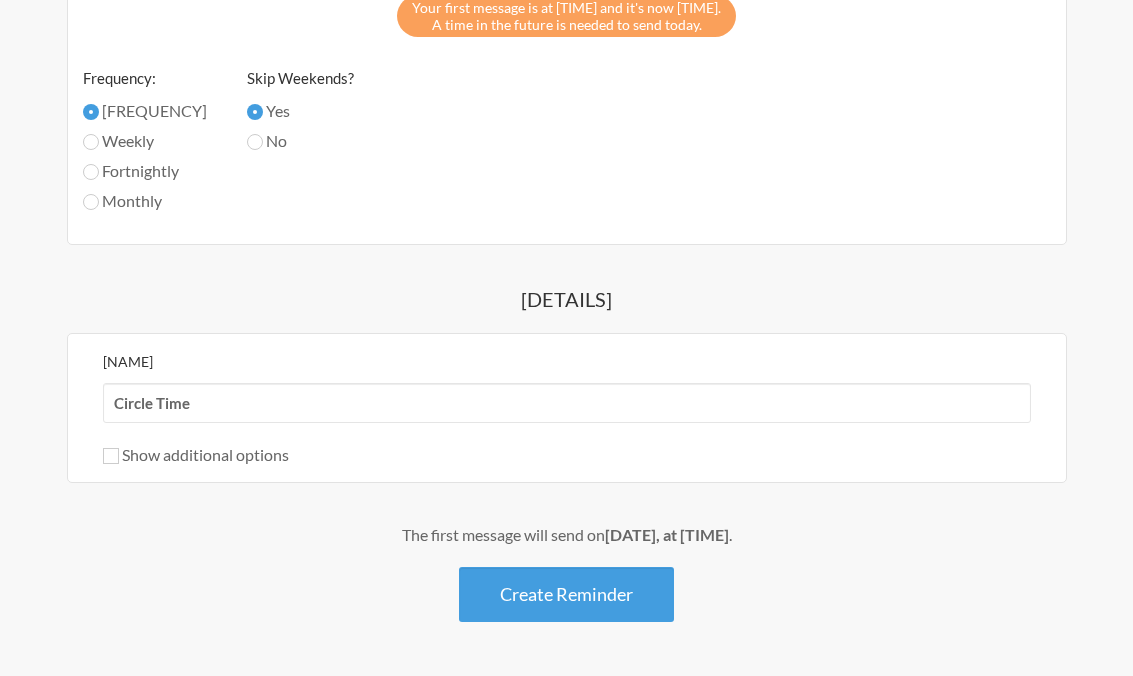 click on "Create Reminder" at bounding box center (566, 594) 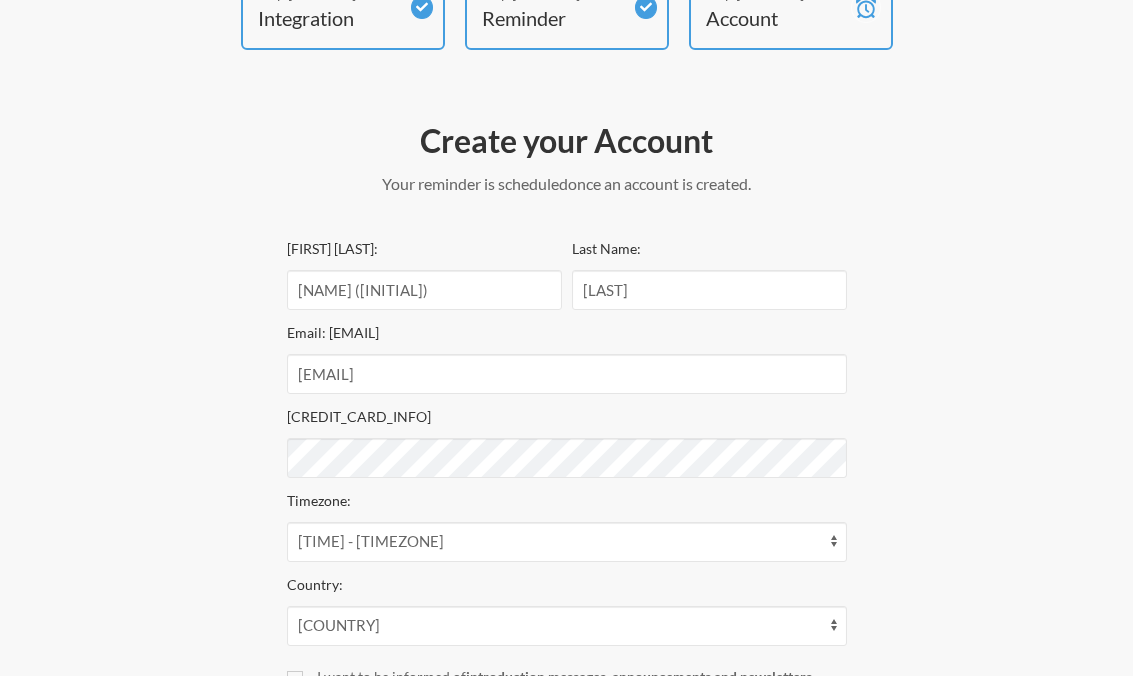 scroll, scrollTop: 292, scrollLeft: 0, axis: vertical 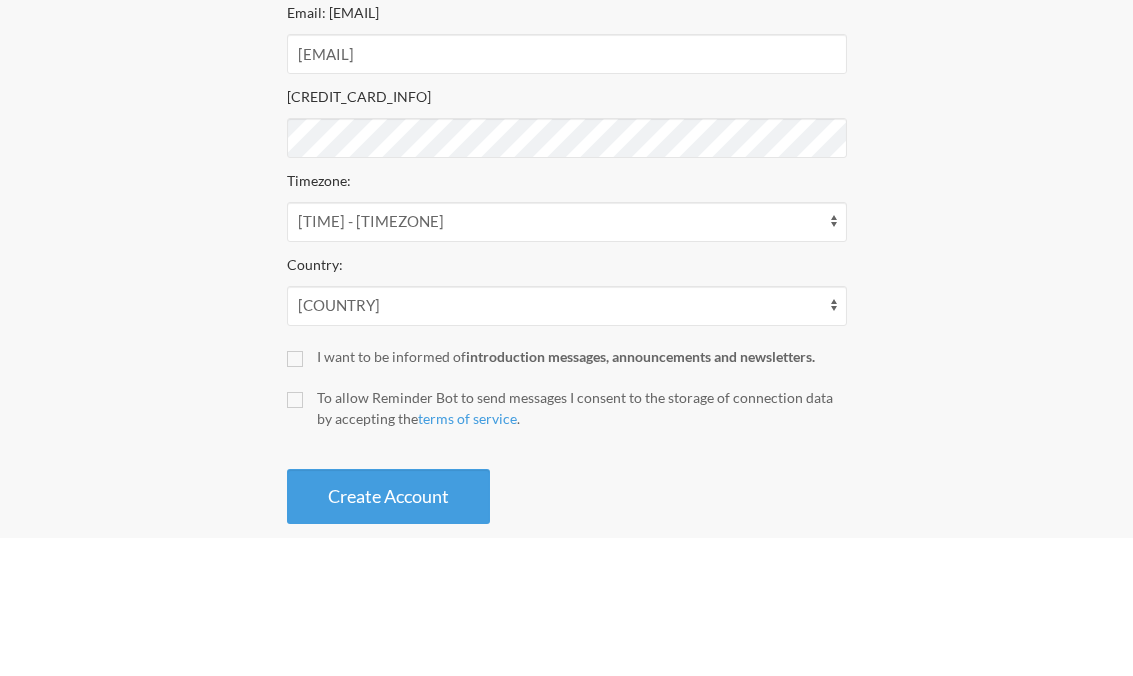 click on "I want to be informed of  introduction messages, announcements and newsletters." at bounding box center [295, 497] 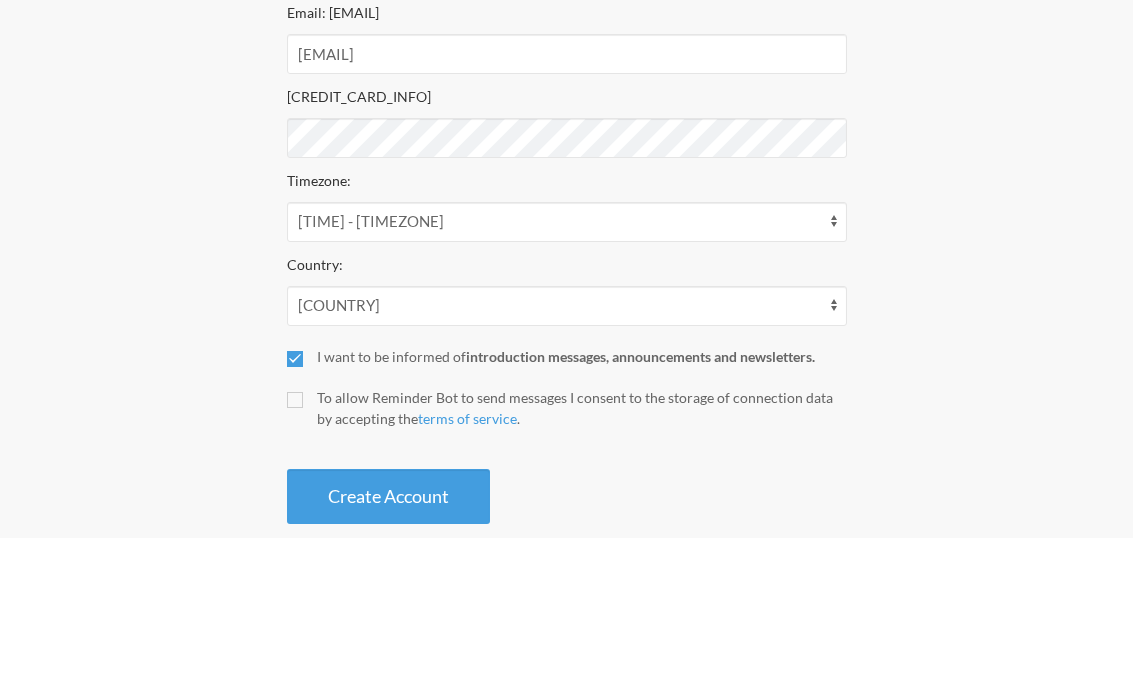 click on "To allow Reminder Bot to send messages I consent to the storage of connection data by accepting the  terms of service ." at bounding box center [295, 538] 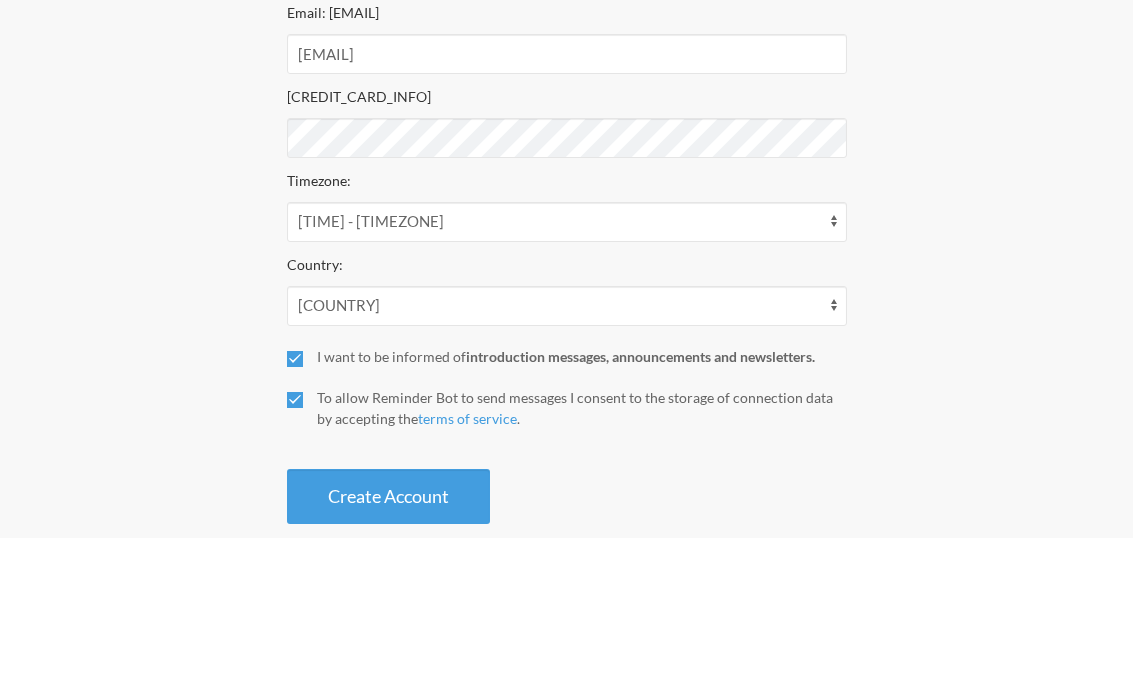 click on "I want to be informed of  introduction messages, announcements and newsletters." at bounding box center [295, 497] 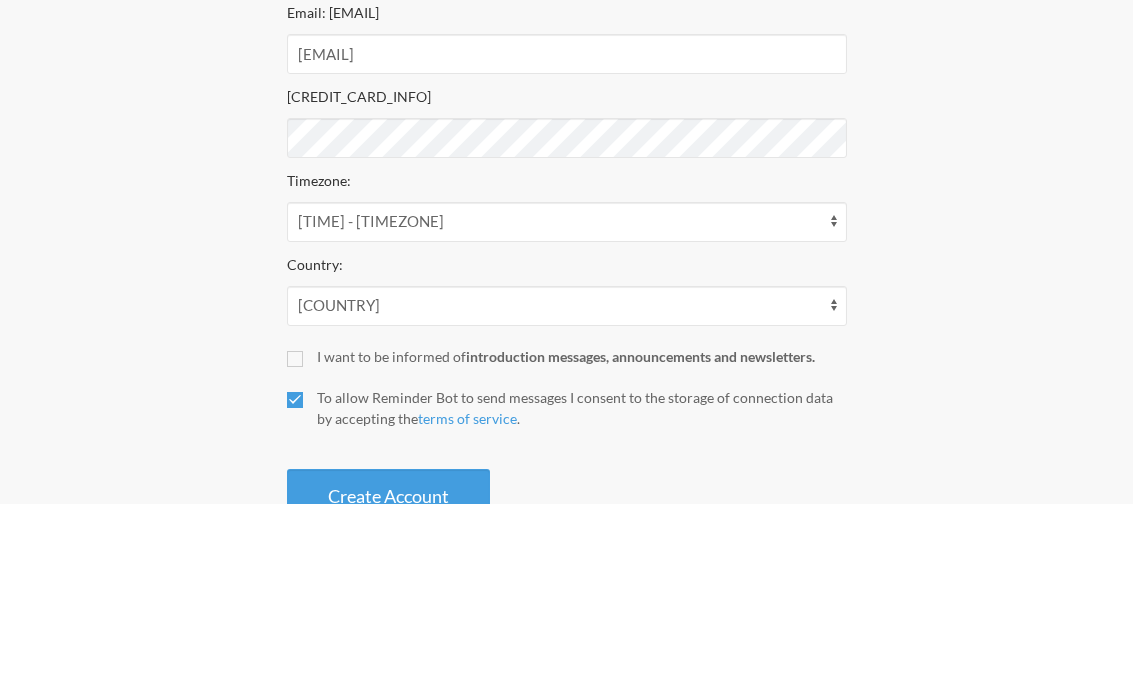 scroll, scrollTop: 342, scrollLeft: 0, axis: vertical 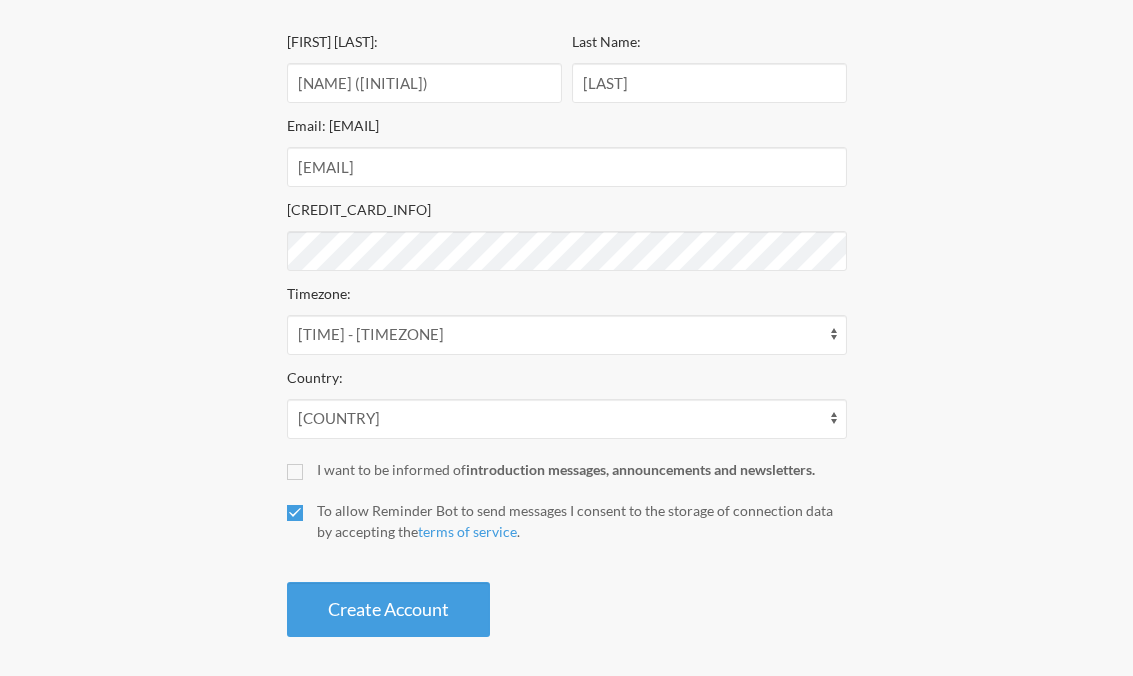 click on "Create Account" at bounding box center [388, 609] 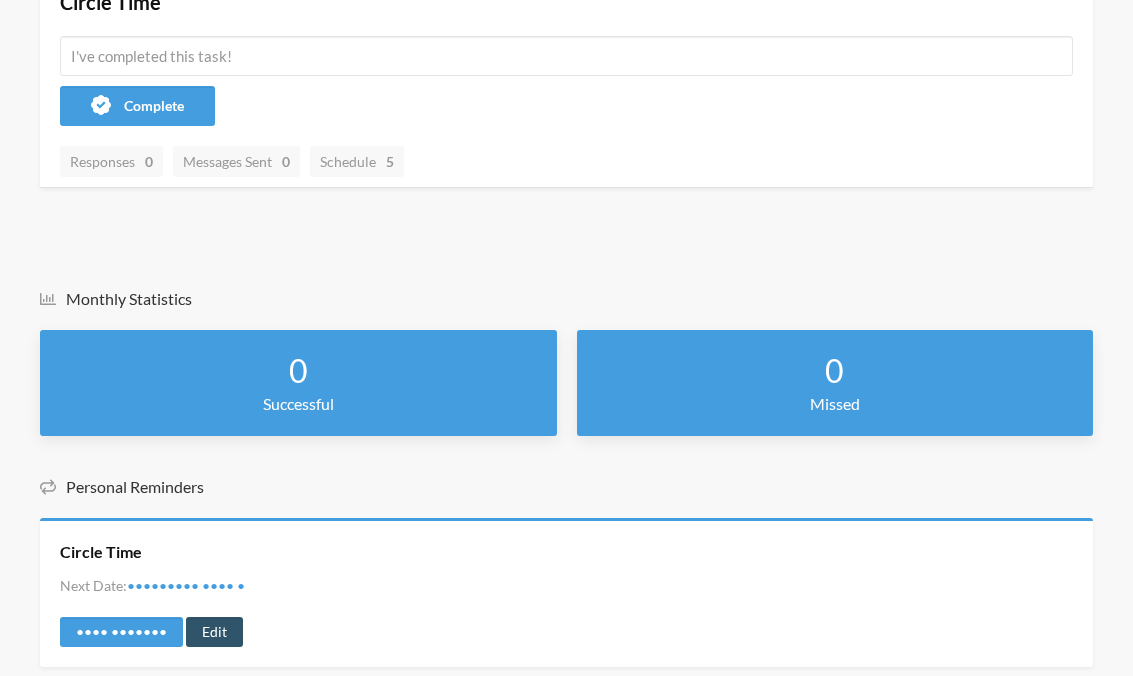 scroll, scrollTop: 320, scrollLeft: 0, axis: vertical 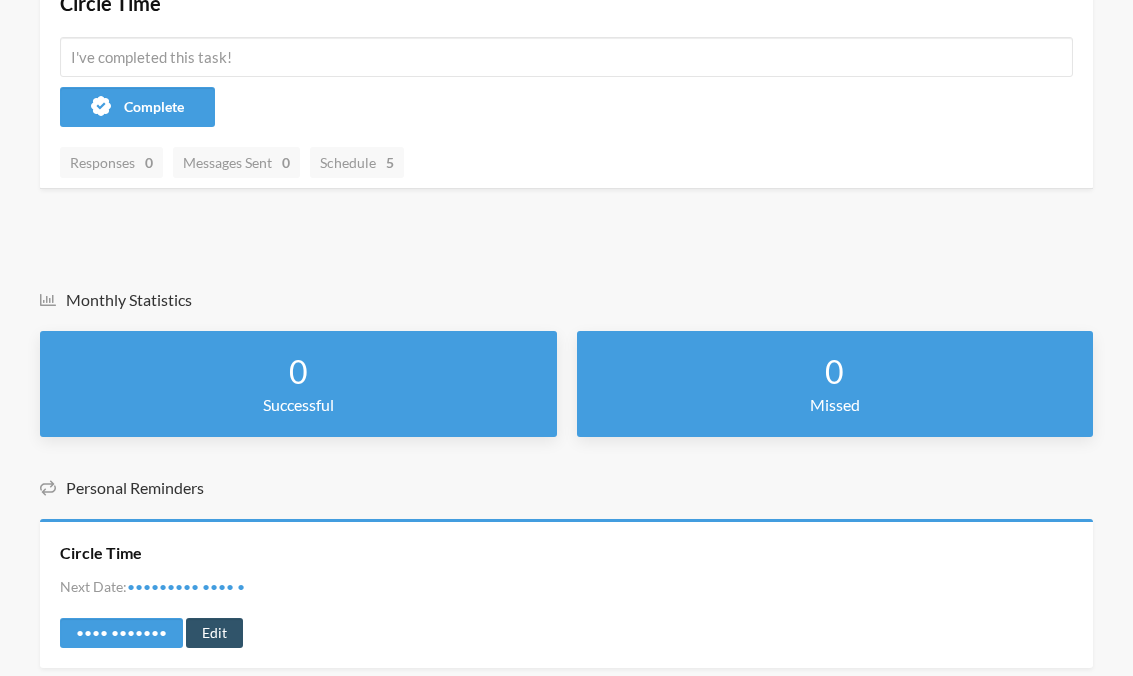 click on "Circle Time" at bounding box center (101, 553) 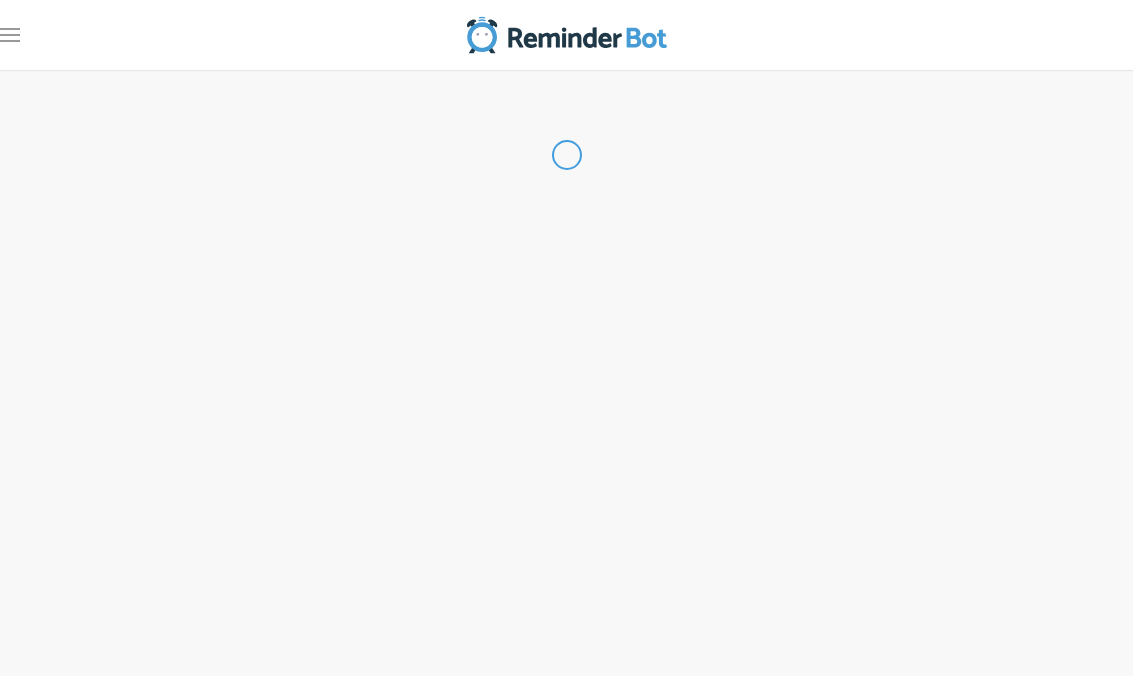scroll, scrollTop: 0, scrollLeft: 0, axis: both 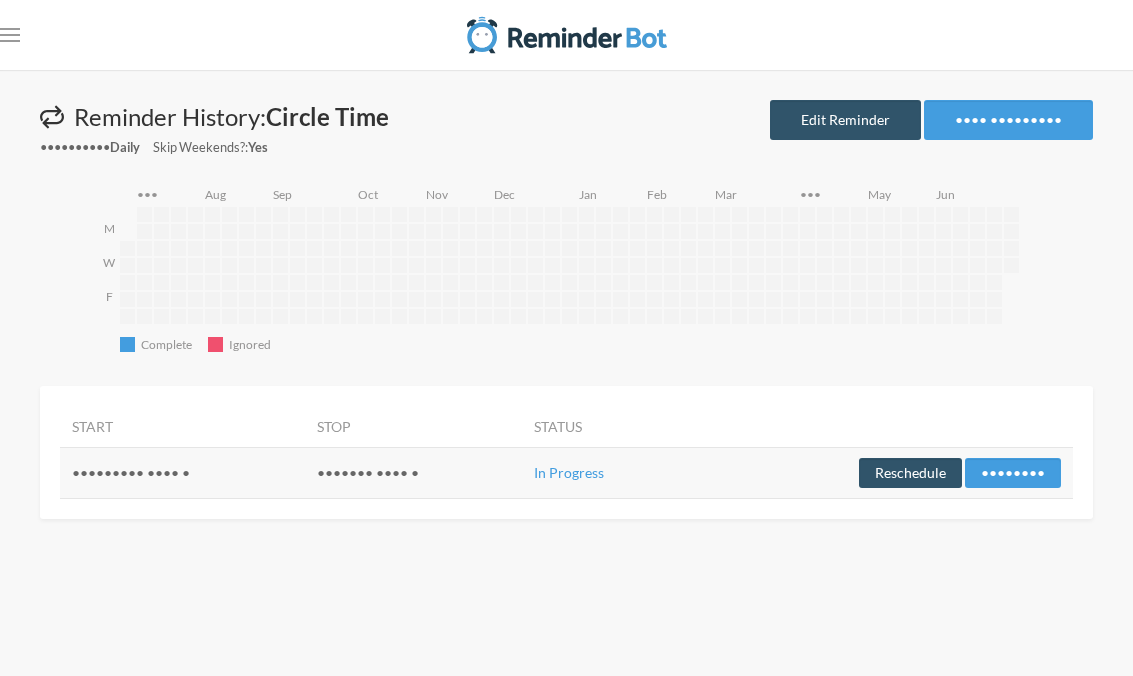 click on "Reschedule" at bounding box center (910, 473) 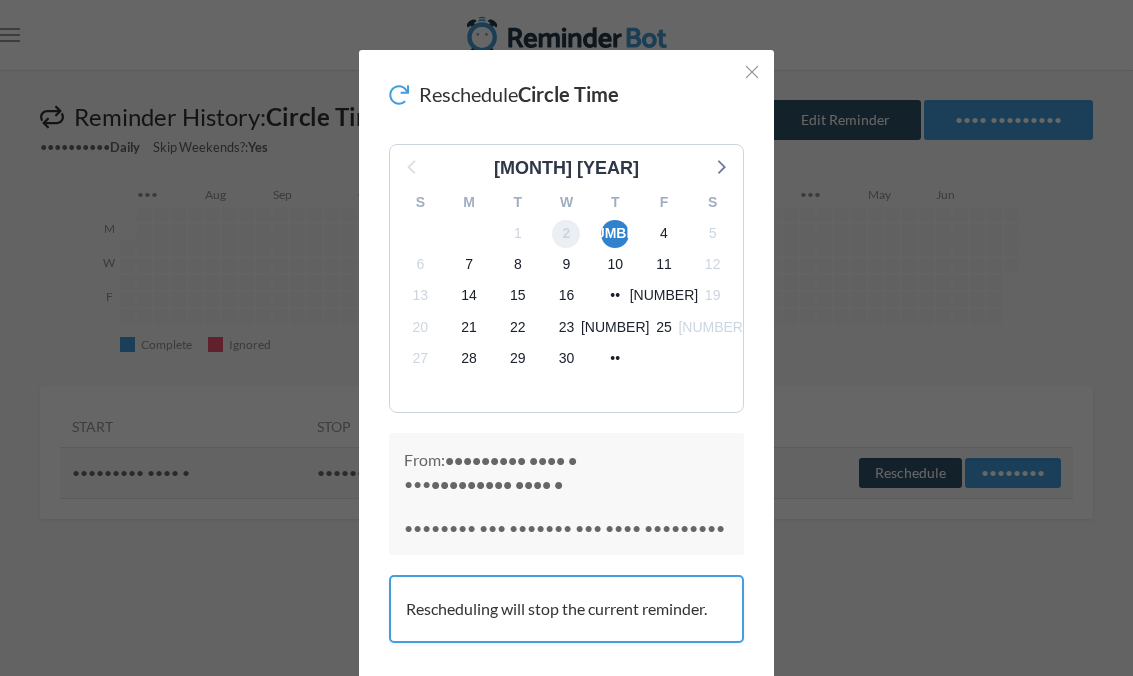 click on "2" at bounding box center [566, 234] 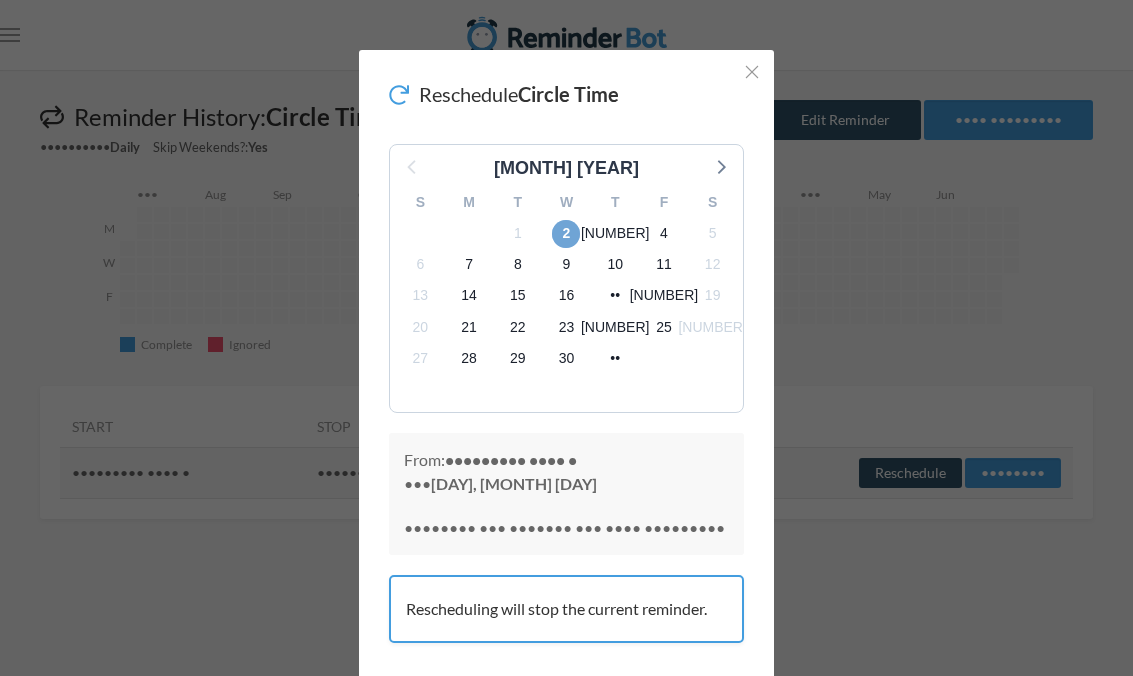 scroll, scrollTop: 0, scrollLeft: 0, axis: both 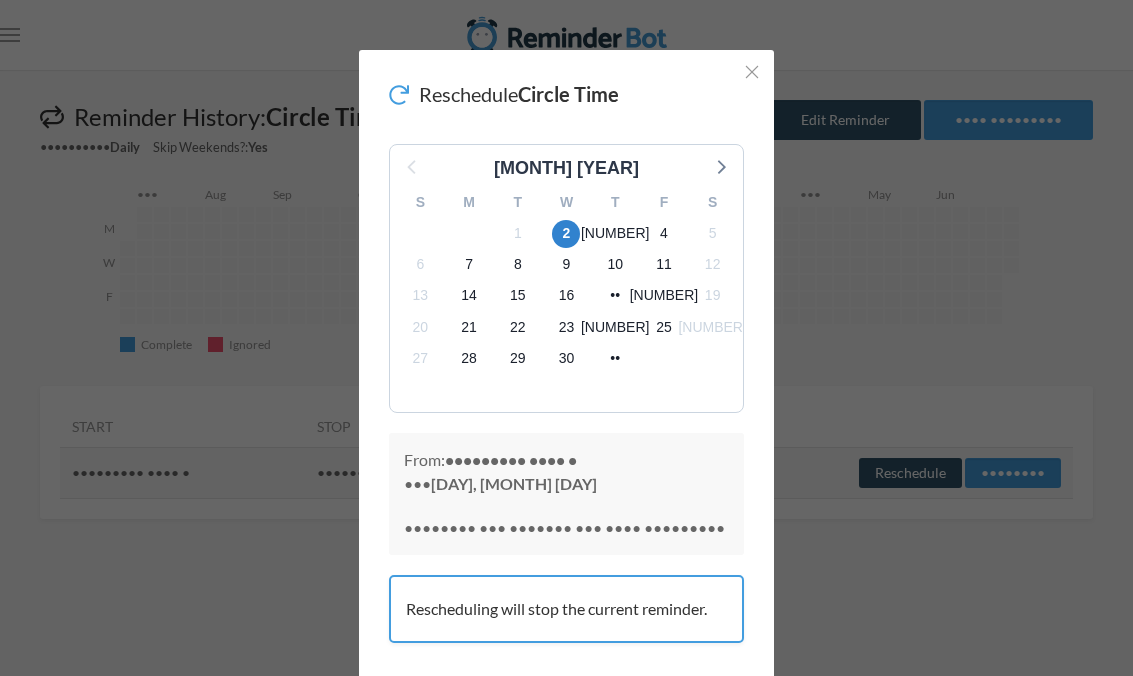 click at bounding box center [752, 72] 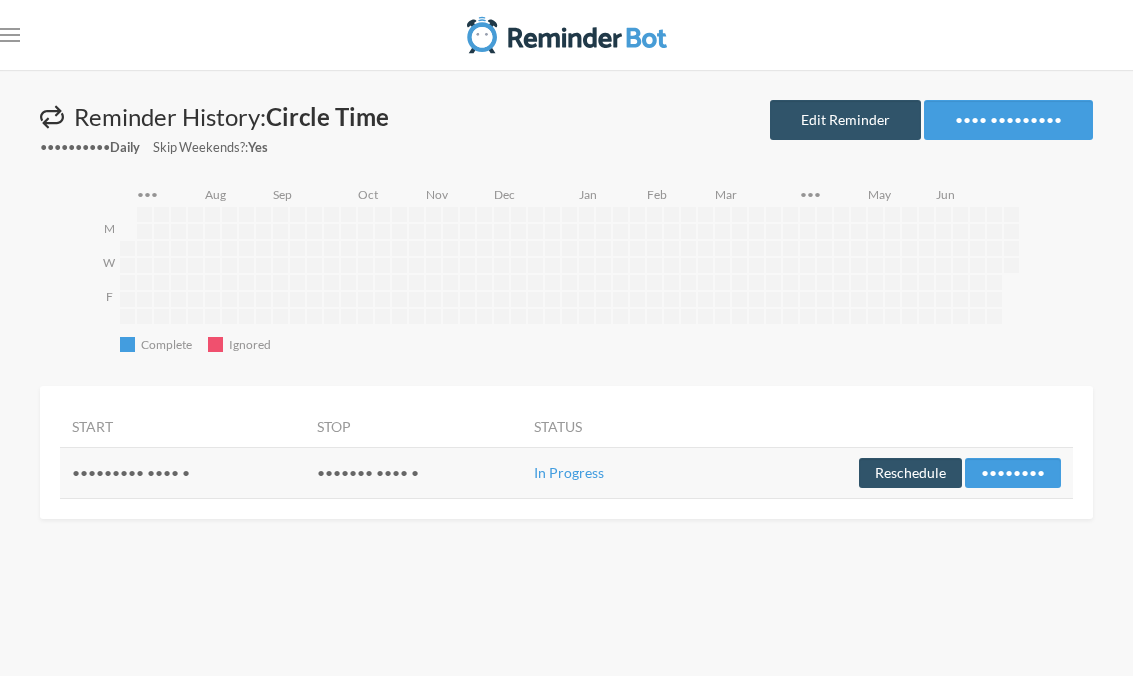 click on "Edit Reminder" at bounding box center (845, 120) 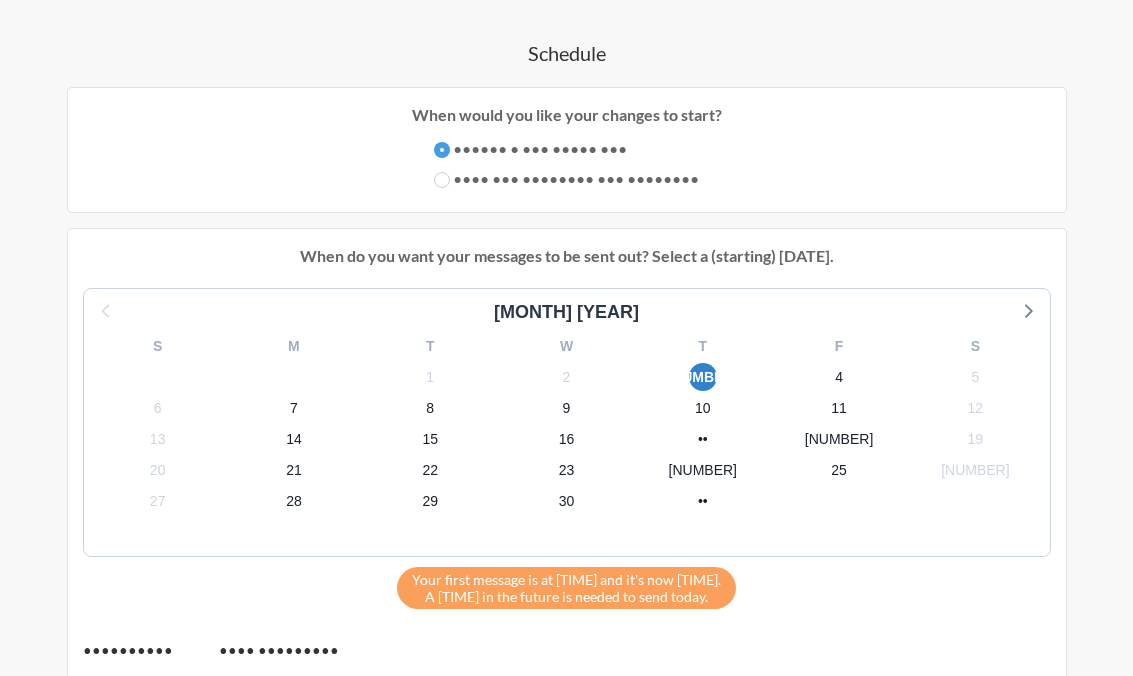 scroll, scrollTop: 1386, scrollLeft: 0, axis: vertical 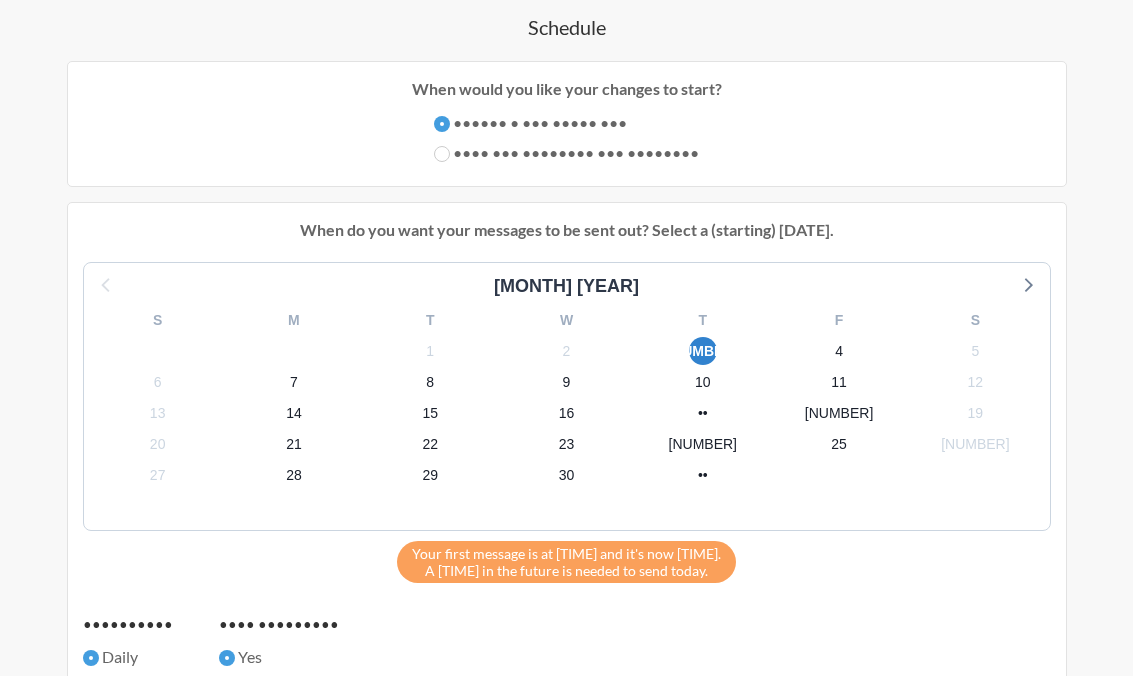 click on "2" at bounding box center (566, 351) 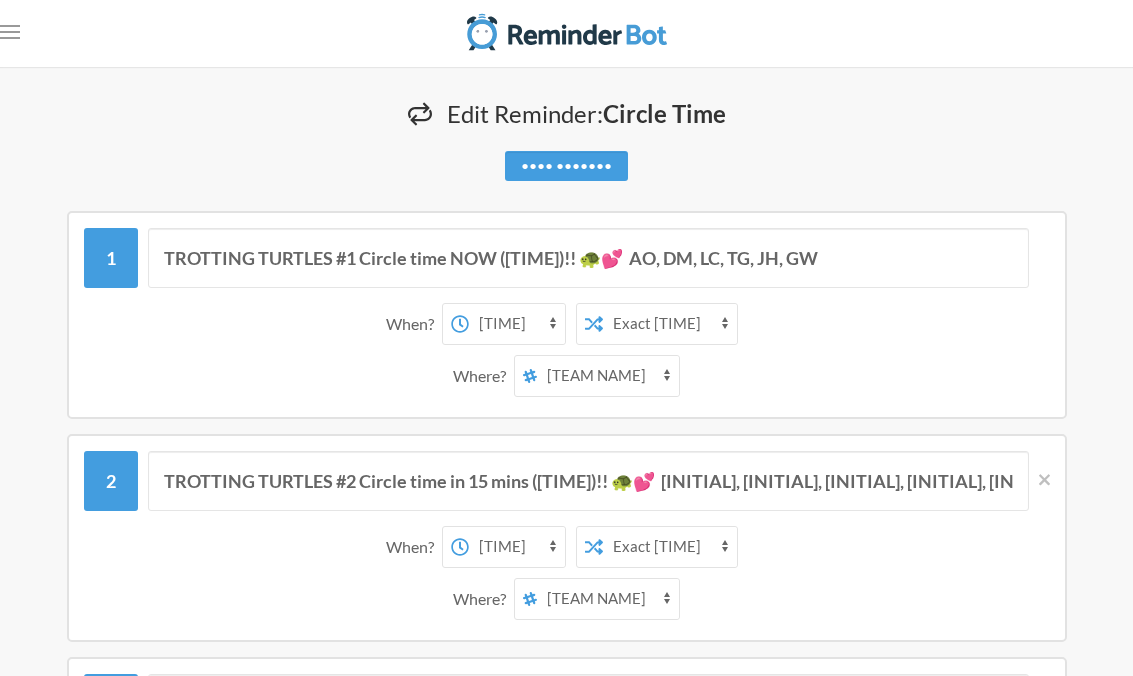 scroll, scrollTop: 4, scrollLeft: 0, axis: vertical 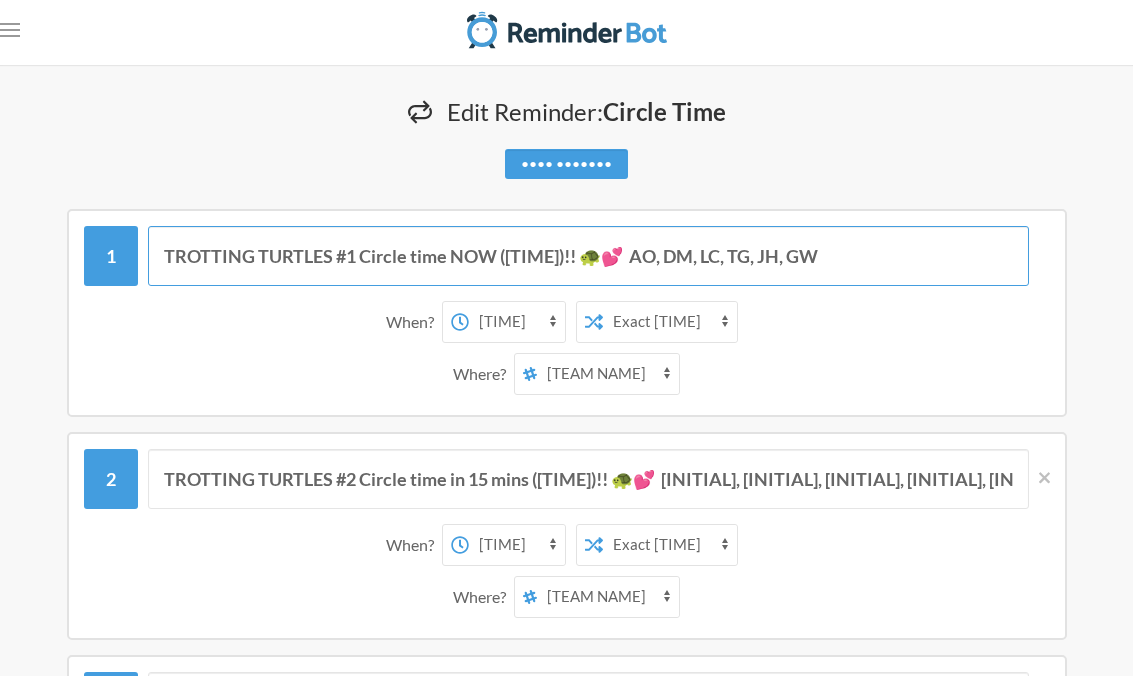 click on "TROTTING TURTLES #1 Circle time NOW ([TIME])!! 🐢💕  AO, DM, LC, TG, JH, GW" at bounding box center [588, 257] 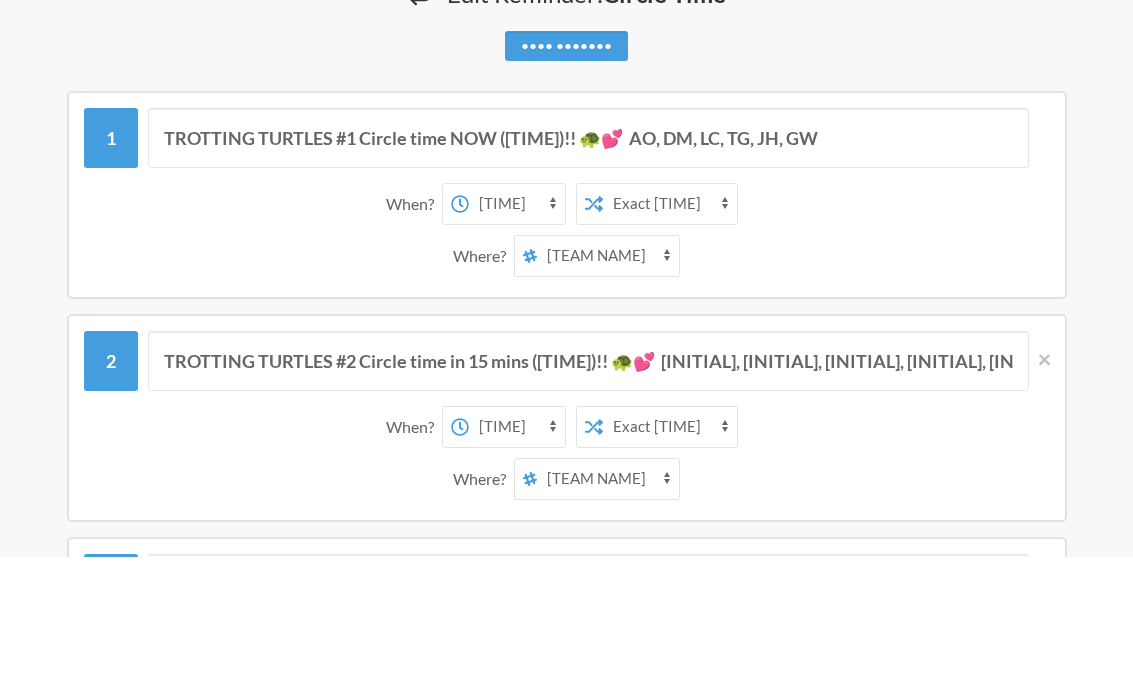 scroll, scrollTop: 124, scrollLeft: 0, axis: vertical 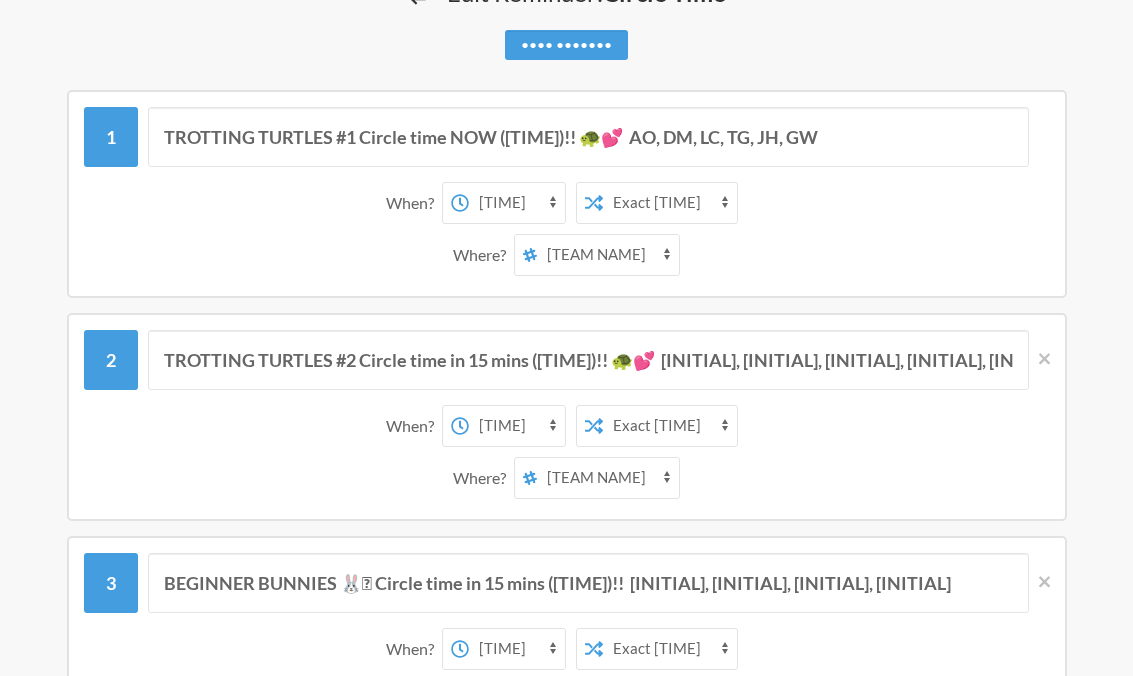 click on "Exact time Random [TIME]" at bounding box center (670, 203) 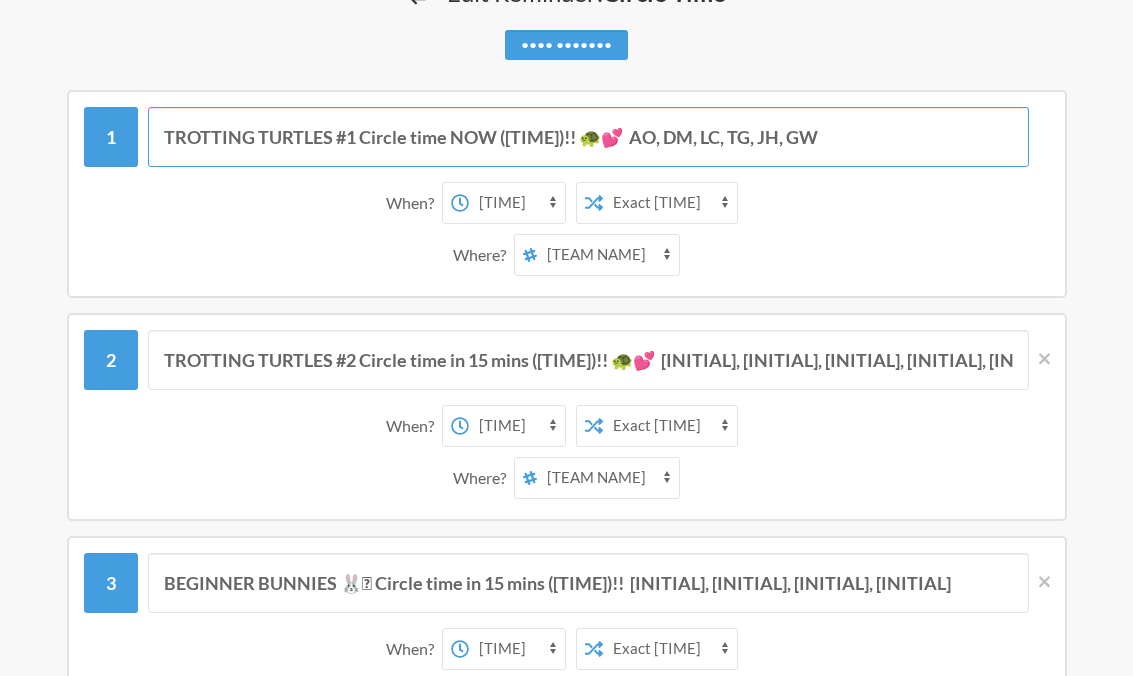 click on "TROTTING TURTLES #1 Circle time NOW ([TIME])!! 🐢💕  AO, DM, LC, TG, JH, GW" at bounding box center [588, 137] 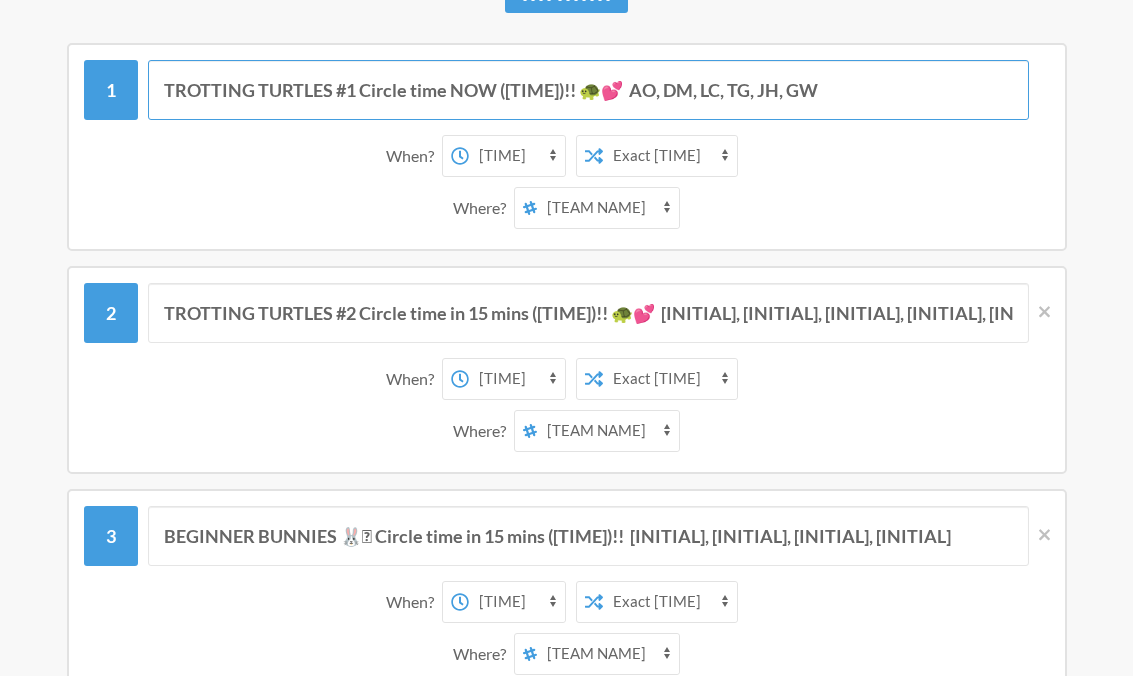 scroll, scrollTop: 163, scrollLeft: 0, axis: vertical 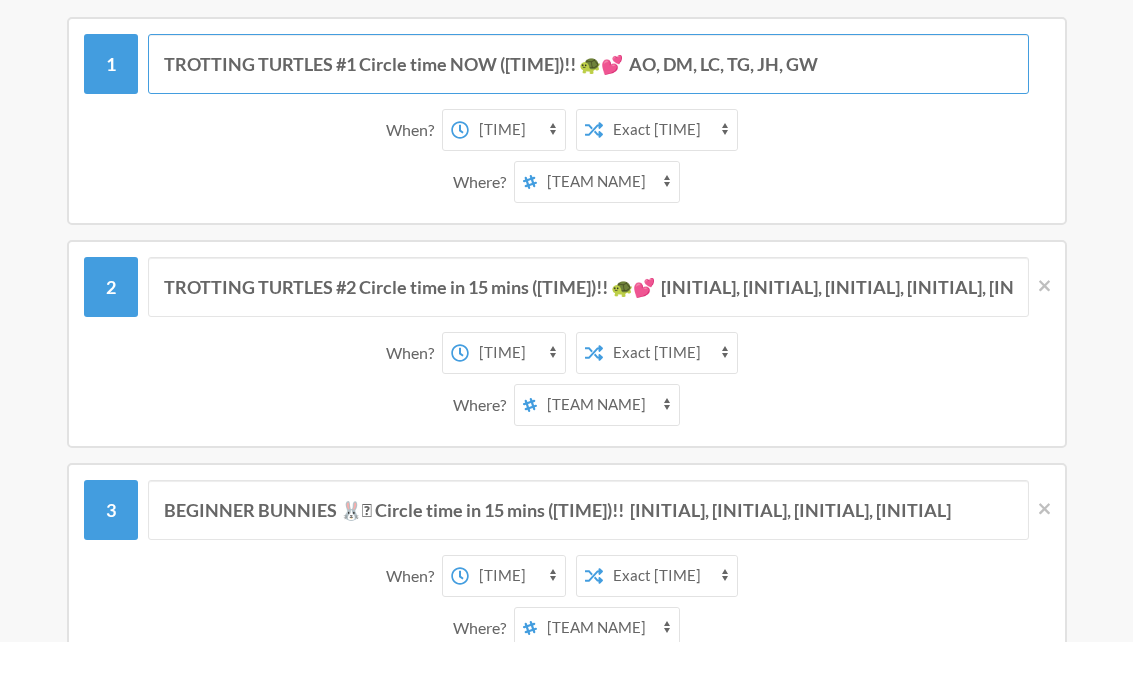 click on "TROTTING TURTLES #1 Circle time NOW ([TIME])!! 🐢💕  AO, DM, LC, TG, JH, GW" at bounding box center [588, 98] 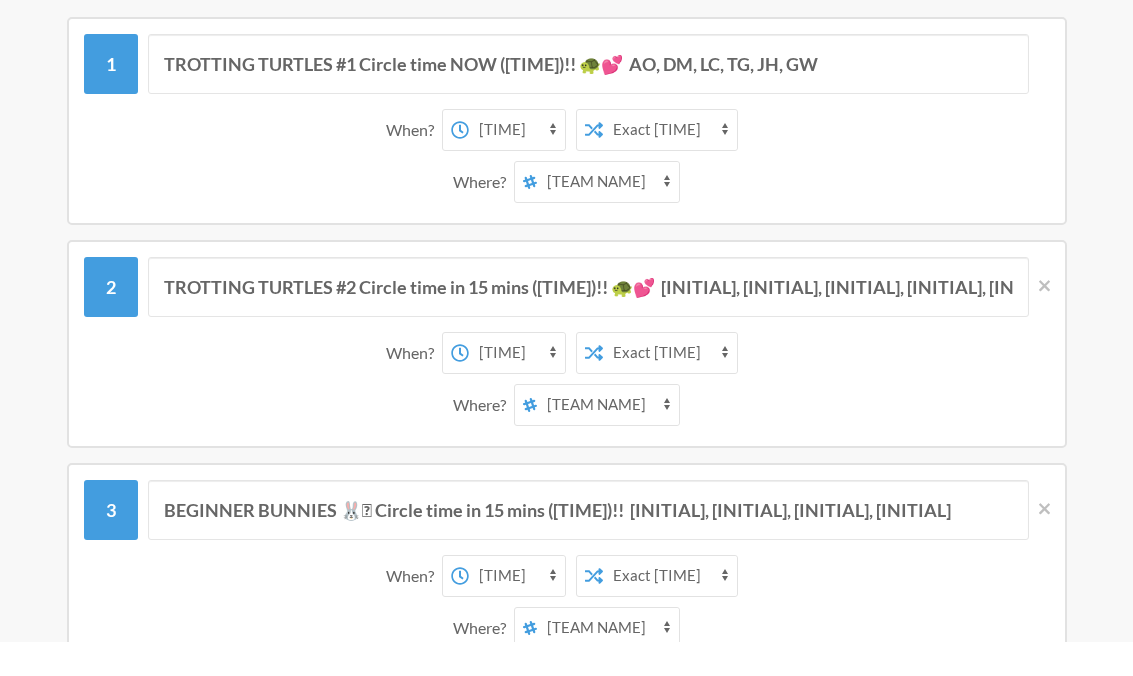 click on "•••••     ••••• •• ••••• •• ••••• •• ••••• •• •••• •• •••• •• •••• •• •••• •• •••• •• •••• •• •••• •• •••• •• •••• •• •••• •• •••• •• •••• •• •••• •• •••• •• •••• •• •••• •• •••• •• •••• •• •••• •• •••• •• •••• •• •••• •• •••• •• •••• •• •••• •• •••• •• •••• •• •••• •• •••• •• •••• •• •••• •• •••• •• •••• •• •••• •• •••• •• •••• •• ••••• •• ••••• •• ••••• •• ••••• •• ••••• •• ••••• •• ••••• •• ••••• •• ••••• •• ••••• •• ••••• •• ••••• •• •••• •• •••• •• •••• •• •••• •• •••• •• •••• •• •••• •• •••• •• •••• •• •••• •• •••• •• •••• •• •••• •• •••• •• •••• •• •••• •• •••• •• •••• •• •••• •• •••• •• •••• •• •••• •• •••• •• •••• •• •••• •• •••• •• •••• •• •••• •• •••• •• •••• •• •••• •• •••• •• •••• •• •••• •• •••• •• •••• •• ••••• •• ••••• •• ••••• •• ••••• •• ••••• •• ••••• •• ••••• •• ••••• ••   ••  ••• •     ••••• •• ••••• •• ••••• •• ••••• •• •••• •• •••• •• •••• •• •••• •• •••• •• •••• •• •••• •• •••• •• •••• •• •••• •• •••• •• •••• •• •••• •• •••• •• •••• •• •••• •• •••• •• •••• •• •••• •• •••• •• •••• ••" at bounding box center [567, 164] 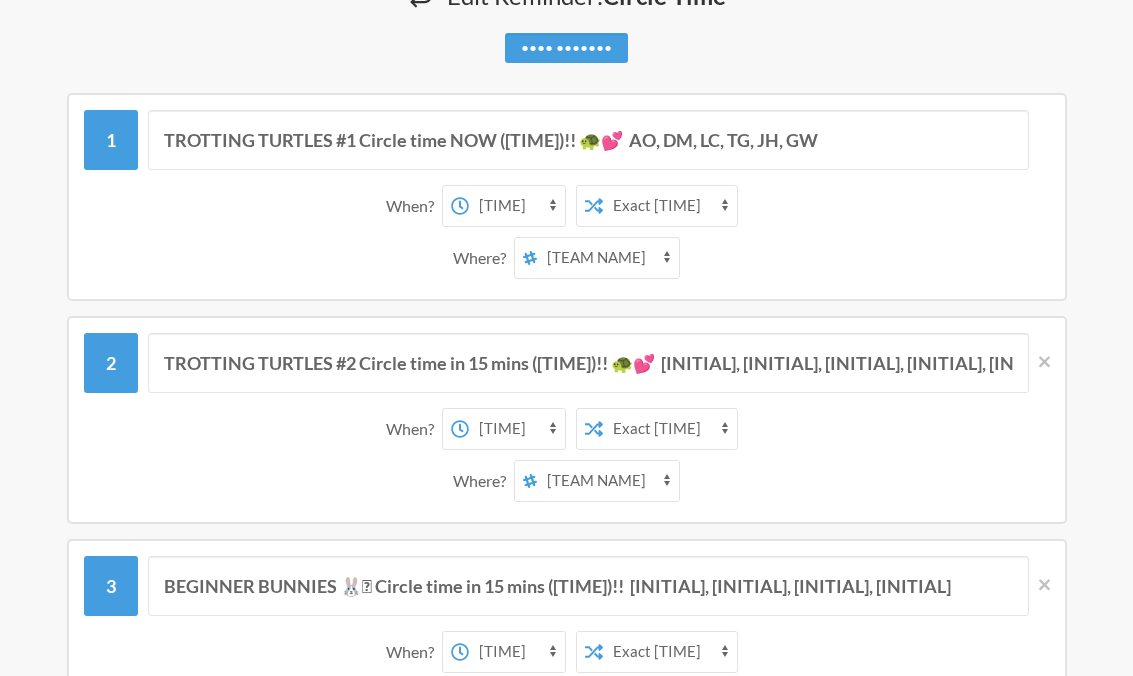 scroll, scrollTop: 124, scrollLeft: 0, axis: vertical 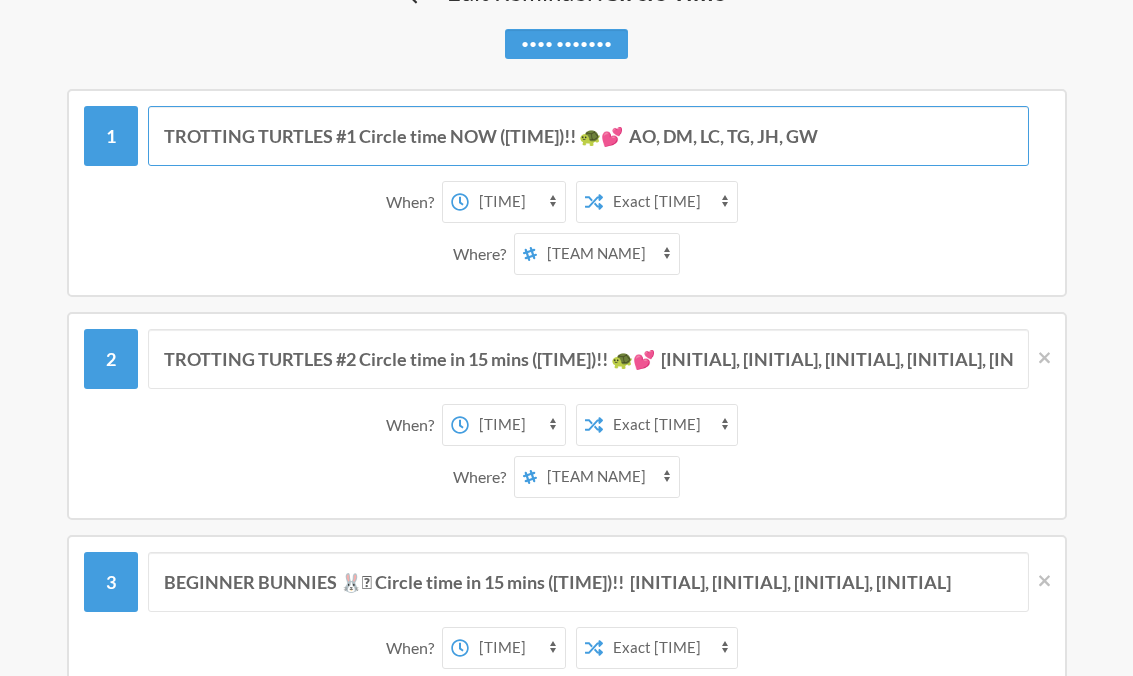 click on "TROTTING TURTLES #1 Circle time NOW ([TIME])!! 🐢💕  AO, DM, LC, TG, JH, GW" at bounding box center [588, 137] 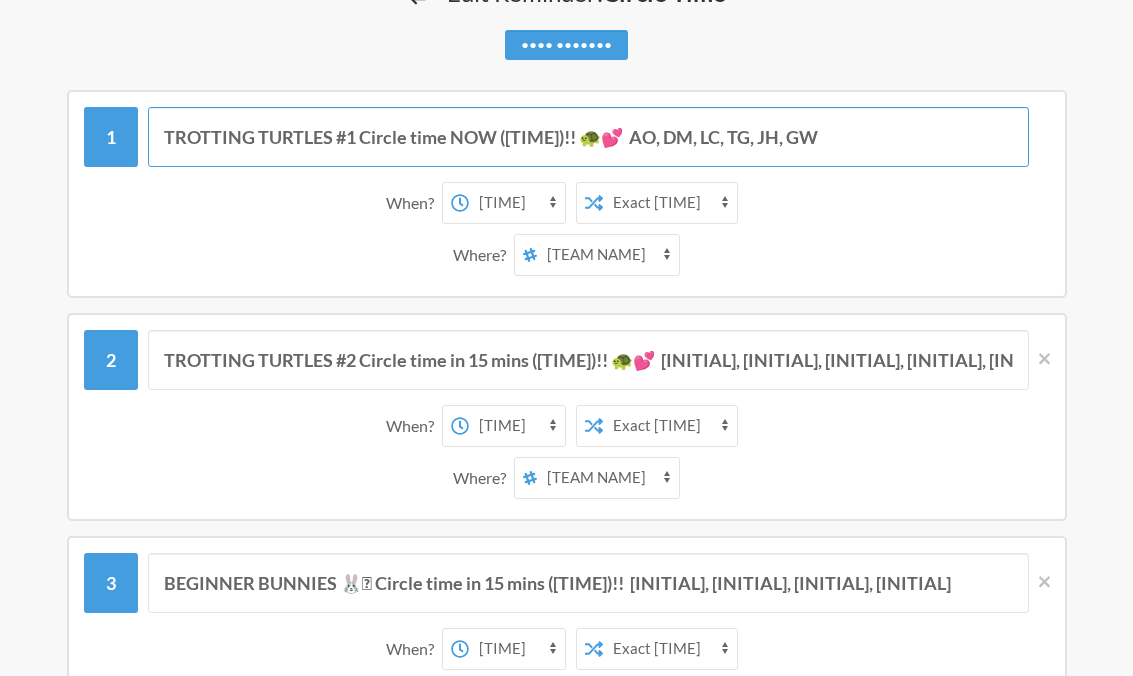click on "TROTTING TURTLES #1 Circle time NOW ([TIME])!! 🐢💕  AO, DM, LC, TG, JH, GW" at bounding box center [588, 137] 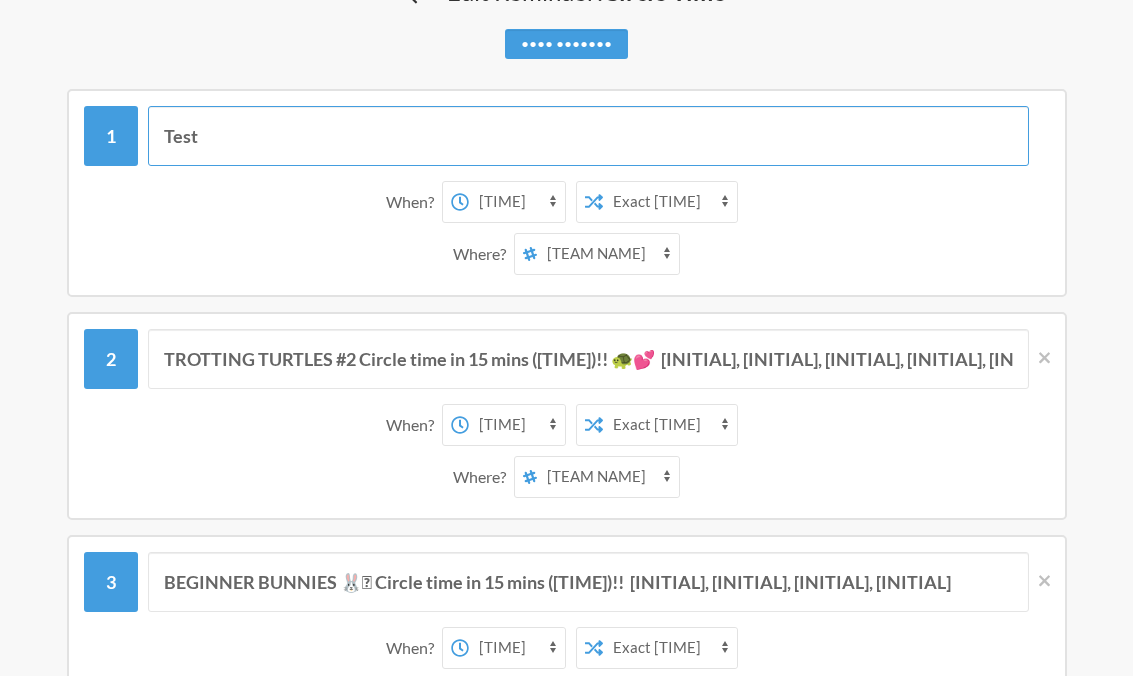type on "Test" 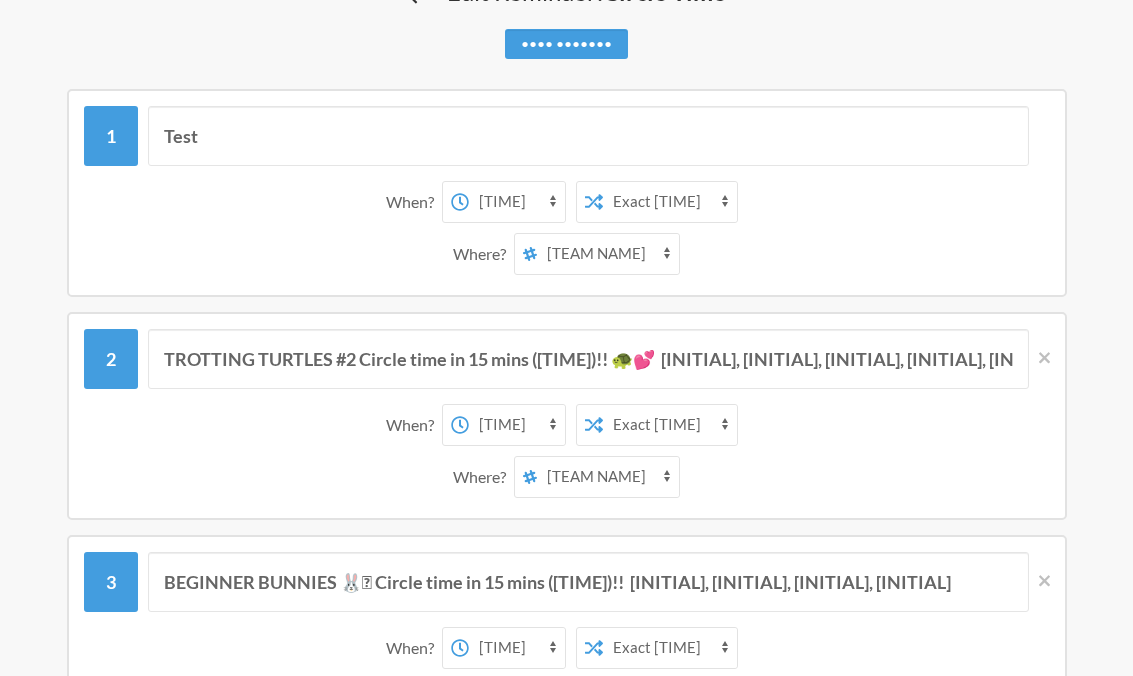 click on "12:00 am 12:15 am 12:30 am 12:45 am 1:00 am 1:15 am 1:30 am 1:45 am 2:00 am 2:15 am 2:30 am 2:45 am 3:00 am 3:15 am 3:30 am 3:45 am 4:00 am 4:15 am 4:30 am 4:45 am 5:00 am 5:15 am 5:30 am 5:45 am 6:00 am 6:15 am 6:30 am 6:45 am 7:00 am 7:15 am 7:30 am 7:45 am 8:00 am 8:15 am 8:30 am 8:45 am 9:00 am 9:15 am 9:30 am 9:45 am 10:00 am 10:15 am 10:30 am 10:45 am 11:00 am 11:15 am 11:30 am 11:45 am 12:00 pm 12:15 pm 12:30 pm 12:45 pm 1:00 pm 1:15 pm 1:30 pm 1:45 pm 2:00 pm 2:15 pm 2:30 pm 2:45 pm 3:00 pm 3:15 pm 3:30 pm 3:45 pm 4:00 pm 4:15 pm 4:30 pm 4:45 pm 5:00 pm 5:15 pm 5:30 pm 5:45 pm 6:00 pm 6:15 pm 6:30 pm 6:45 pm 7:00 pm 7:15 pm 7:30 pm 7:45 pm 8:00 pm 8:15 pm 8:30 pm 8:45 pm 9:00 pm 9:15 pm 9:30 pm 9:45 pm 10:00 pm 10:15 pm 10:30 pm 10:45 pm 11:00 pm 11:15 pm 11:30 pm 11:45 pm" at bounding box center (517, 203) 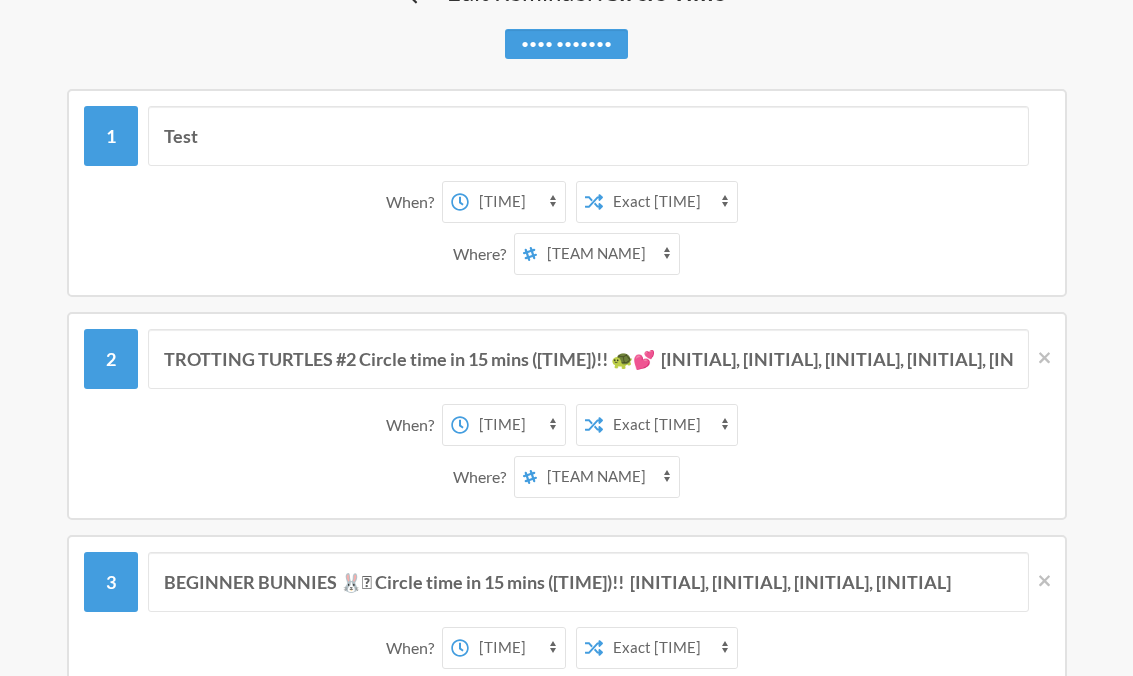 click on "12:00 am 12:15 am 12:30 am 12:45 am 1:00 am 1:15 am 1:30 am 1:45 am 2:00 am 2:15 am 2:30 am 2:45 am 3:00 am 3:15 am 3:30 am 3:45 am 4:00 am 4:15 am 4:30 am 4:45 am 5:00 am 5:15 am 5:30 am 5:45 am 6:00 am 6:15 am 6:30 am 6:45 am 7:00 am 7:15 am 7:30 am 7:45 am 8:00 am 8:15 am 8:30 am 8:45 am 9:00 am 9:15 am 9:30 am 9:45 am 10:00 am 10:15 am 10:30 am 10:45 am 11:00 am 11:15 am 11:30 am 11:45 am 12:00 pm 12:15 pm 12:30 pm 12:45 pm 1:00 pm 1:15 pm 1:30 pm 1:45 pm 2:00 pm 2:15 pm 2:30 pm 2:45 pm 3:00 pm 3:15 pm 3:30 pm 3:45 pm 4:00 pm 4:15 pm 4:30 pm 4:45 pm 5:00 pm 5:15 pm 5:30 pm 5:45 pm 6:00 pm 6:15 pm 6:30 pm 6:45 pm 7:00 pm 7:15 pm 7:30 pm 7:45 pm 8:00 pm 8:15 pm 8:30 pm 8:45 pm 9:00 pm 9:15 pm 9:30 pm 9:45 pm 10:00 pm 10:15 pm 10:30 pm 10:45 pm 11:00 pm 11:15 pm 11:30 pm 11:45 pm" at bounding box center [517, 202] 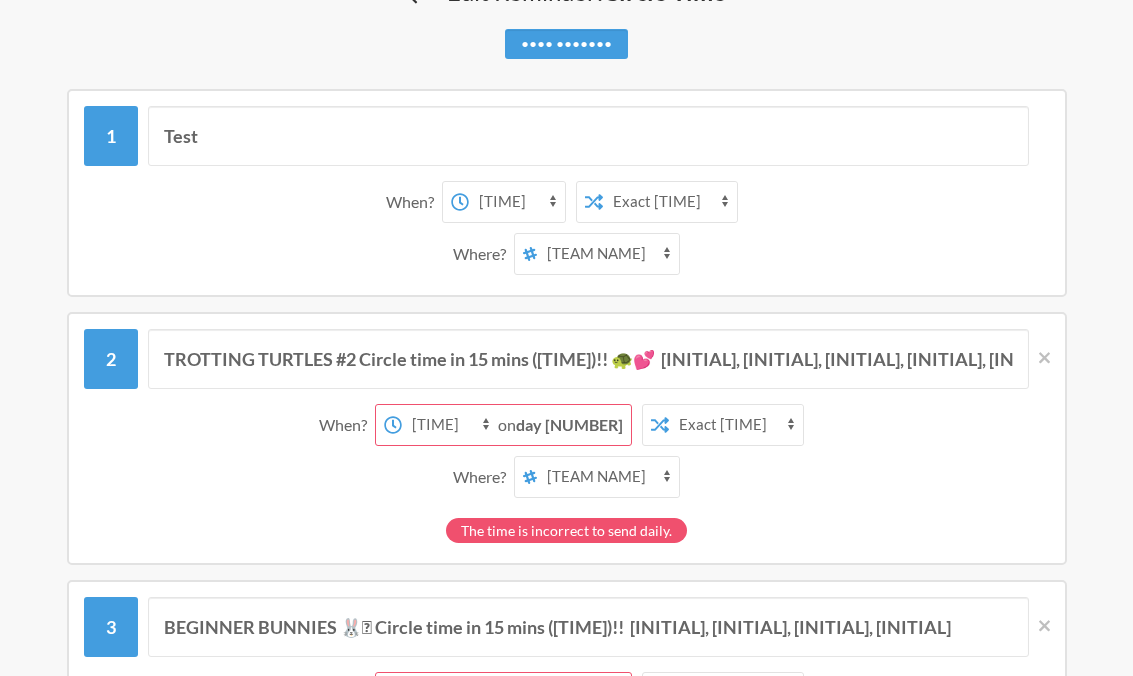 click on "12:00 am 12:15 am 12:30 am 12:45 am 1:00 am 1:15 am 1:30 am 1:45 am 2:00 am 2:15 am 2:30 am 2:45 am 3:00 am 3:15 am 3:30 am 3:45 am 4:00 am 4:15 am 4:30 am 4:45 am 5:00 am 5:15 am 5:30 am 5:45 am 6:00 am 6:15 am 6:30 am 6:45 am 7:00 am 7:15 am 7:30 am 7:45 am 8:00 am 8:15 am 8:30 am 8:45 am 9:00 am 9:15 am 9:30 am 9:45 am 10:00 am 10:15 am 10:30 am 10:45 am 11:00 am 11:15 am 11:30 am 11:45 am 12:00 pm 12:15 pm 12:30 pm 12:45 pm 1:00 pm 1:15 pm 1:30 pm 1:45 pm 2:00 pm 2:15 pm 2:30 pm 2:45 pm 3:00 pm 3:15 pm 3:30 pm 3:45 pm 4:00 pm 4:15 pm 4:30 pm 4:45 pm 5:00 pm 5:15 pm 5:30 pm 5:45 pm 6:00 pm 6:15 pm 6:30 pm 6:45 pm 7:00 pm 7:15 pm 7:30 pm 7:45 pm 8:00 pm 8:15 pm 8:30 pm 8:45 pm 9:00 pm 9:15 pm 9:30 pm 9:45 pm 10:00 pm 10:15 pm 10:30 pm 10:45 pm 11:00 pm 11:15 pm 11:30 pm 11:45 pm" at bounding box center [517, 202] 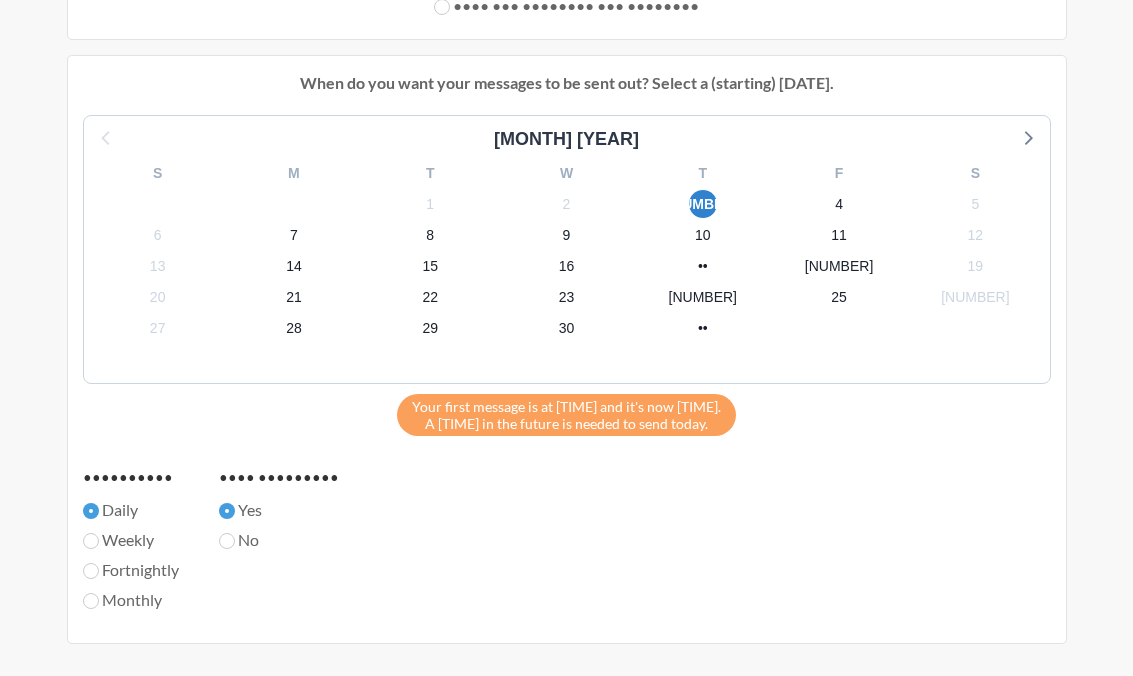 scroll, scrollTop: 1515, scrollLeft: 0, axis: vertical 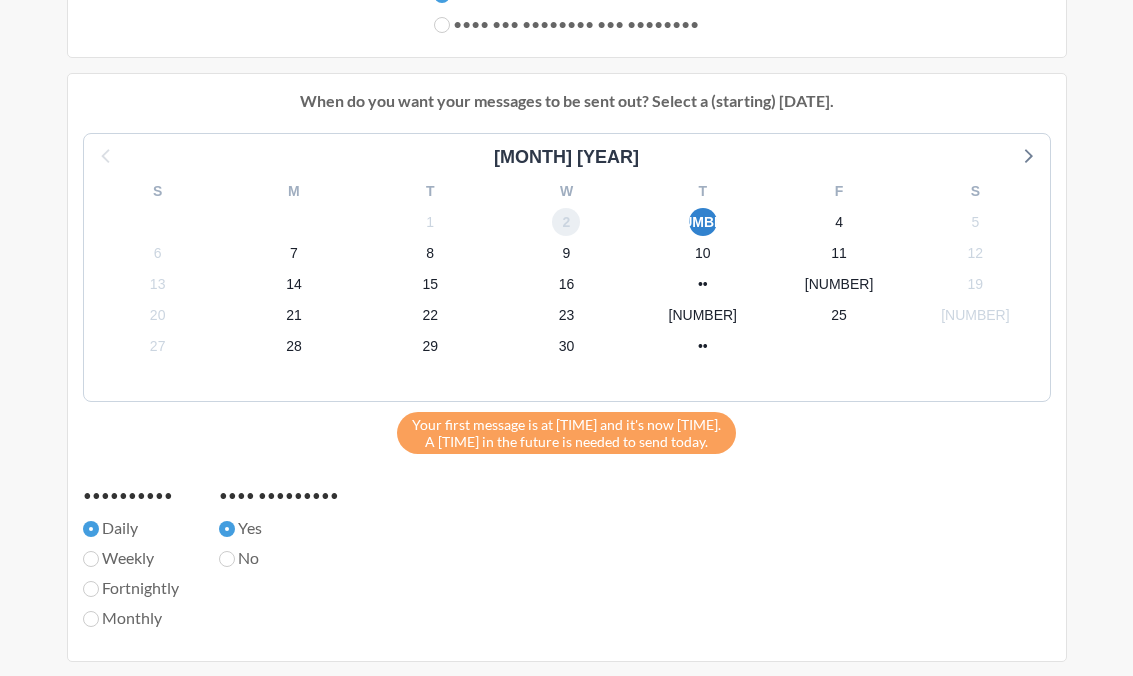 click on "2" at bounding box center (566, 222) 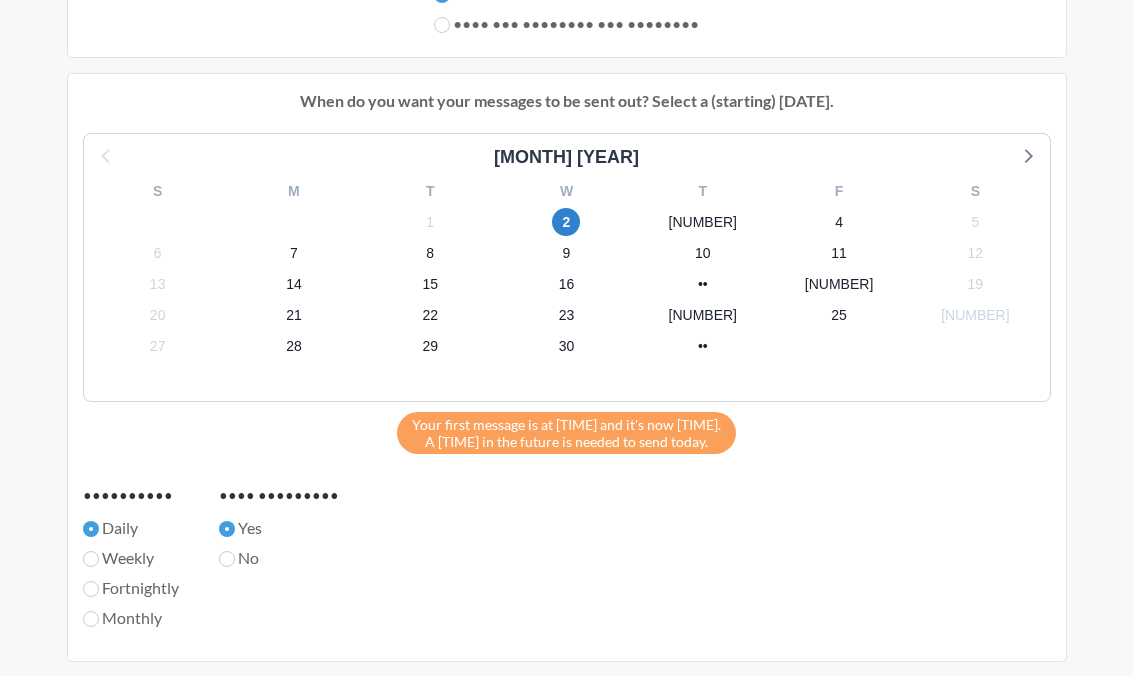 click on "2" at bounding box center (566, 222) 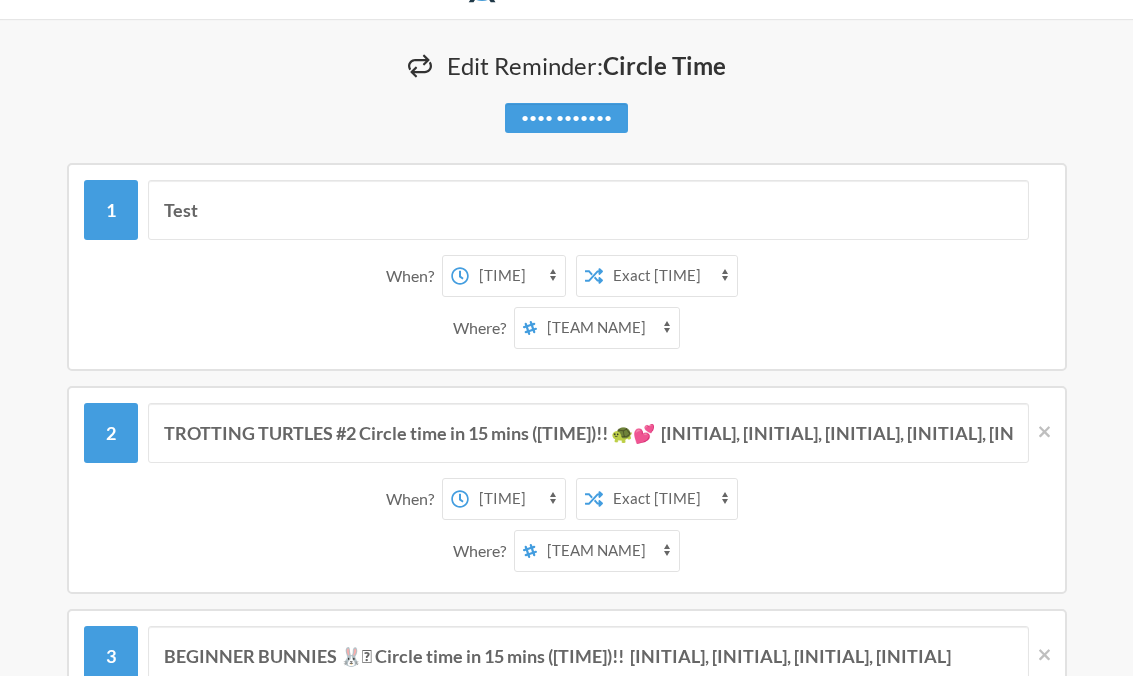 scroll, scrollTop: 38, scrollLeft: 0, axis: vertical 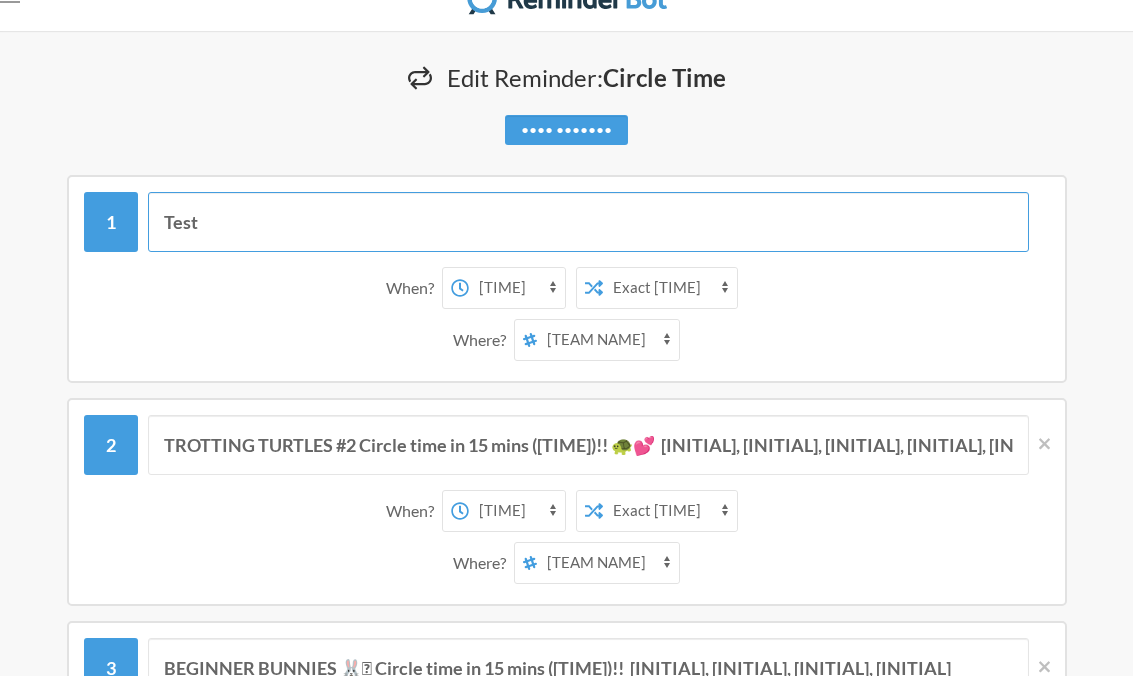 click on "Test" at bounding box center [588, 223] 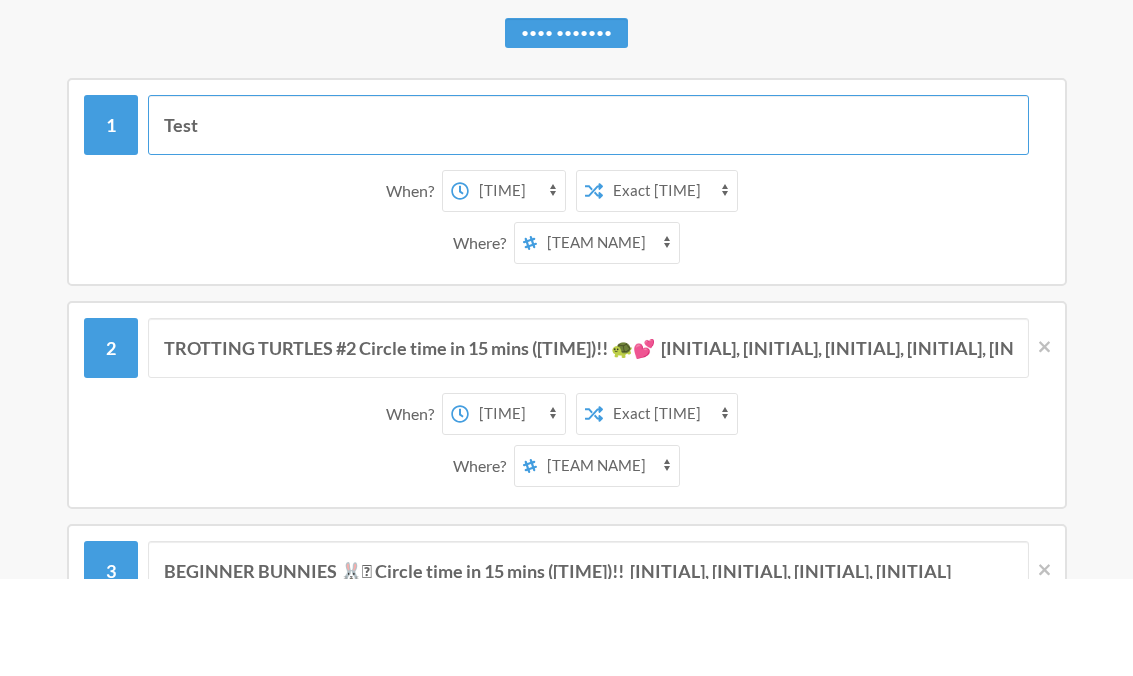 click on "Test" at bounding box center [588, 223] 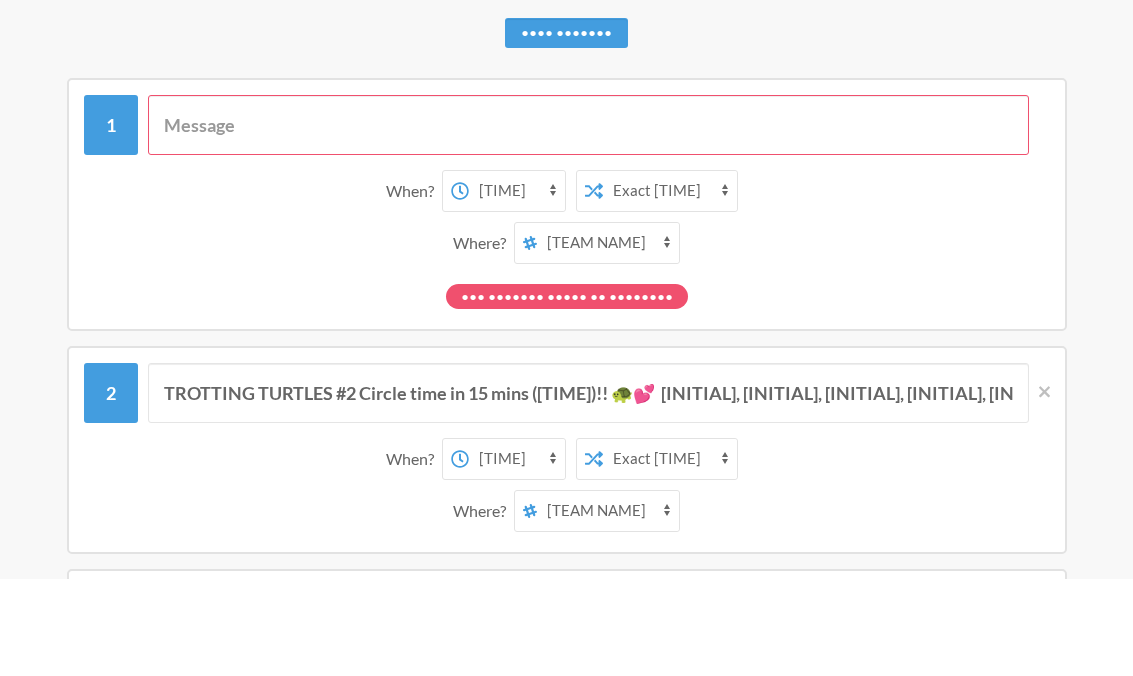click at bounding box center (588, 223) 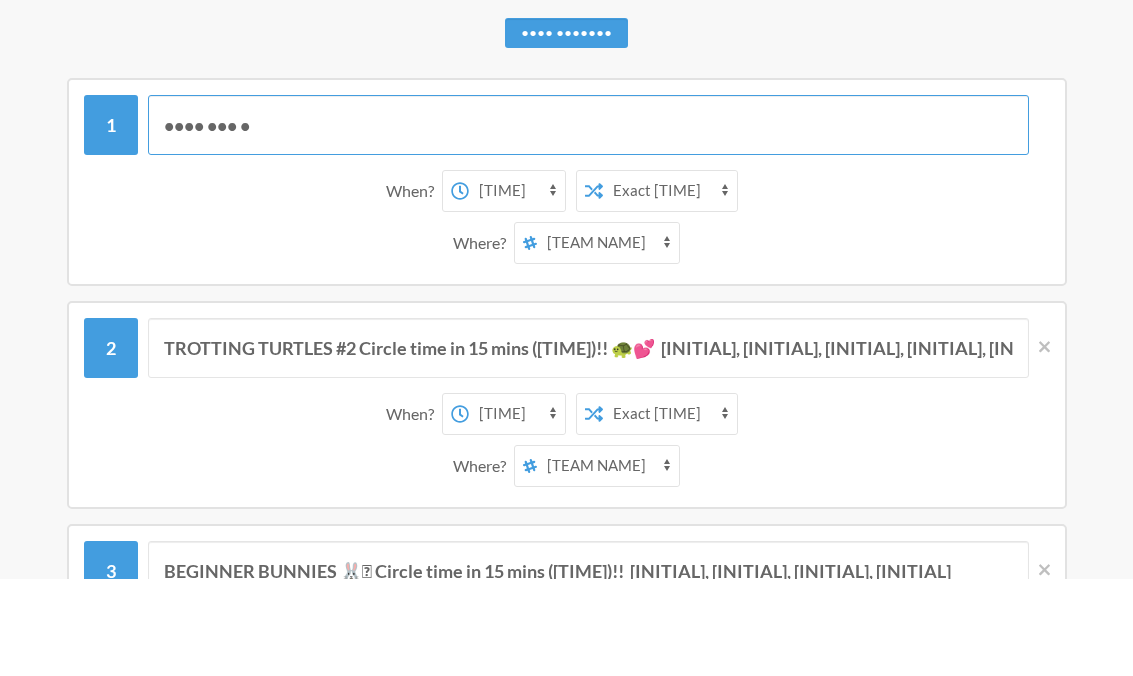 click on "•••• ••• •" at bounding box center [588, 223] 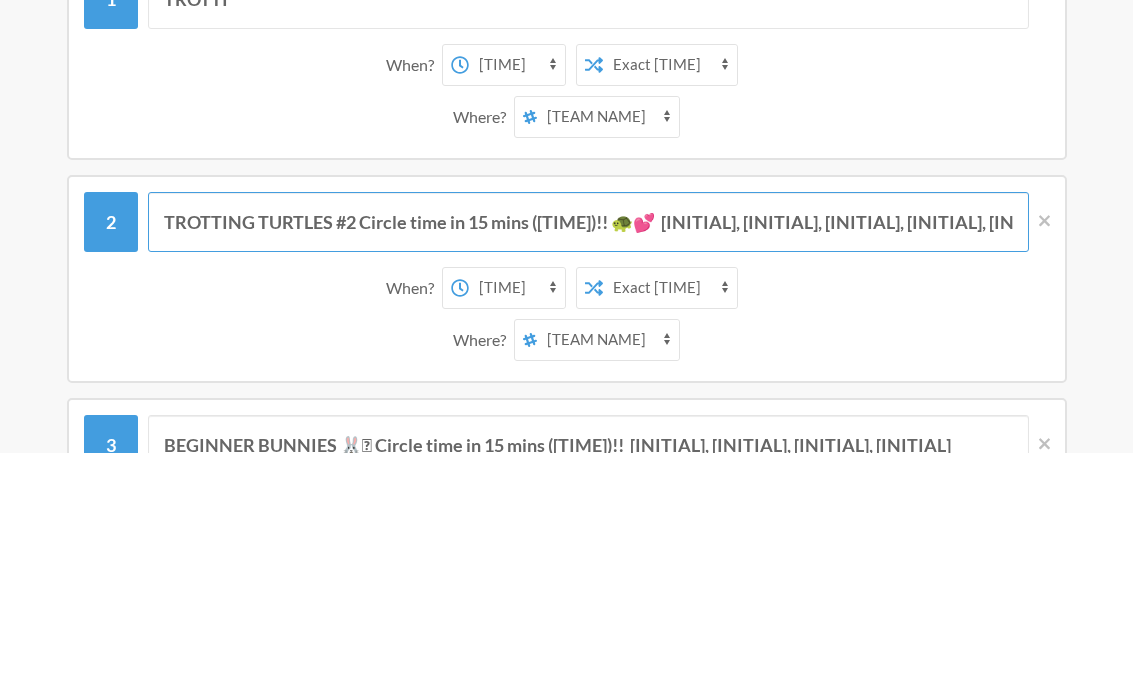 click on "TROTTING TURTLES #2 Circle time in 15 mins ([TIME])!! 🐢💕  [INITIAL], [INITIAL], [INITIAL], [INITIAL], [INITIAL], [INITIAL]" at bounding box center (588, 446) 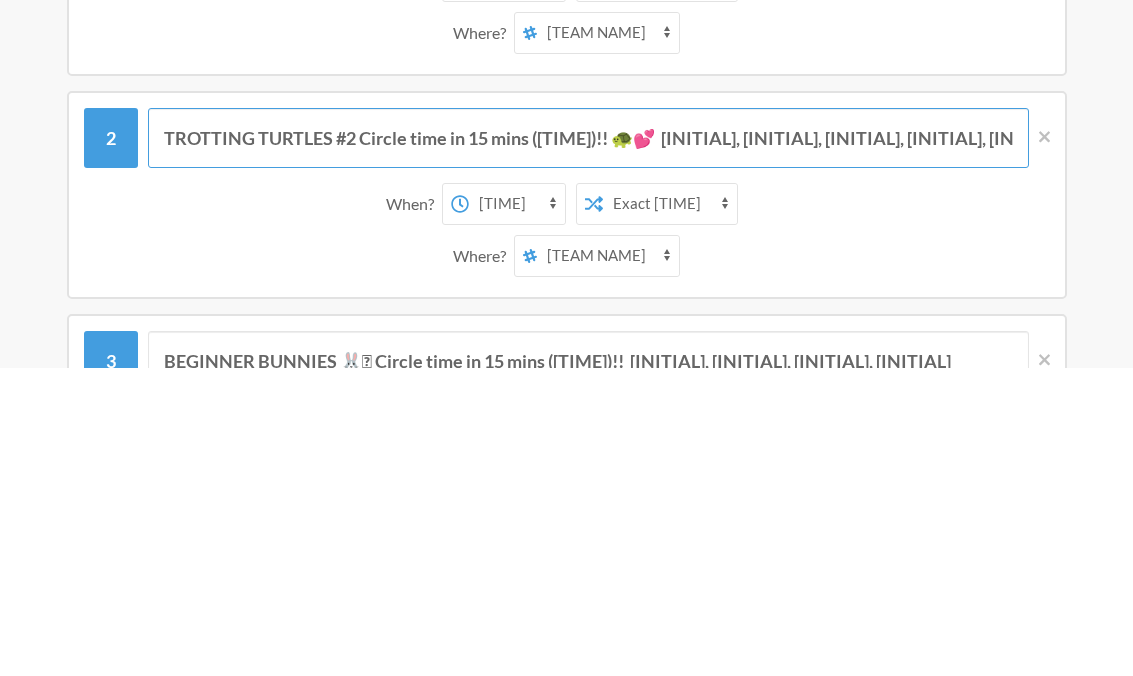 click on "TROTTING TURTLES #2 Circle time in 15 mins ([TIME])!! 🐢💕  [INITIAL], [INITIAL], [INITIAL], [INITIAL], [INITIAL], [INITIAL]" at bounding box center [588, 446] 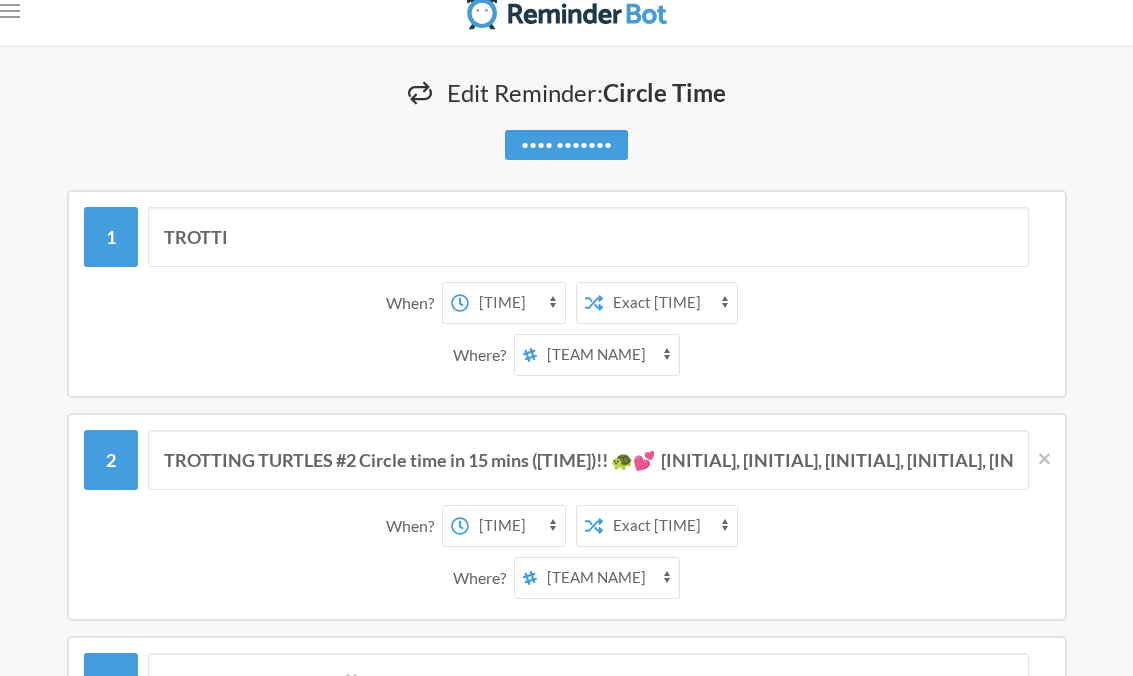 scroll, scrollTop: 22, scrollLeft: 0, axis: vertical 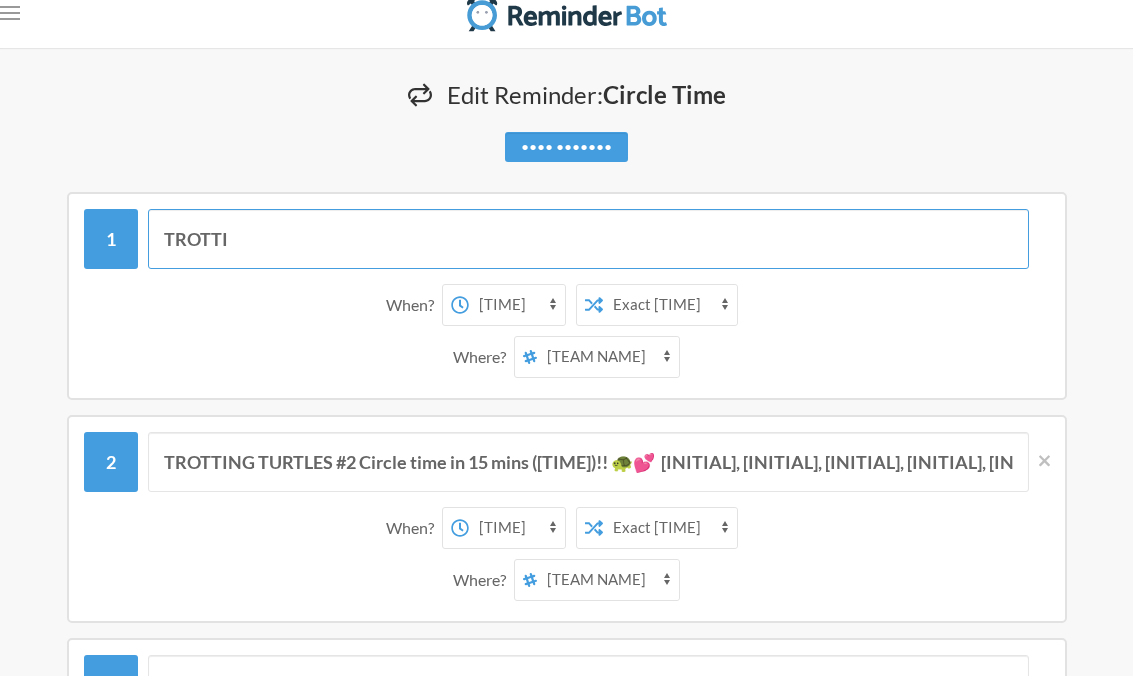 click on "TROTTI" at bounding box center [588, 239] 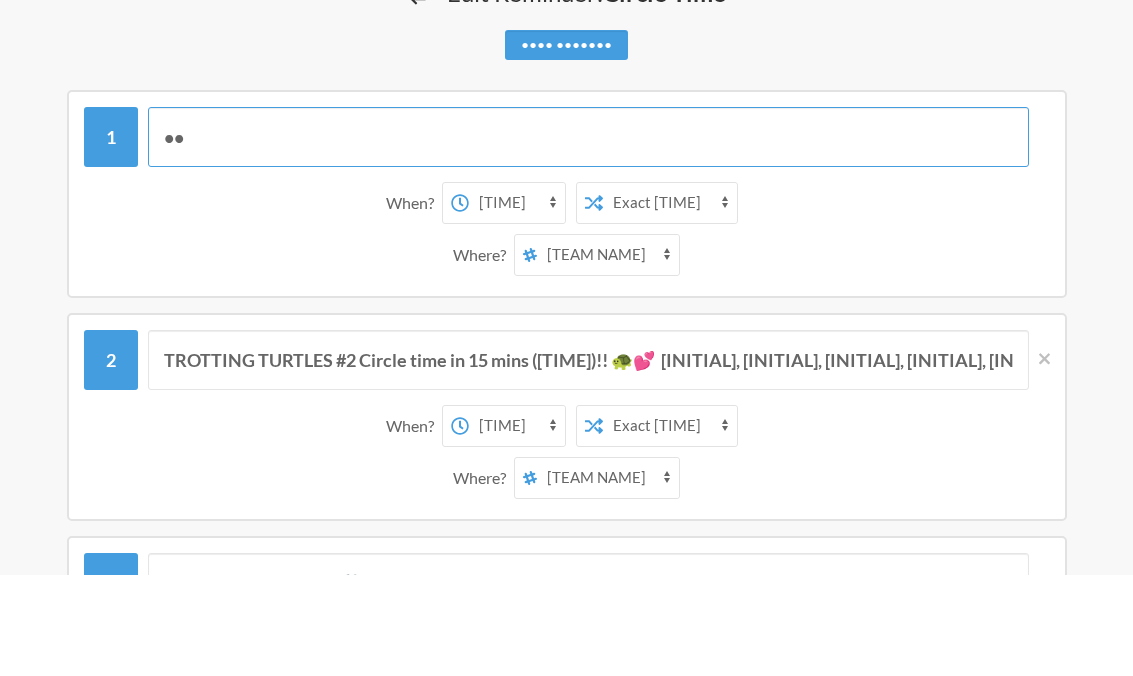 type on "T" 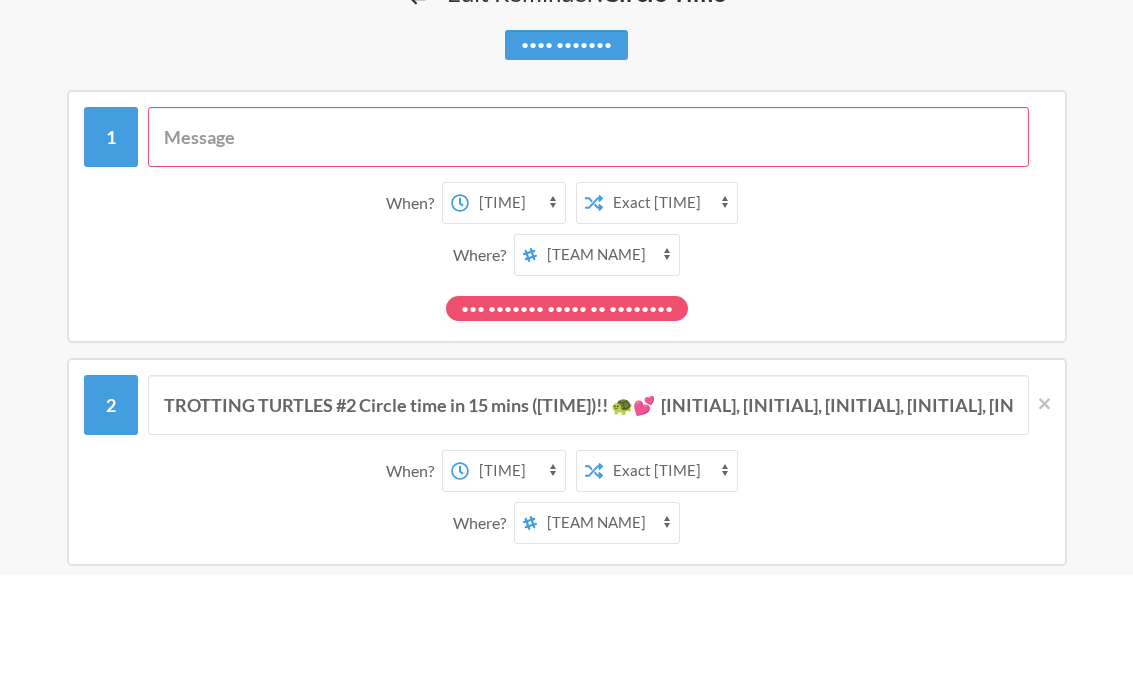 click at bounding box center [588, 239] 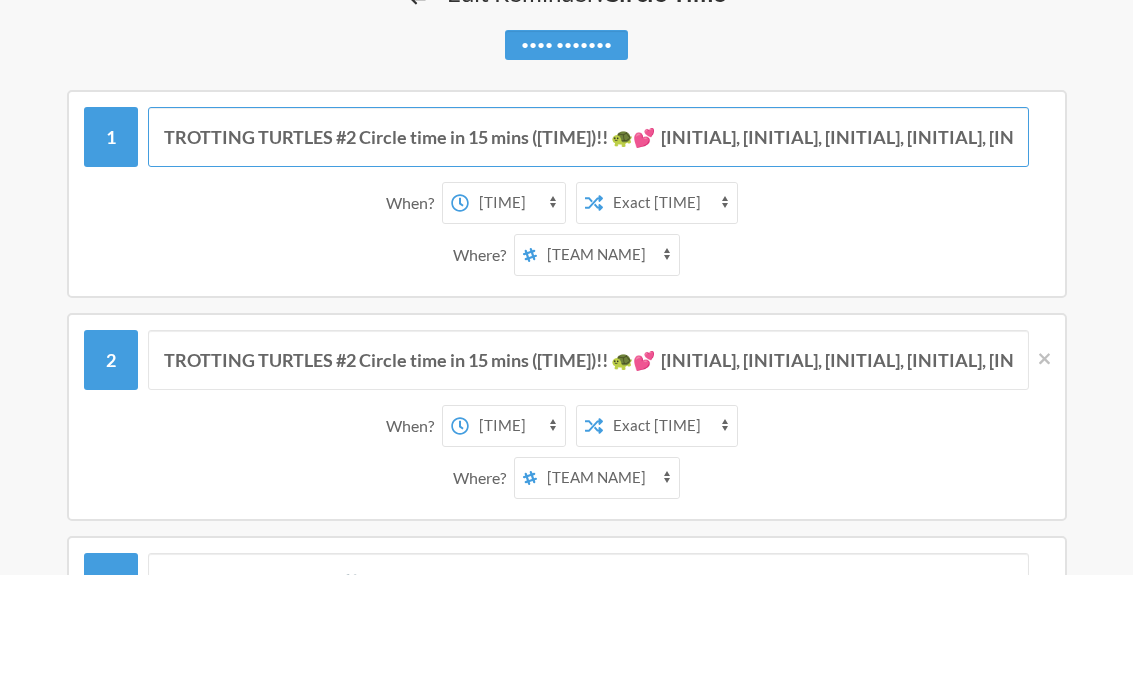 click on "TROTTING TURTLES #2 Circle time in 15 mins ([TIME])!! 🐢💕  [INITIAL], [INITIAL], [INITIAL], [INITIAL], [INITIAL], [INITIAL]" at bounding box center (588, 239) 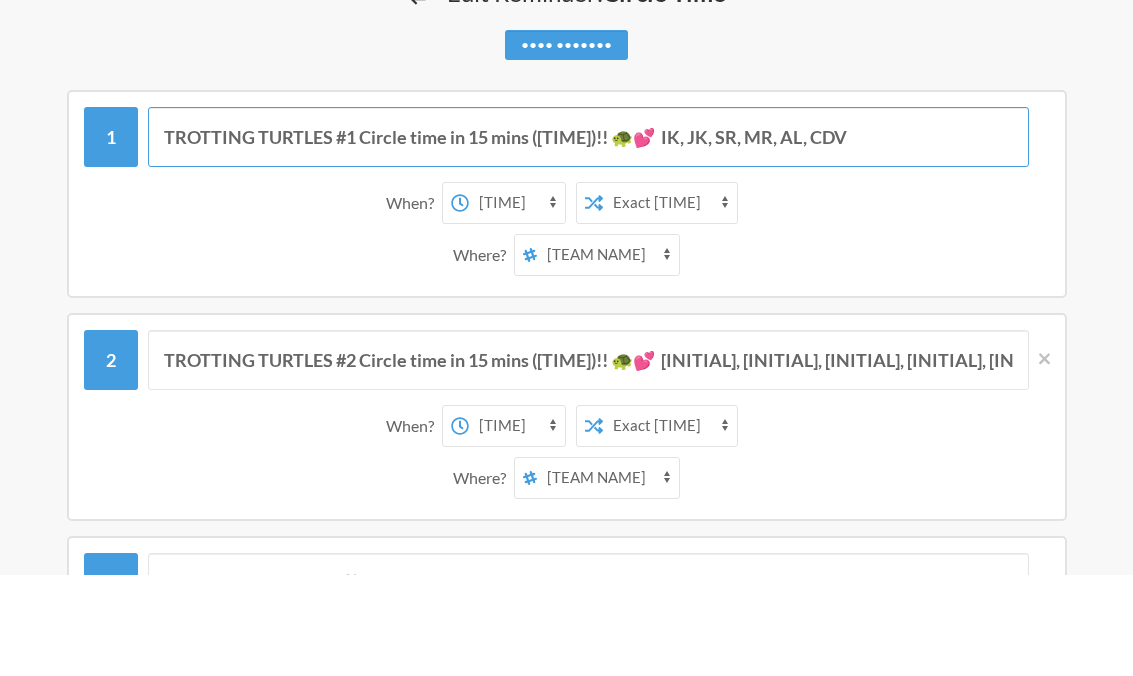 click on "TROTTING TURTLES #1 Circle time in 15 mins ([TIME])!! 🐢💕  IK, JK, SR, MR, AL, CDV" at bounding box center (588, 239) 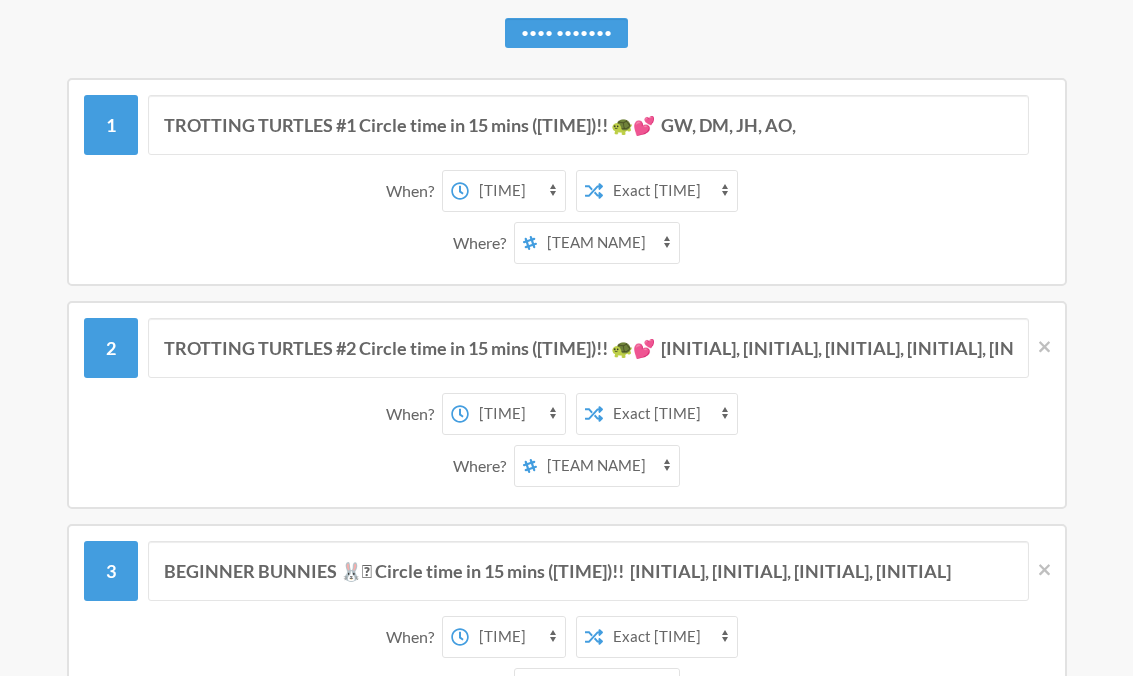 scroll, scrollTop: 148, scrollLeft: 0, axis: vertical 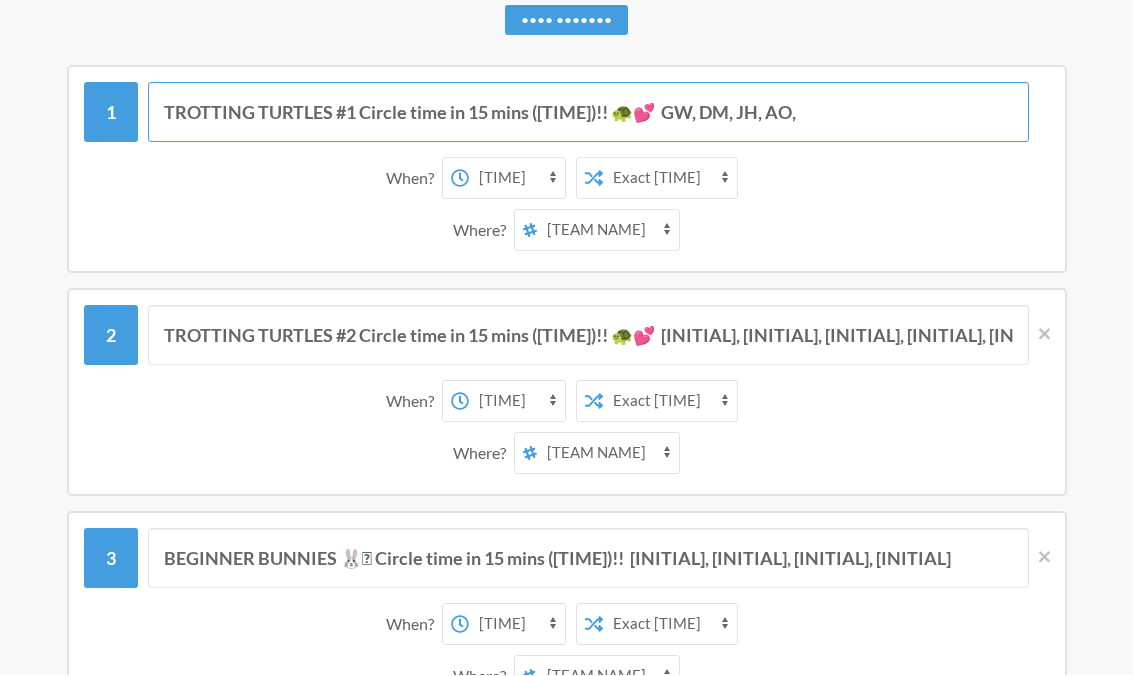 click on "TROTTING TURTLES #1 Circle time in 15 mins ([TIME])!! 🐢💕  GW, DM, JH, AO," at bounding box center [588, 113] 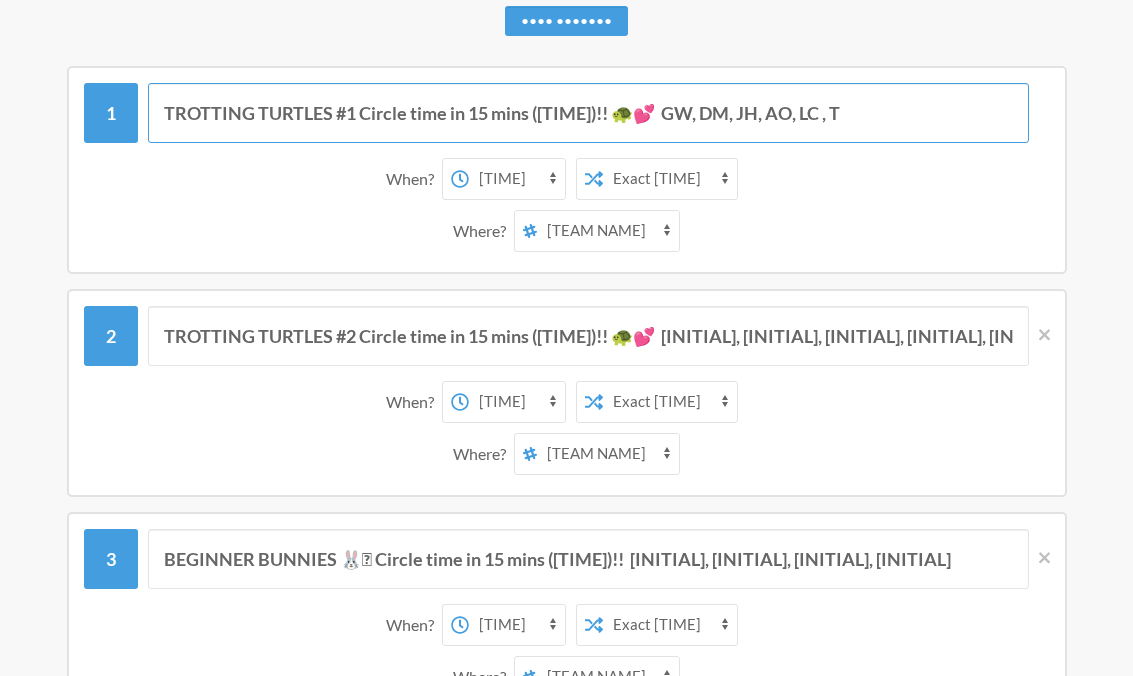 type on "TROTTING TURTLES #1 Circle time in 15 mins ([TIME])!! 🐢💕  GW, DM, JH, AO, LC , TG" 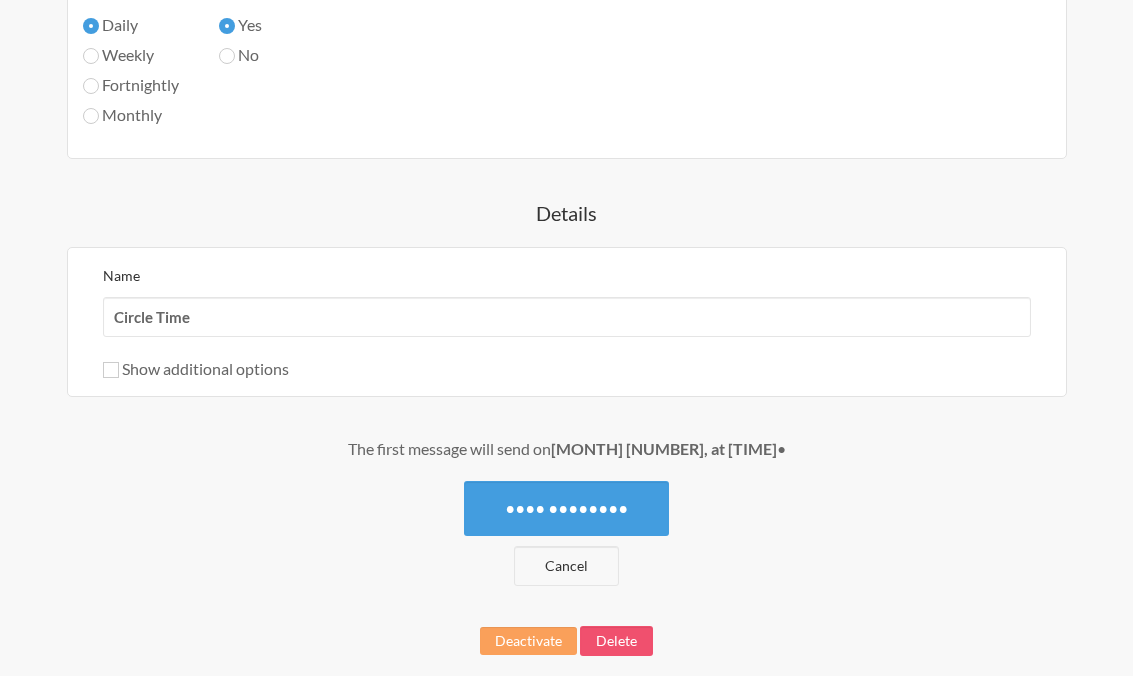 scroll, scrollTop: 2017, scrollLeft: 0, axis: vertical 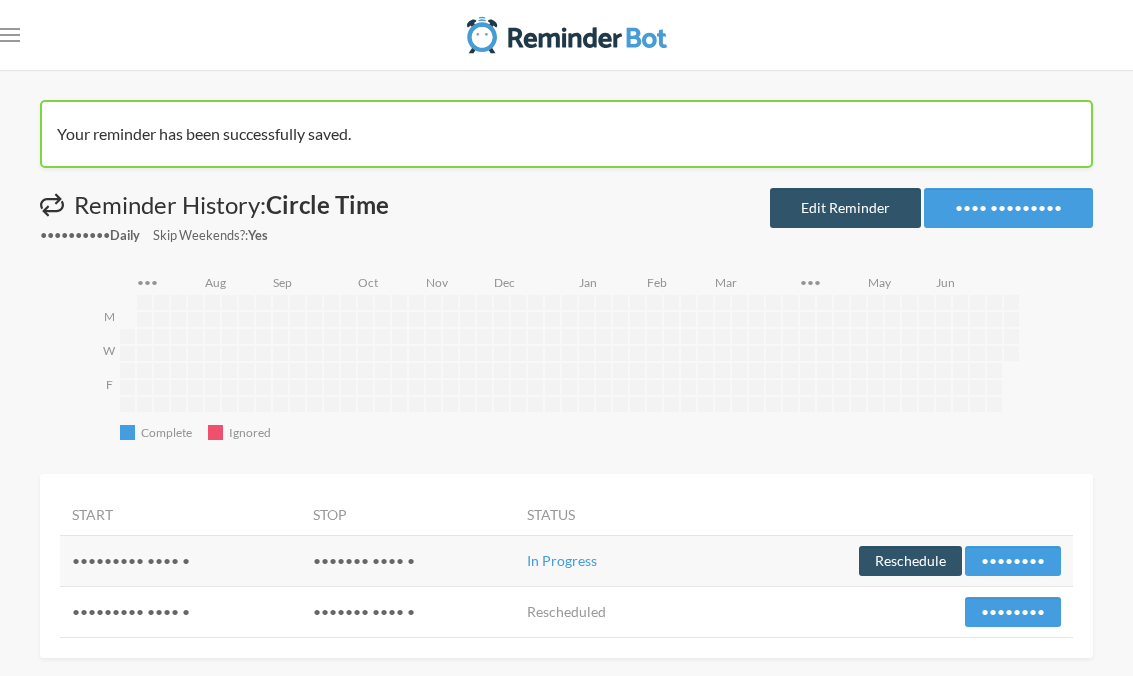 click on "Edit Reminder" at bounding box center (845, 208) 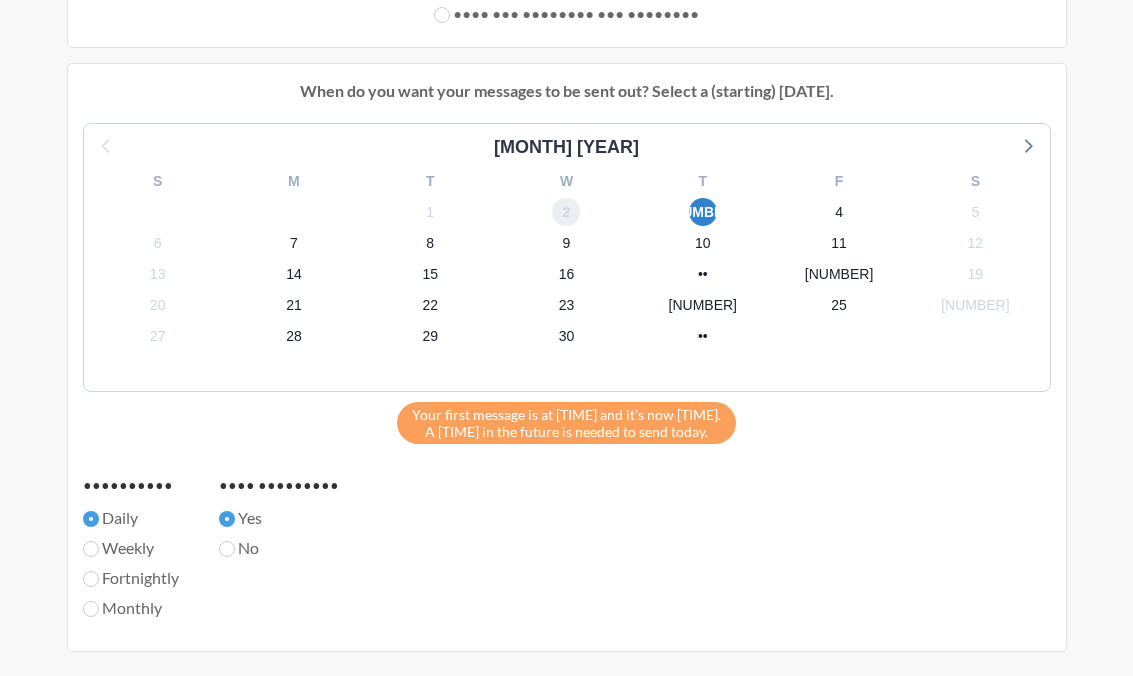 click on "2" at bounding box center (566, 213) 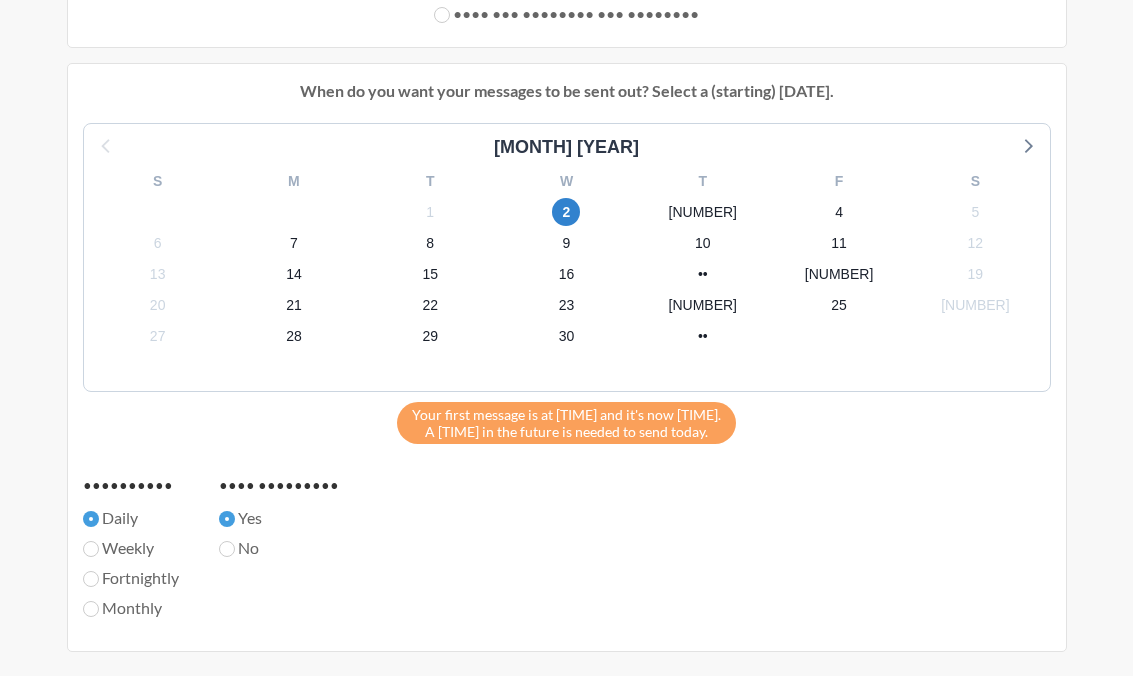 click on "W" at bounding box center [566, 181] 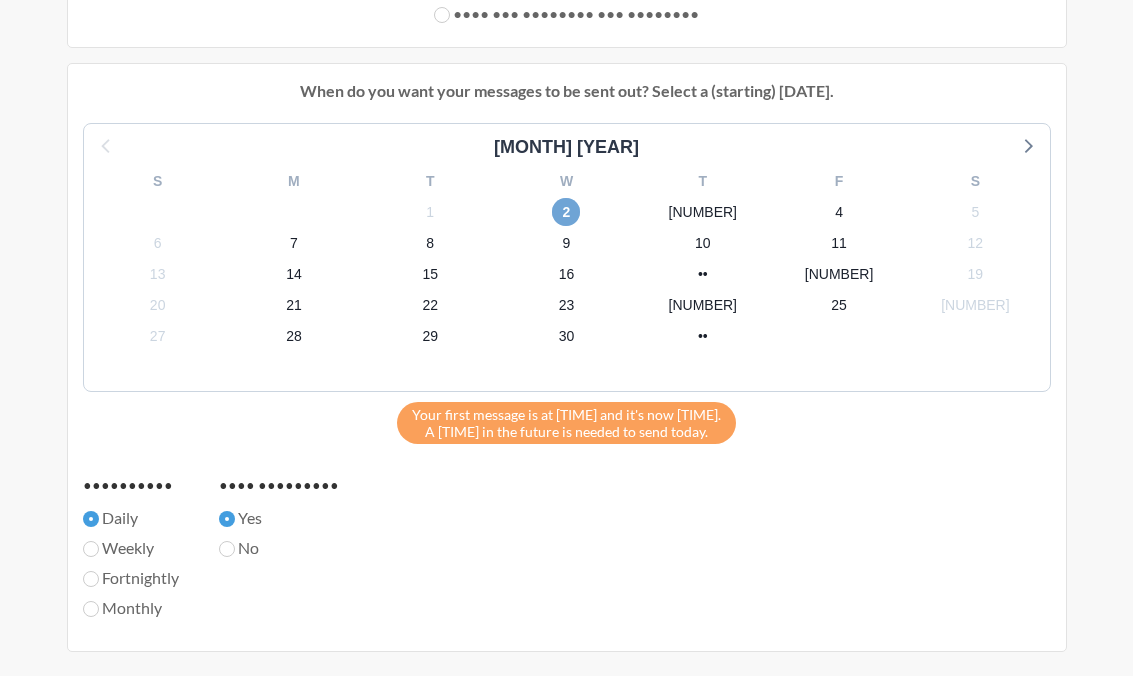 click on "2" at bounding box center [566, 212] 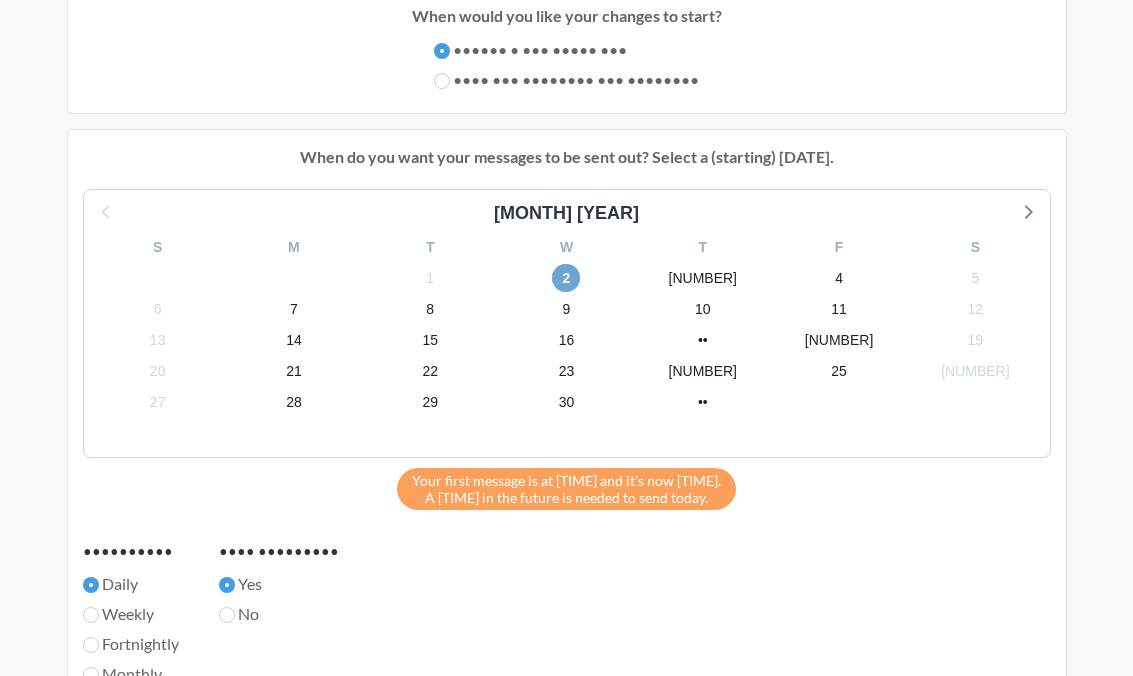 scroll, scrollTop: 1206, scrollLeft: 0, axis: vertical 